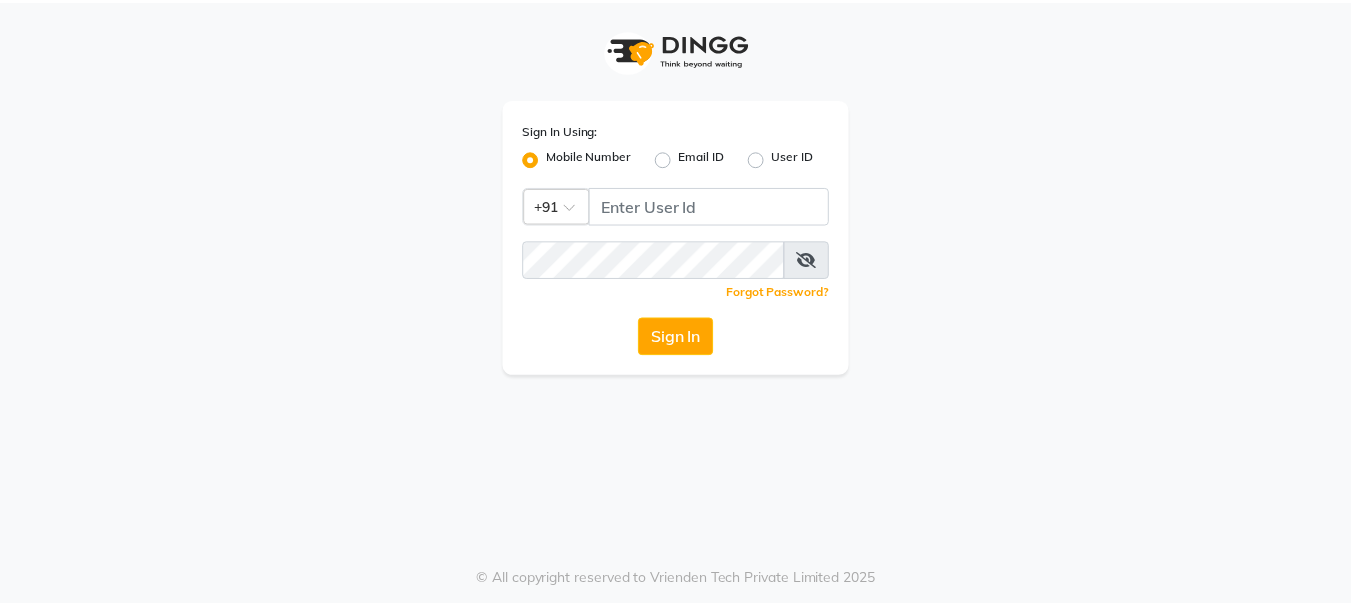 scroll, scrollTop: 0, scrollLeft: 0, axis: both 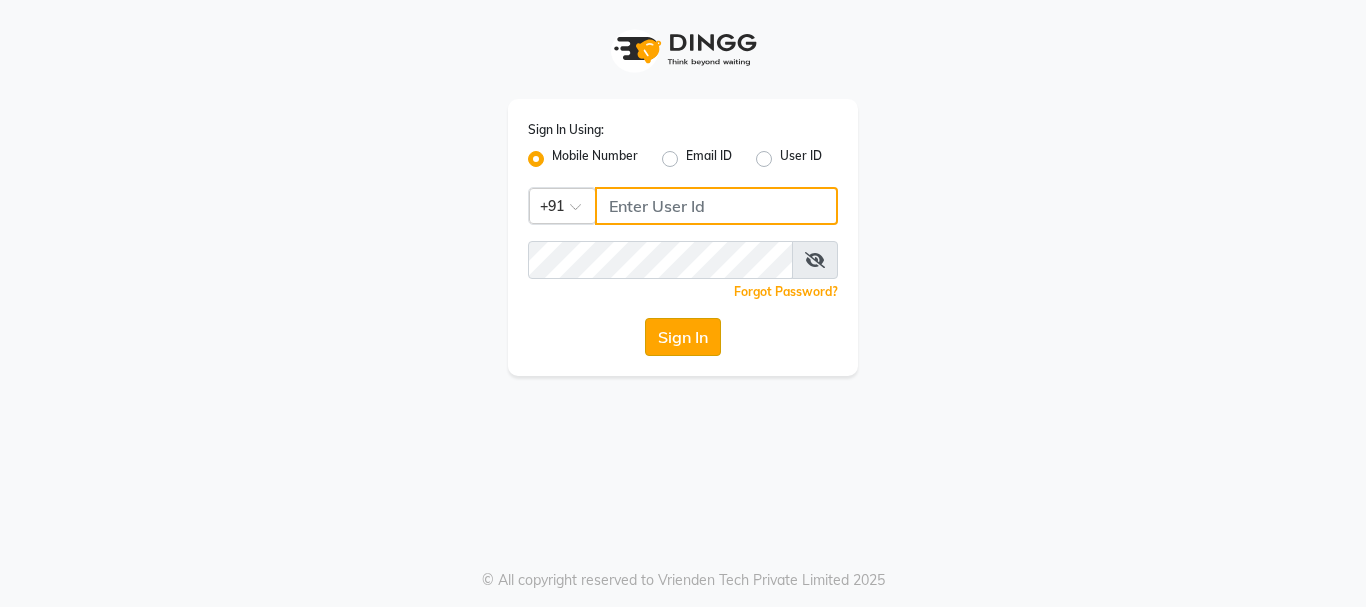 type on "9819816111" 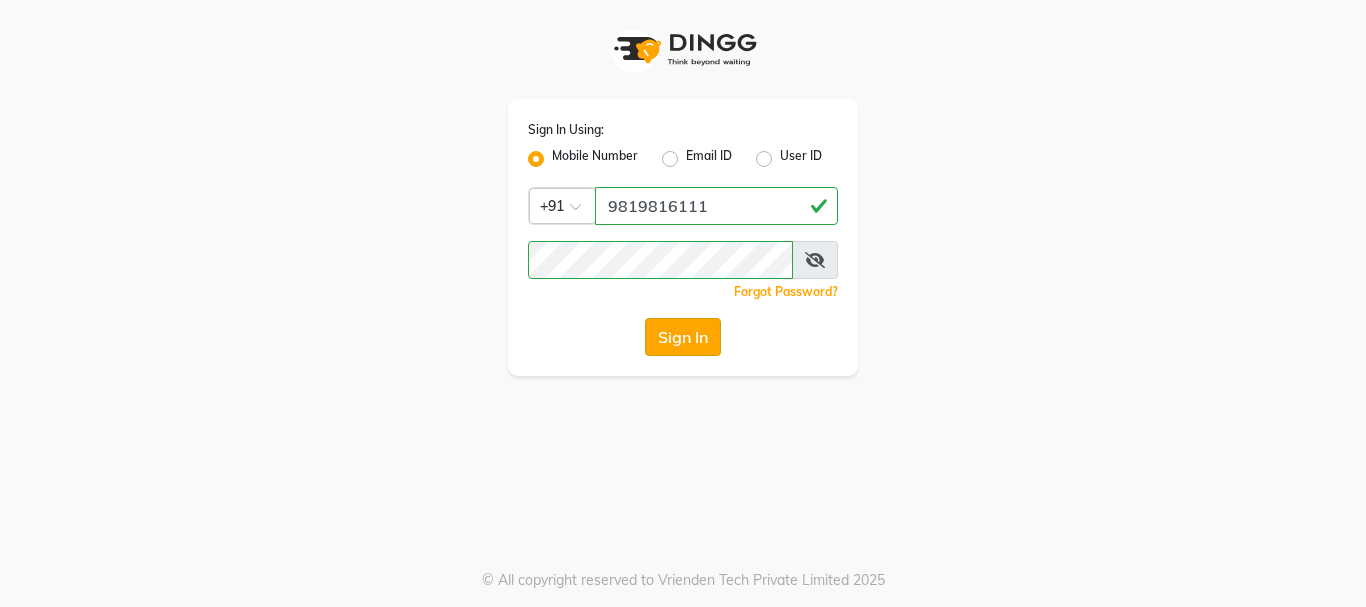 click on "Sign In" 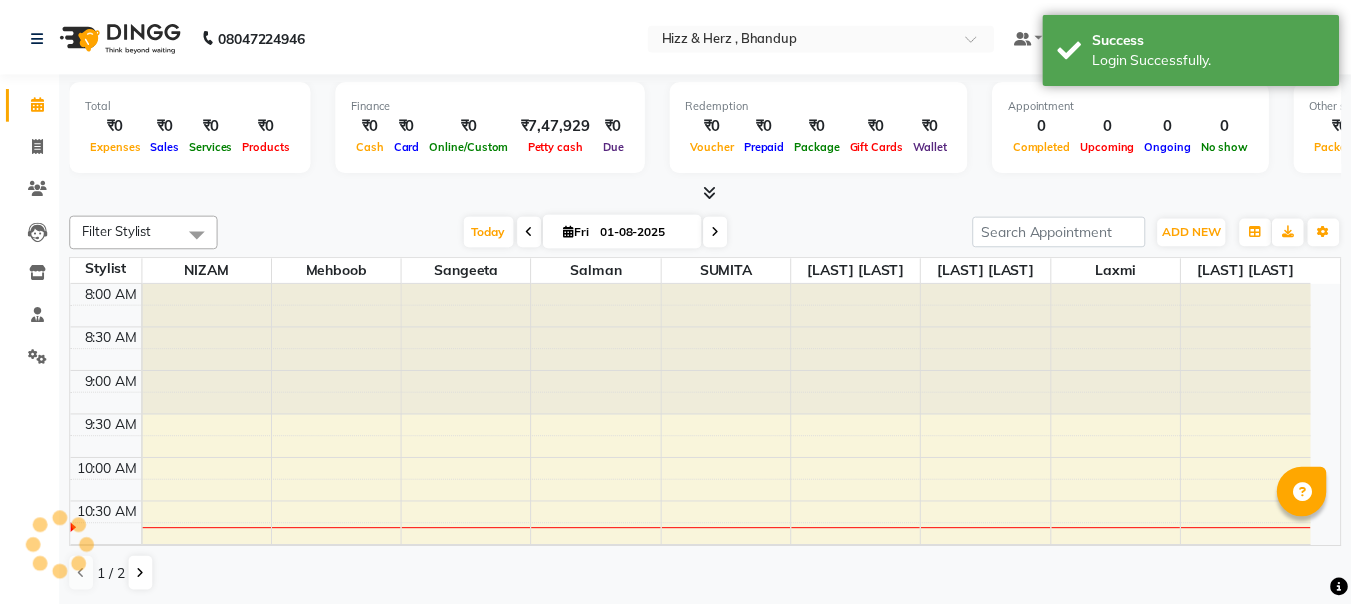 scroll, scrollTop: 0, scrollLeft: 0, axis: both 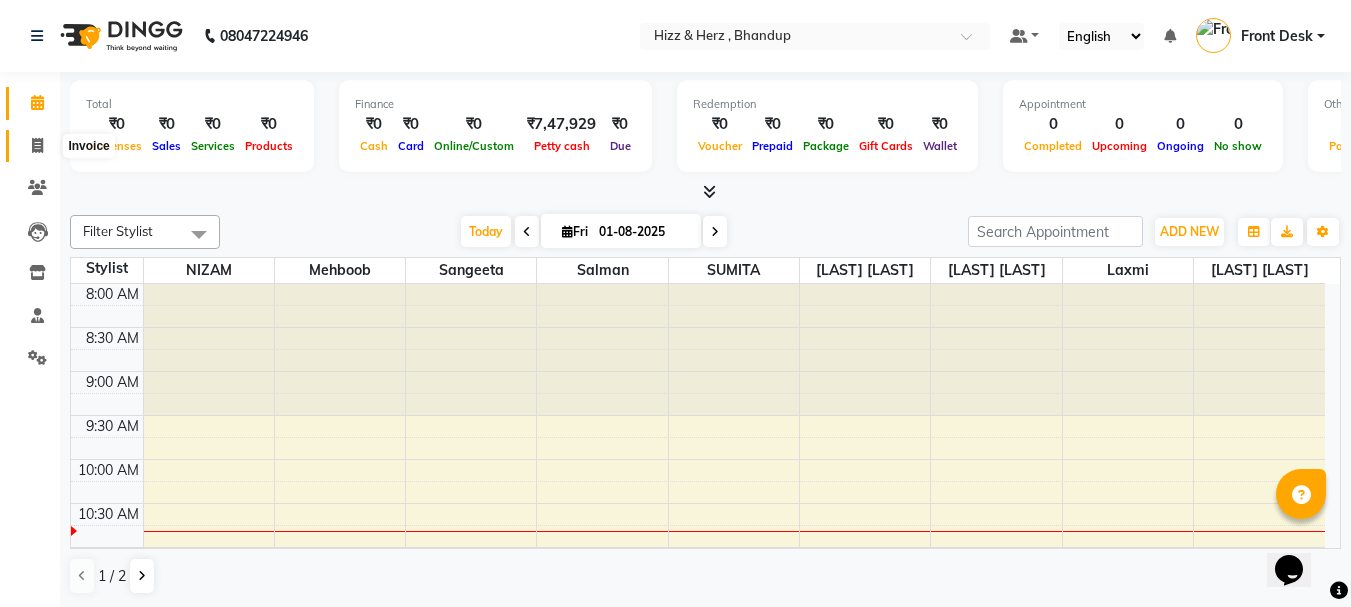 click 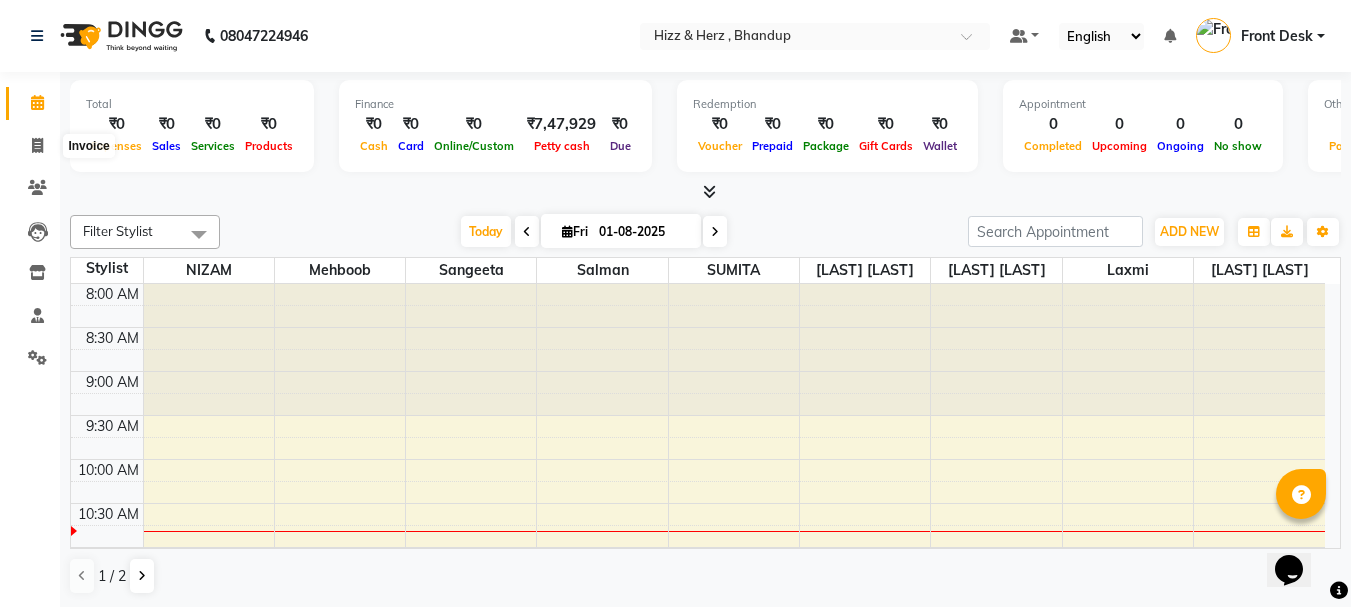 select on "629" 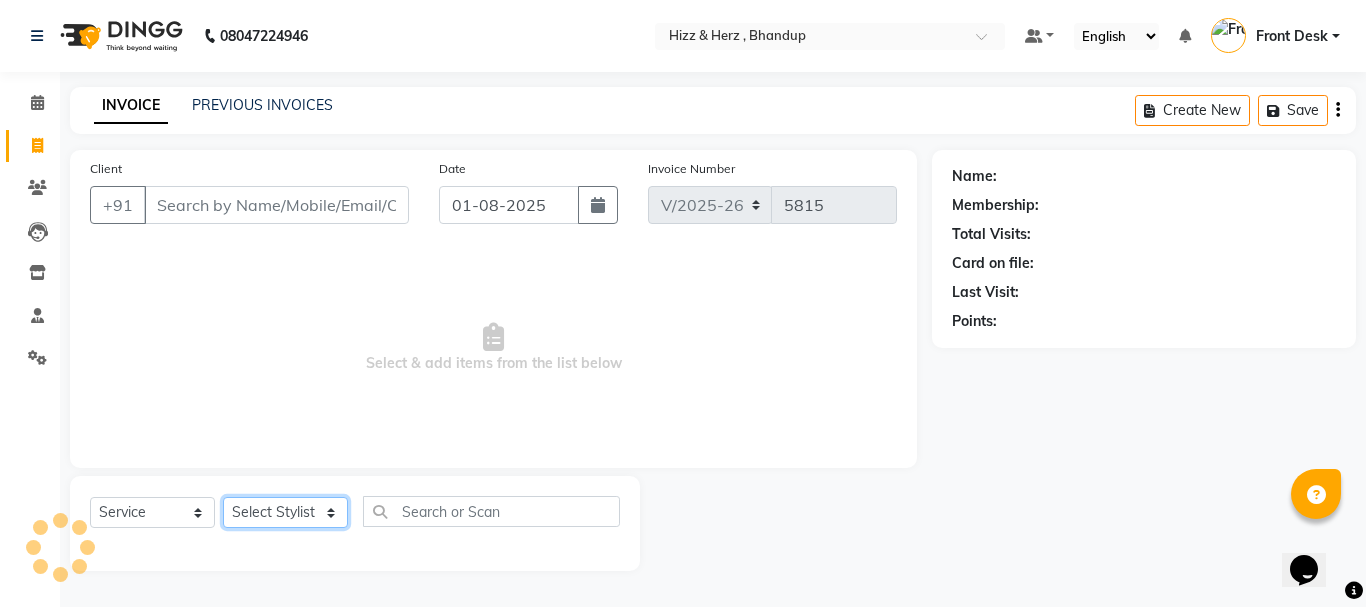 click on "Select Stylist Front Desk [PERSON] HIZZ & HERZ 2 [PERSON] [PERSON] [PERSON] [PERSON] [PERSON] [PERSON] [PERSON] [PERSON]" 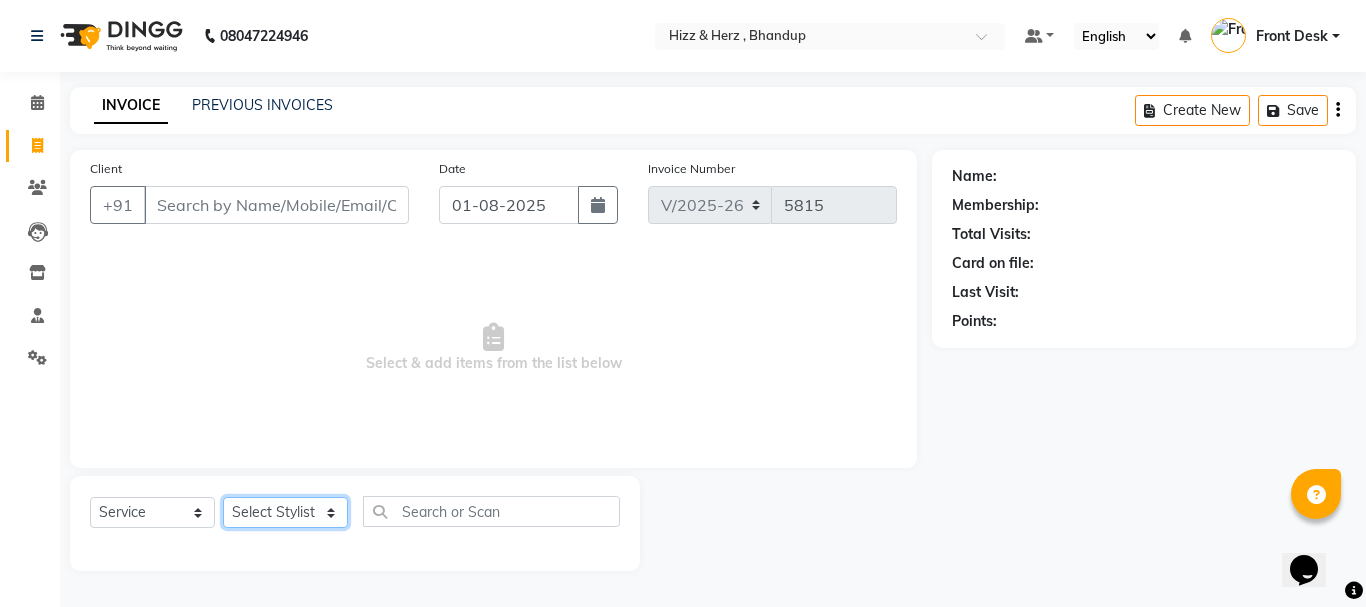select on "24395" 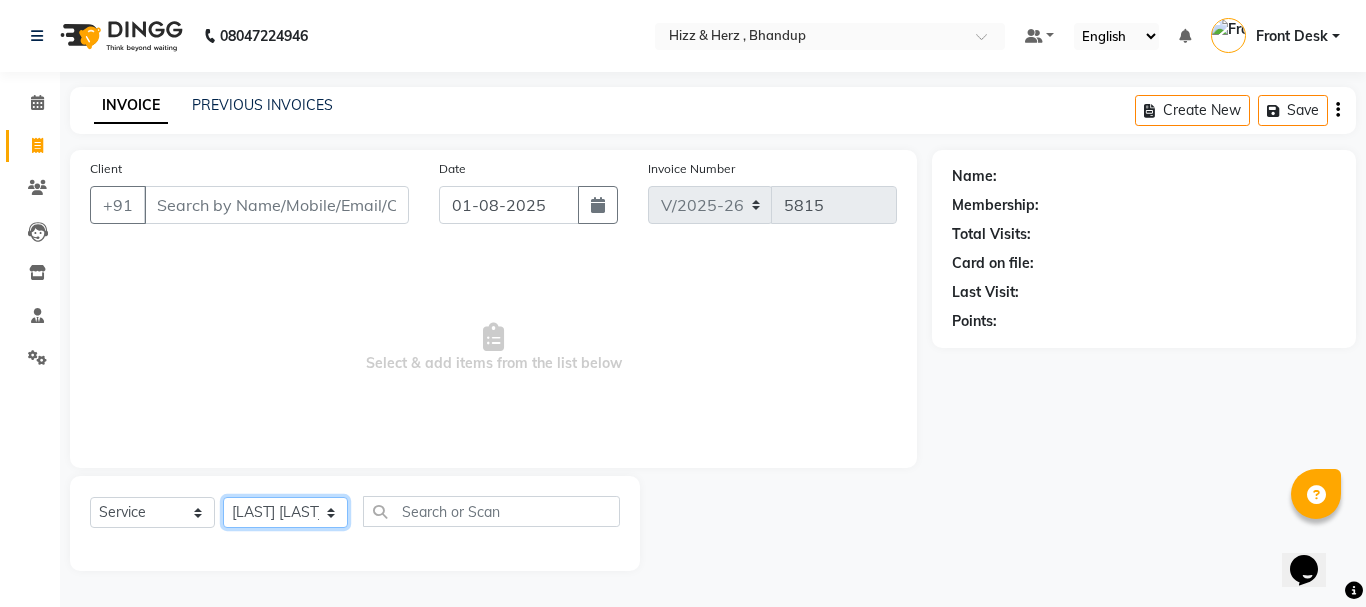 click on "Select Stylist Front Desk [PERSON] HIZZ & HERZ 2 [PERSON] [PERSON] [PERSON] [PERSON] [PERSON] [PERSON] [PERSON] [PERSON]" 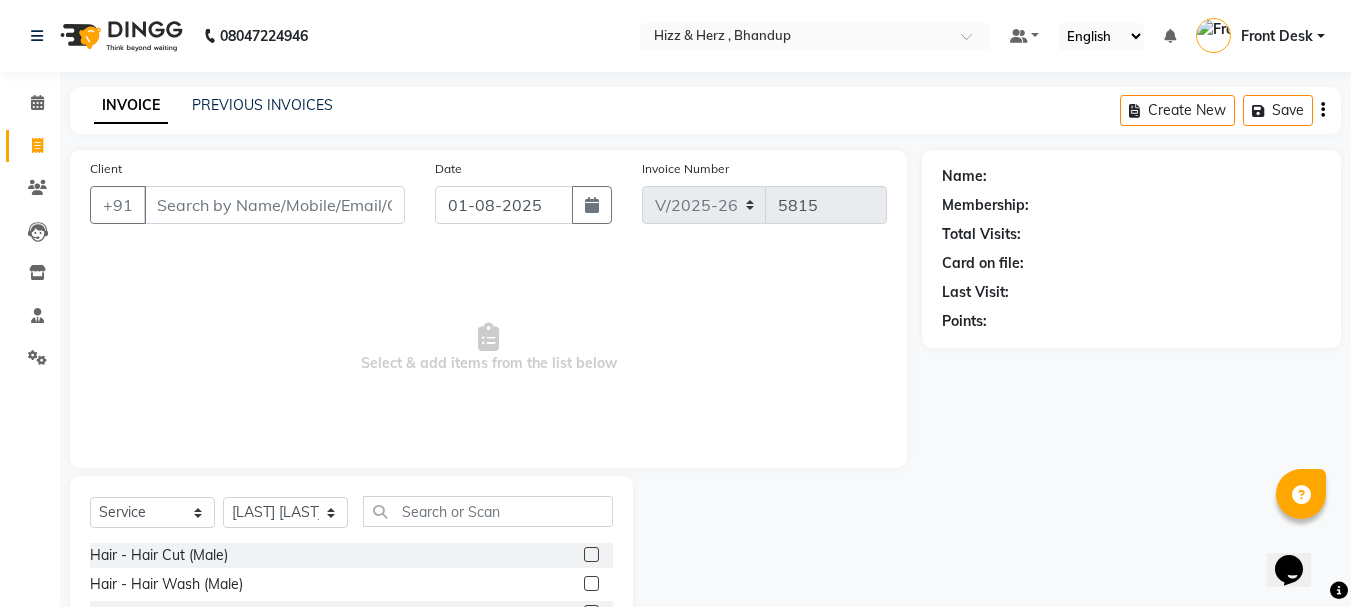 click 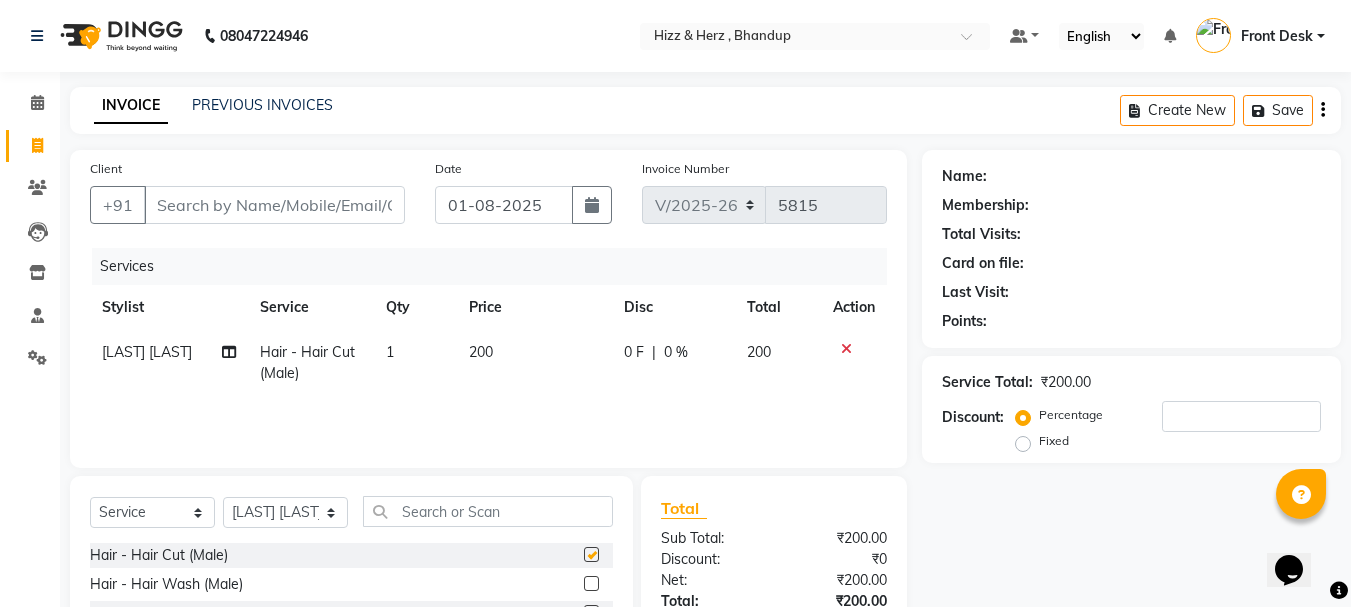 checkbox on "false" 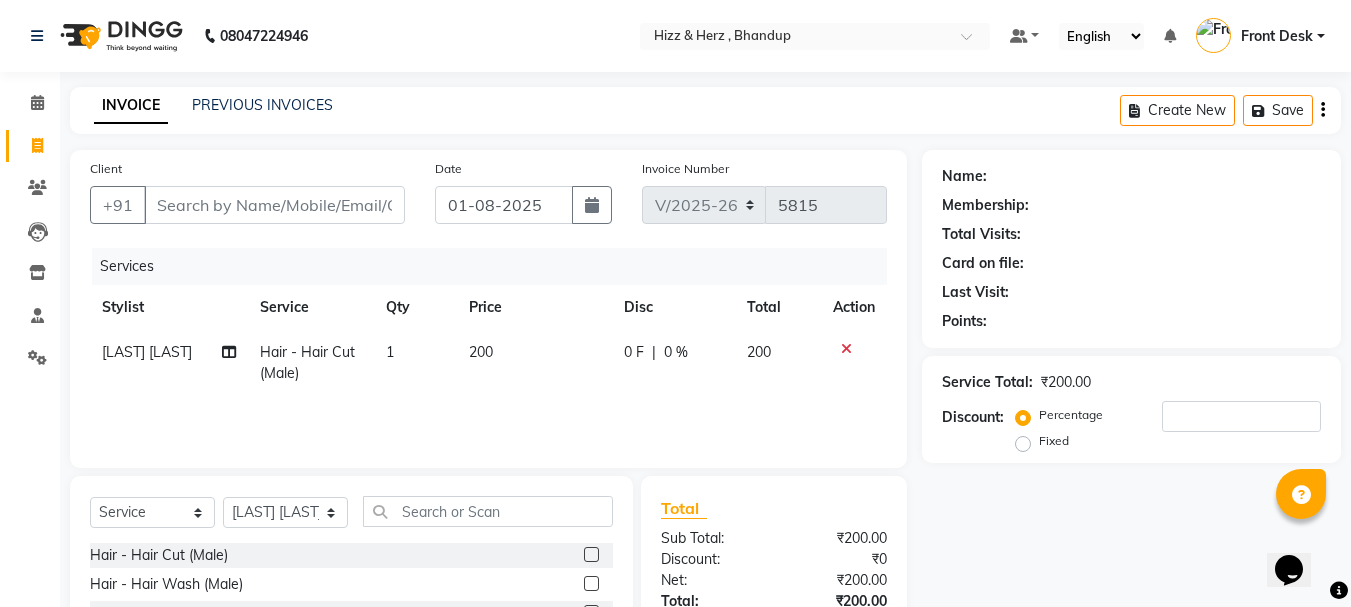 scroll, scrollTop: 175, scrollLeft: 0, axis: vertical 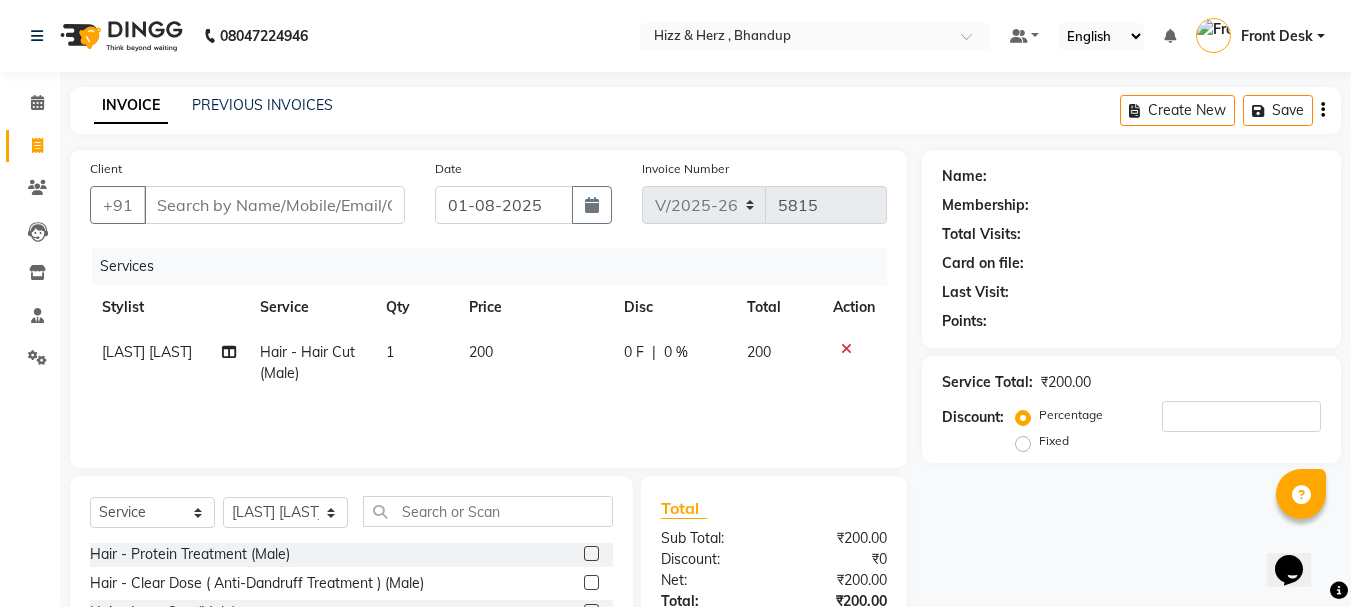 click on "Card on file:" 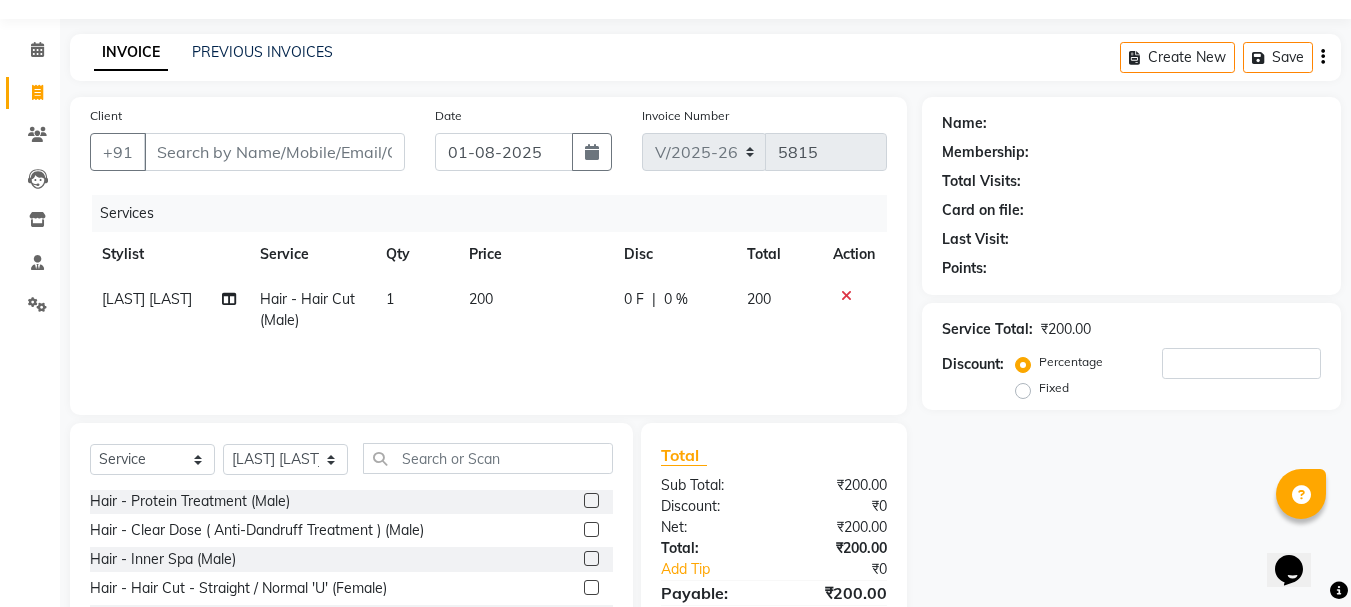 scroll, scrollTop: 100, scrollLeft: 0, axis: vertical 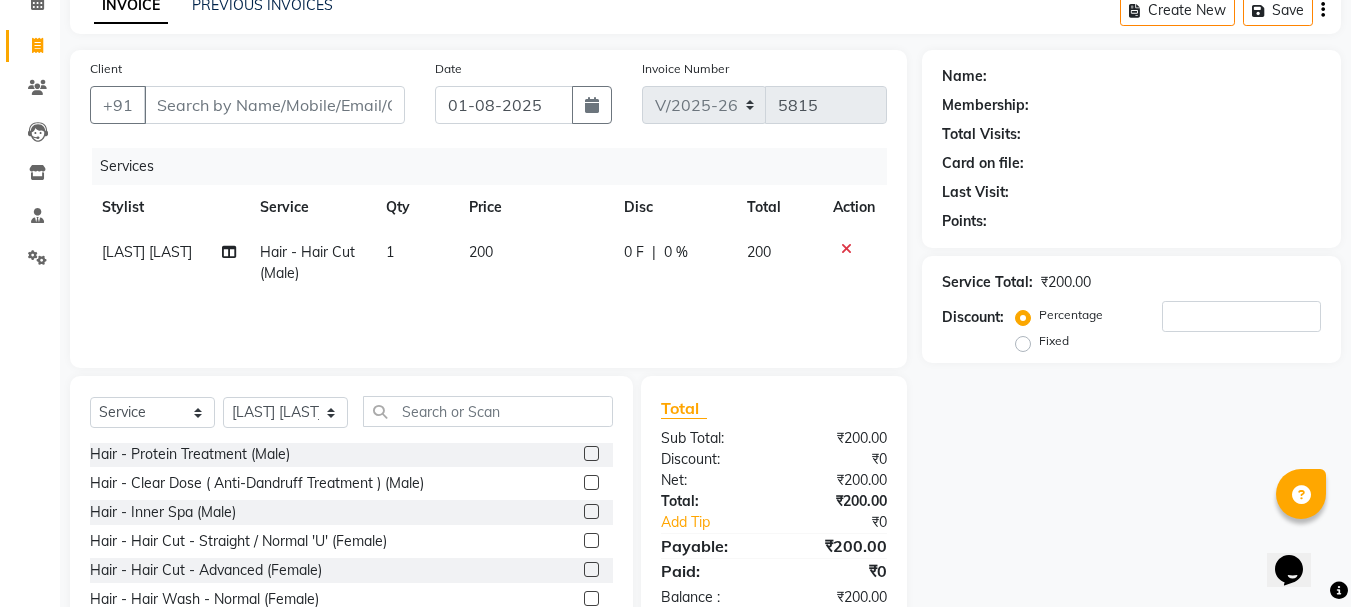 click 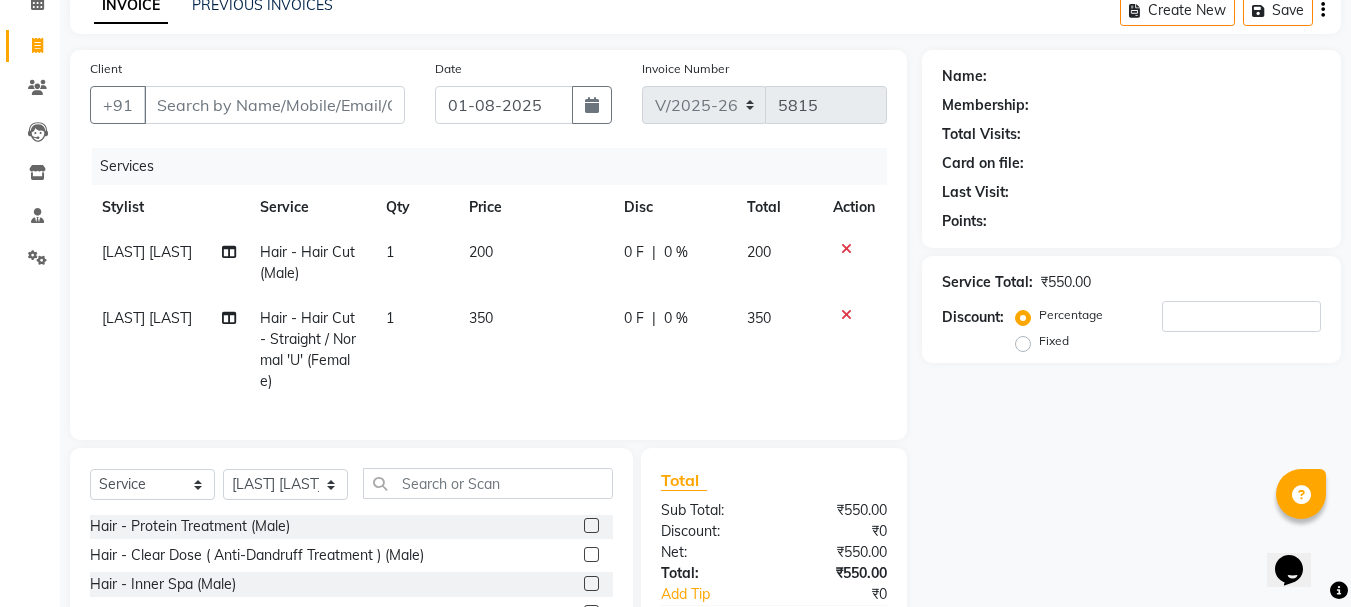 checkbox on "false" 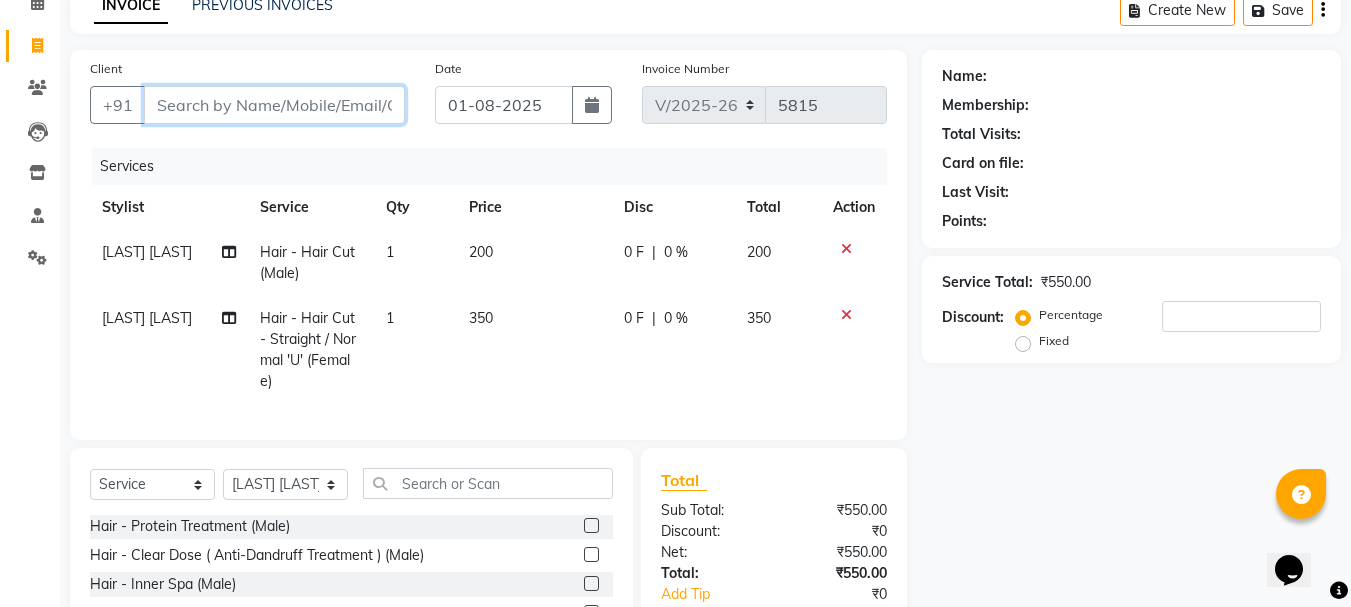 click on "Client" at bounding box center [274, 105] 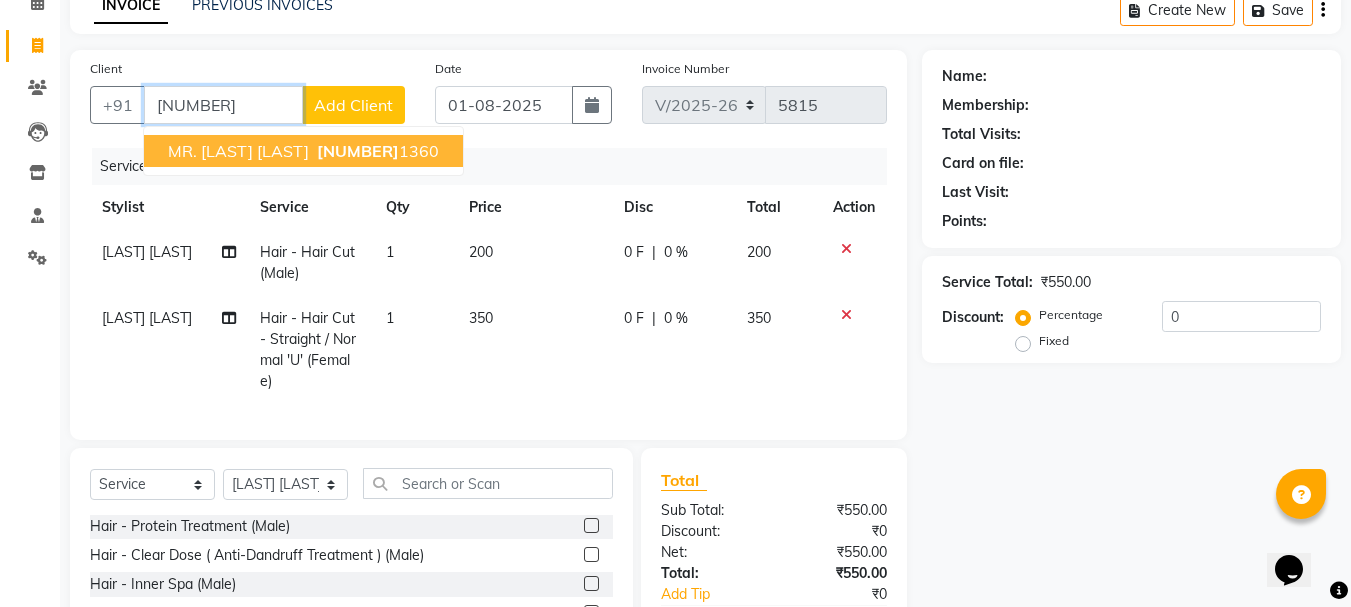 click on "MR. RISHABH KISHOR   807388 1360" at bounding box center [303, 151] 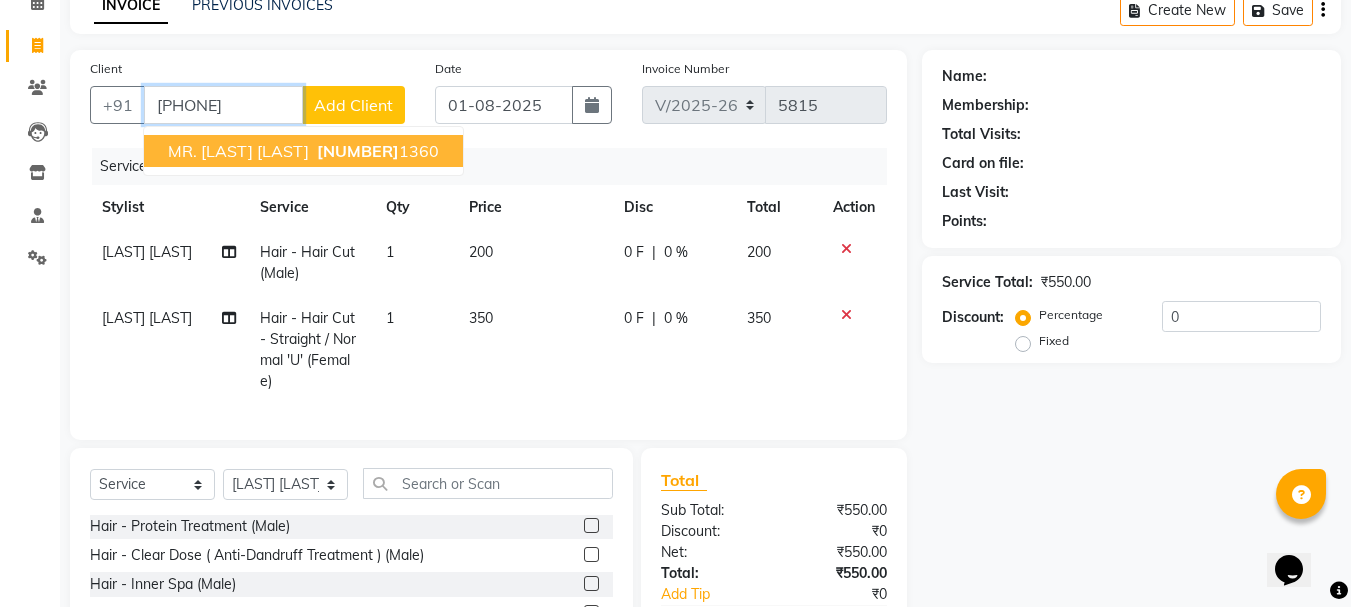 type on "[PHONE]" 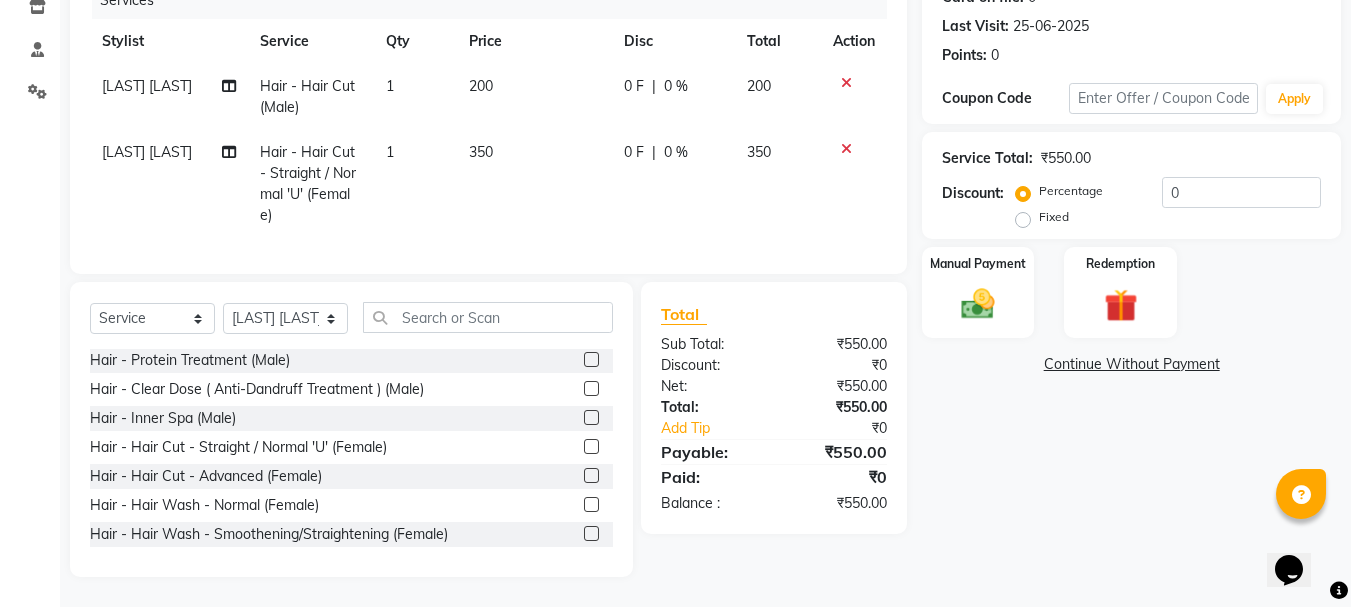 scroll, scrollTop: 281, scrollLeft: 0, axis: vertical 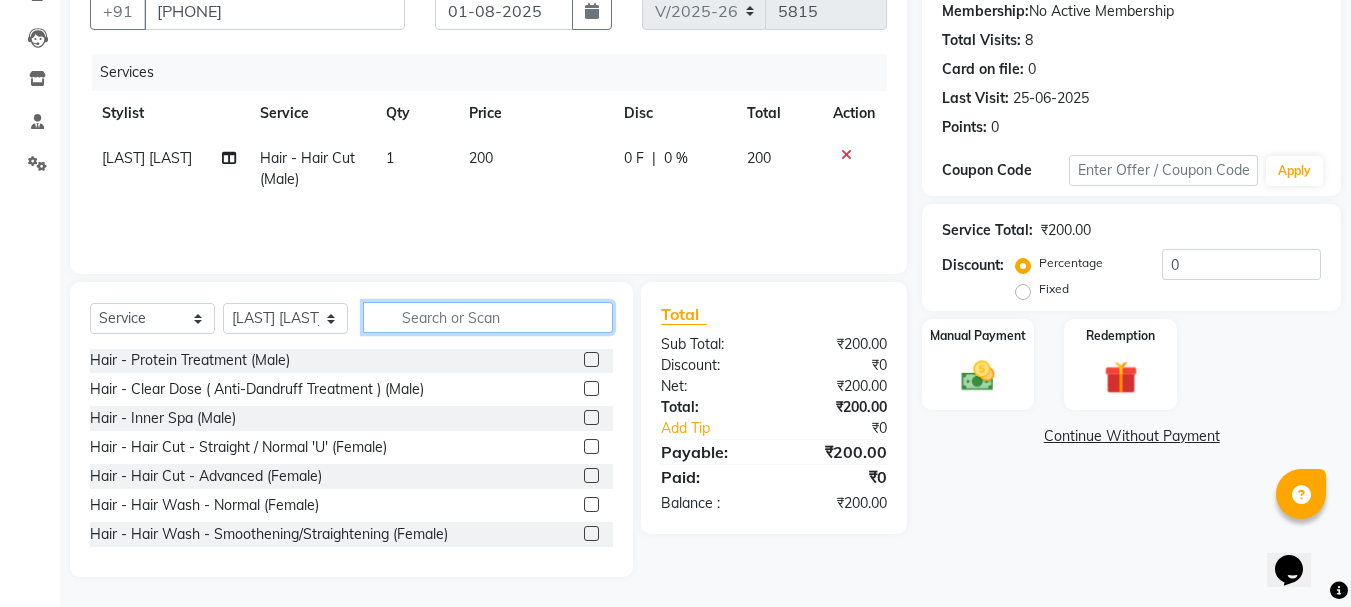 click 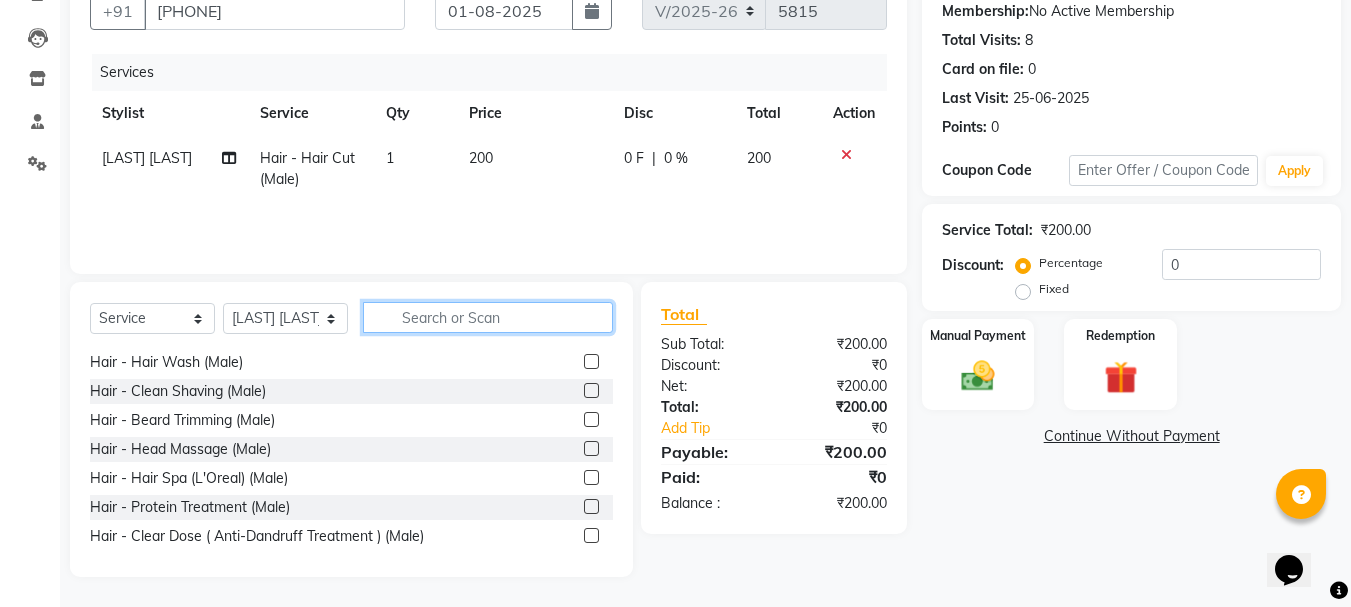 scroll, scrollTop: 0, scrollLeft: 0, axis: both 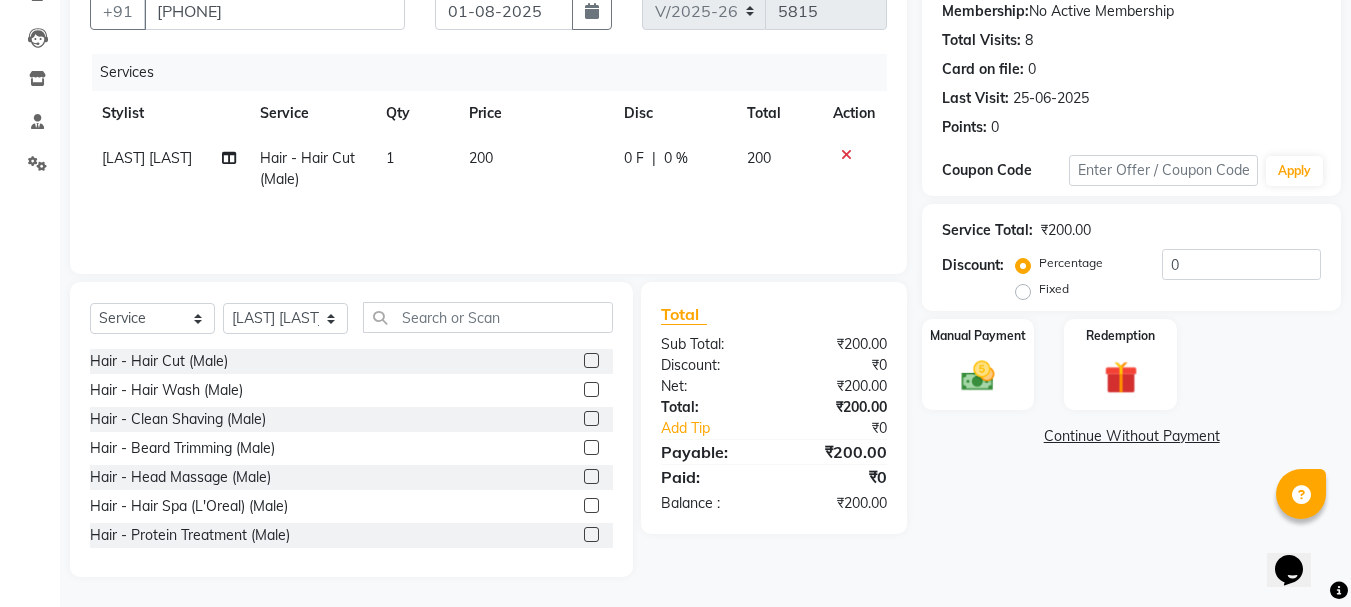 click 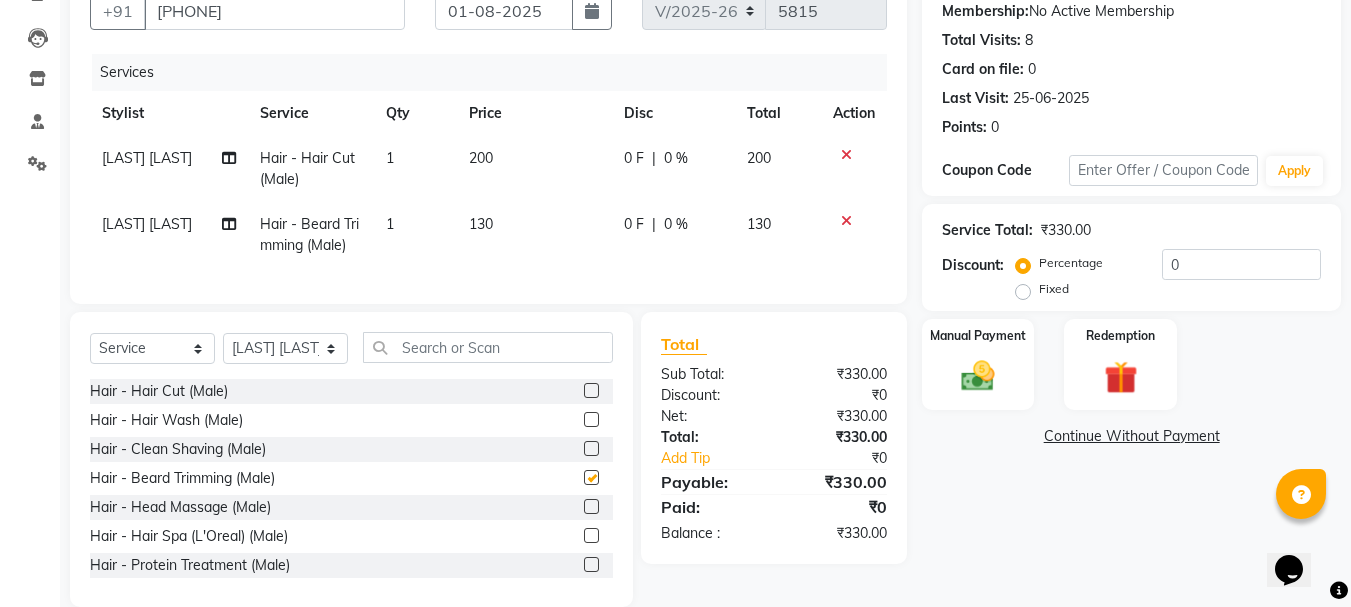 checkbox on "false" 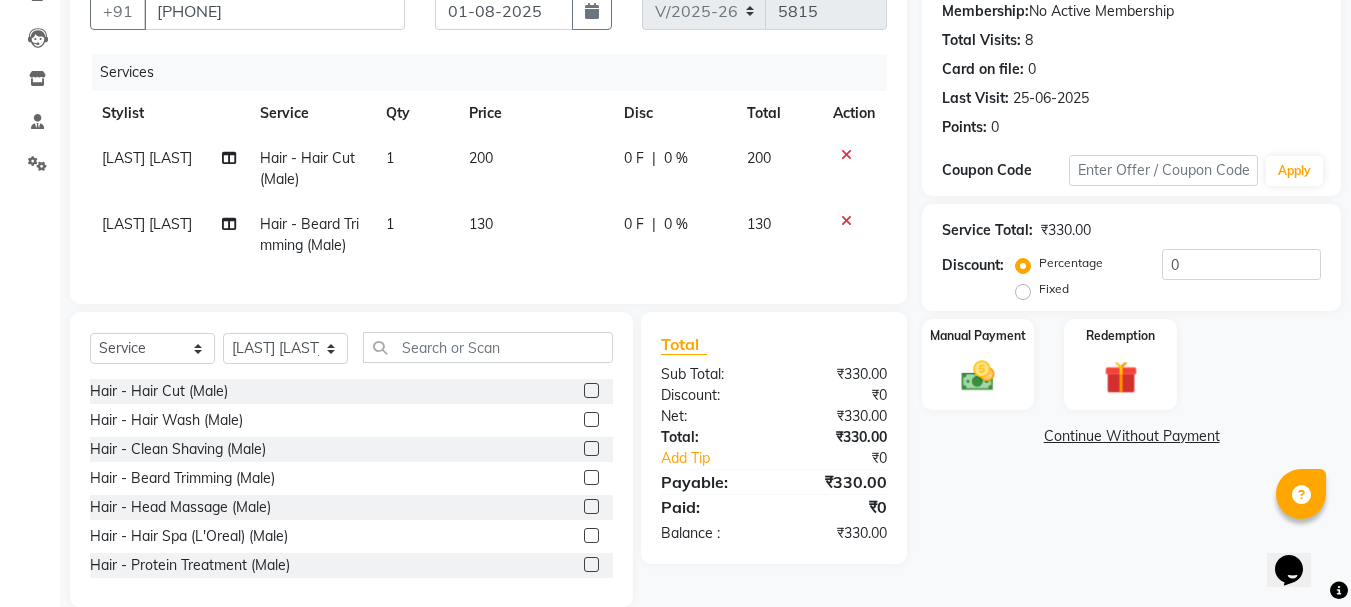 scroll, scrollTop: 239, scrollLeft: 0, axis: vertical 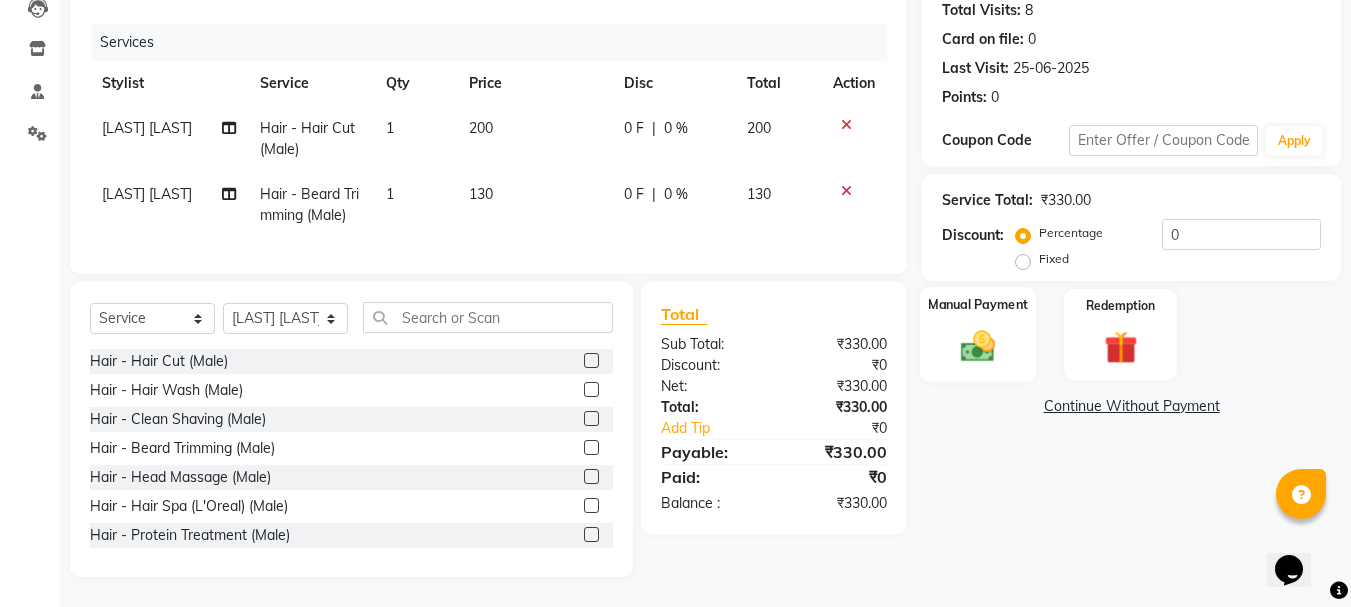 click 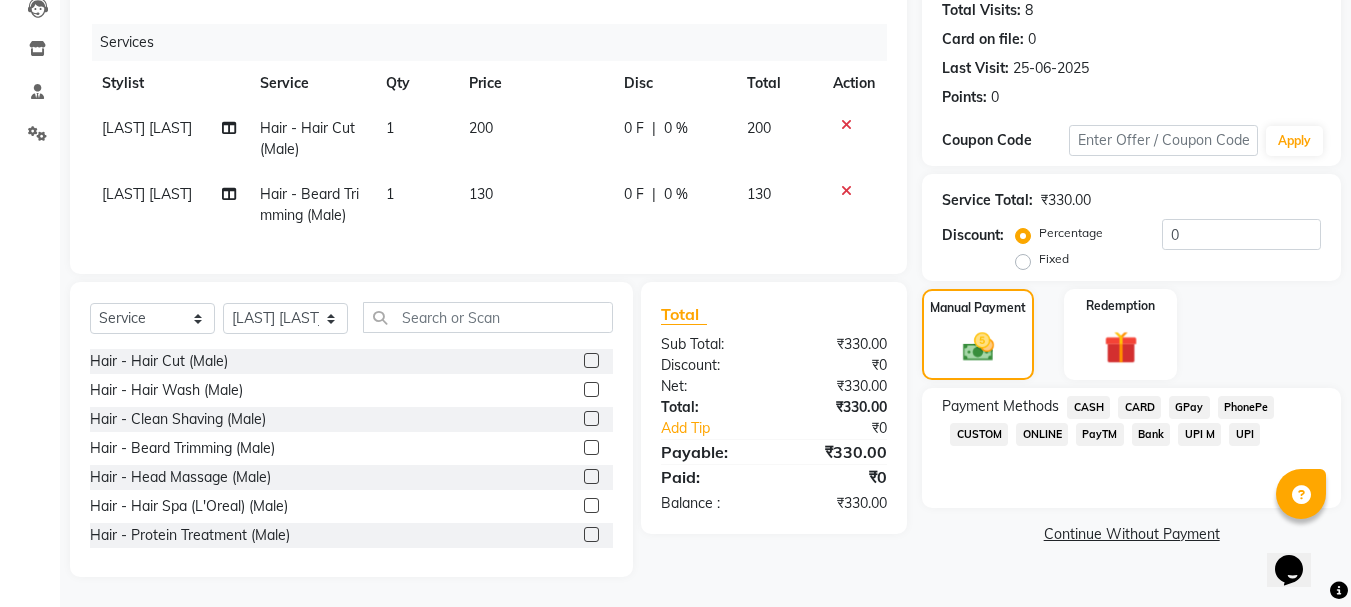 click on "GPay" 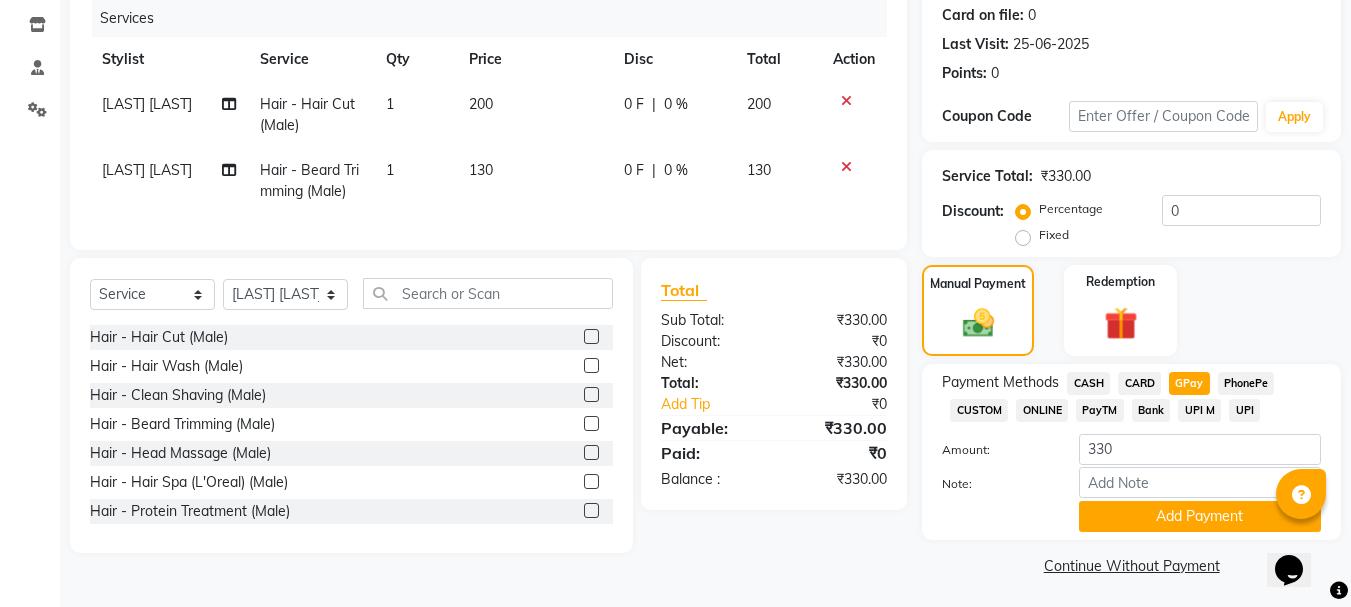 scroll, scrollTop: 252, scrollLeft: 0, axis: vertical 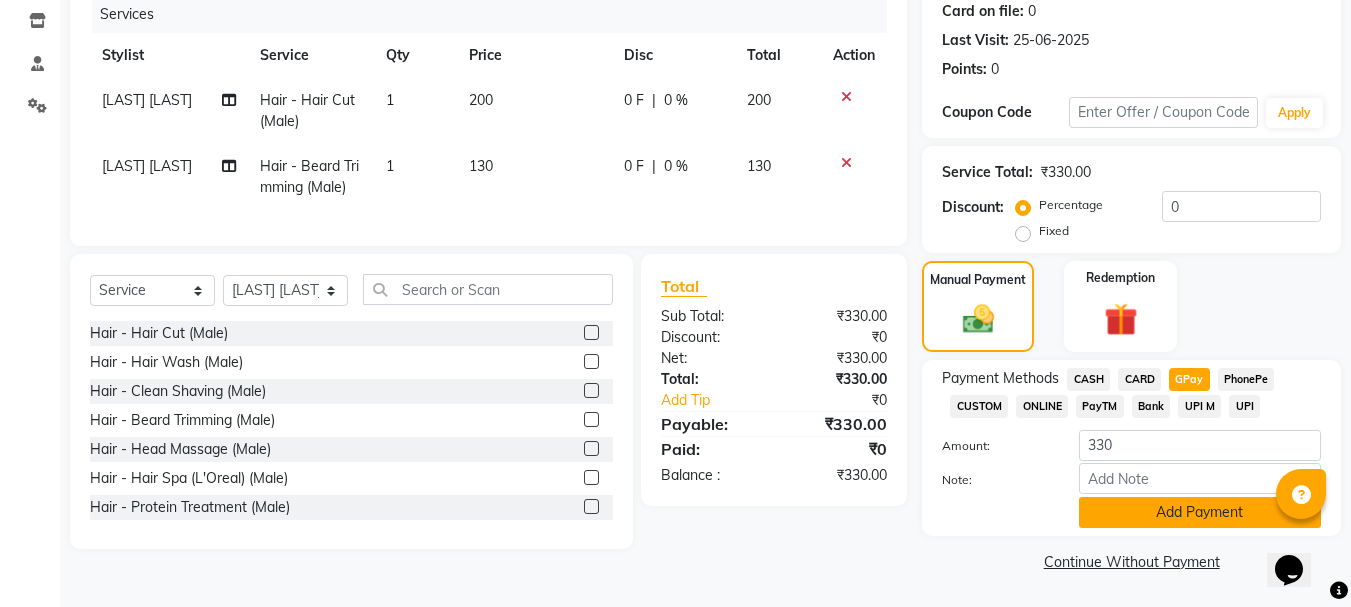 click on "Add Payment" 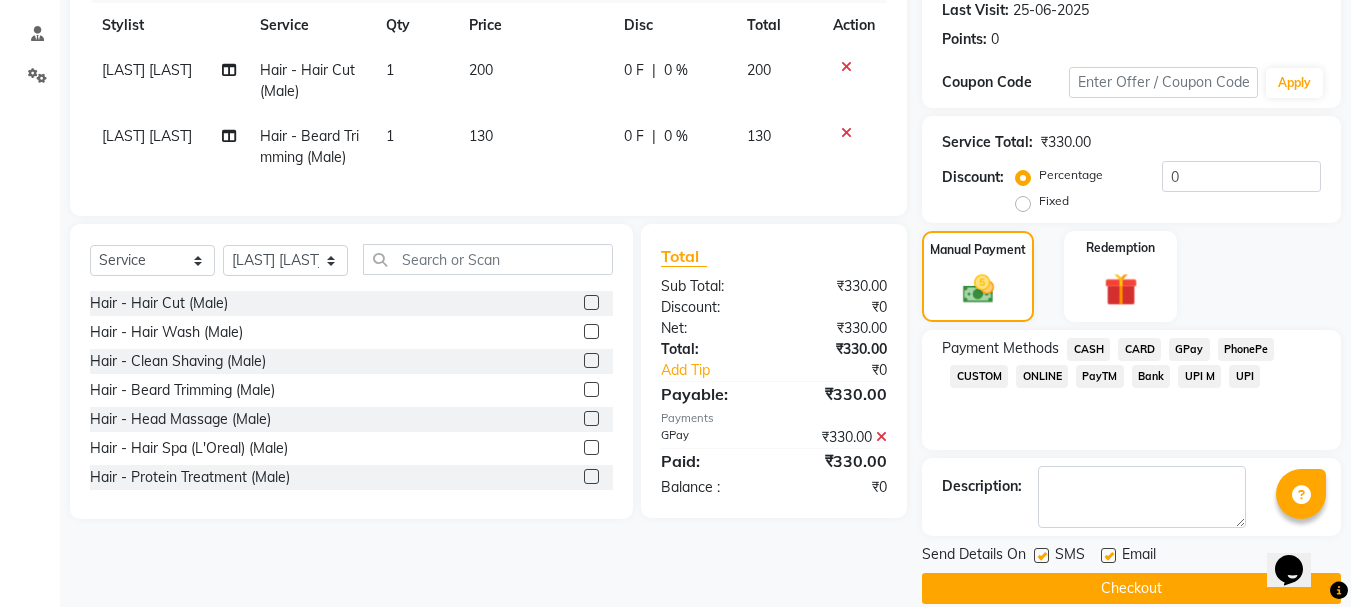 scroll, scrollTop: 309, scrollLeft: 0, axis: vertical 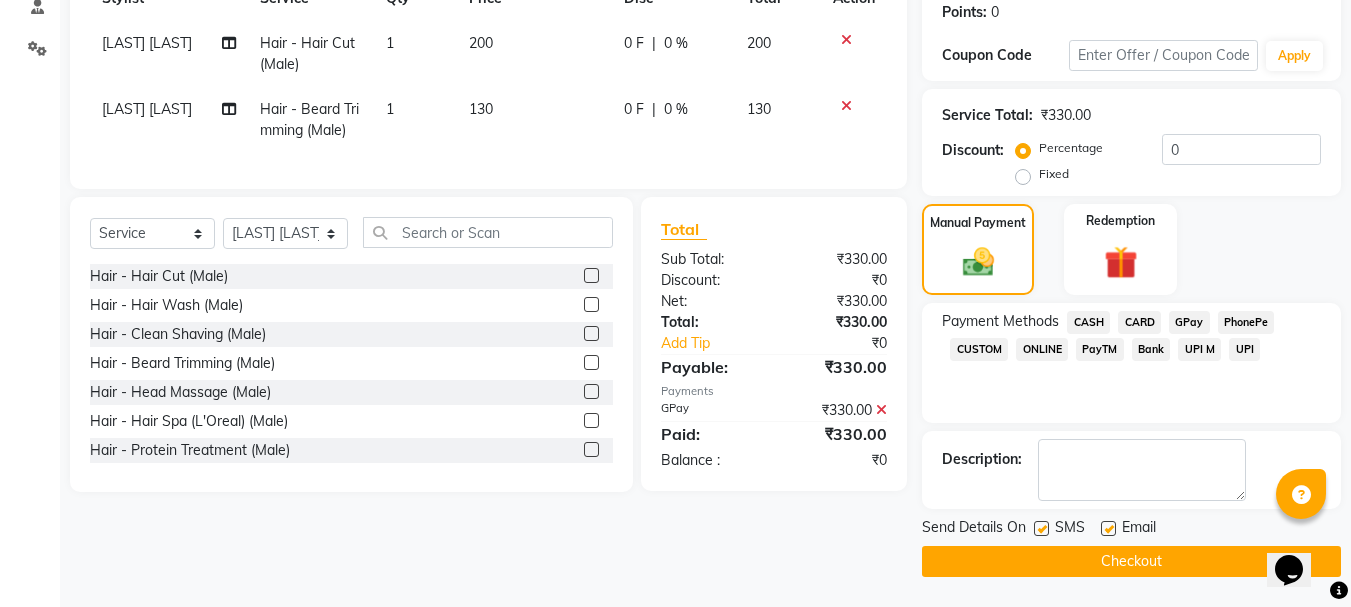 click on "Checkout" 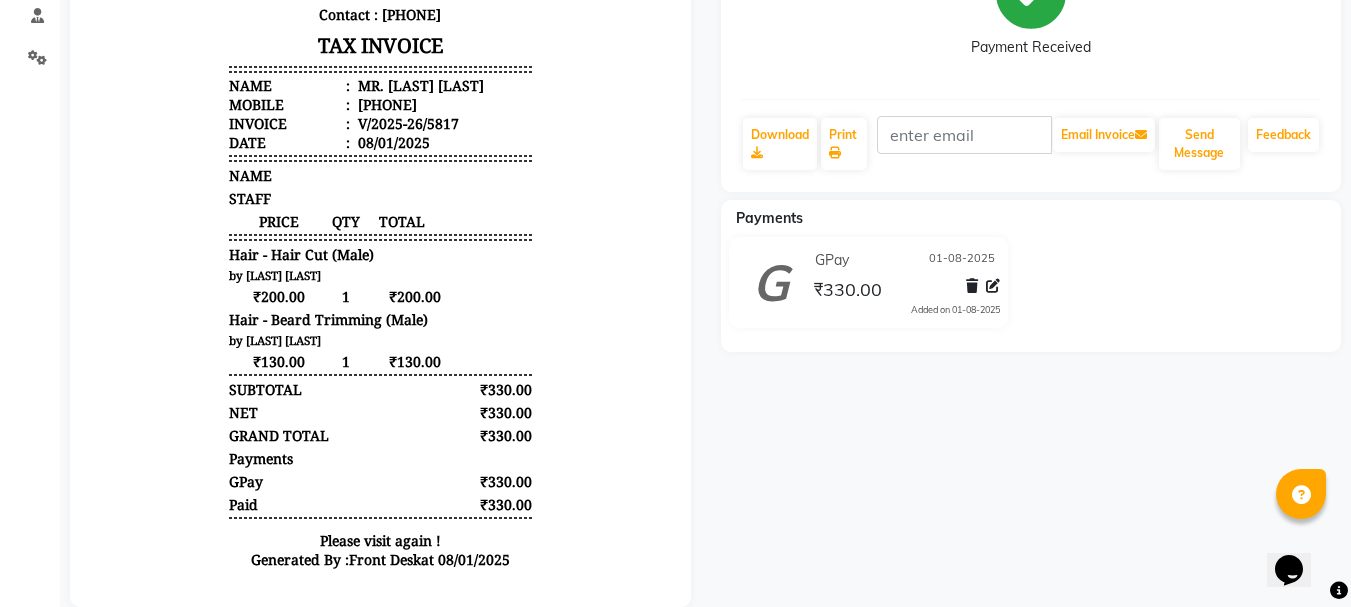 scroll, scrollTop: 0, scrollLeft: 0, axis: both 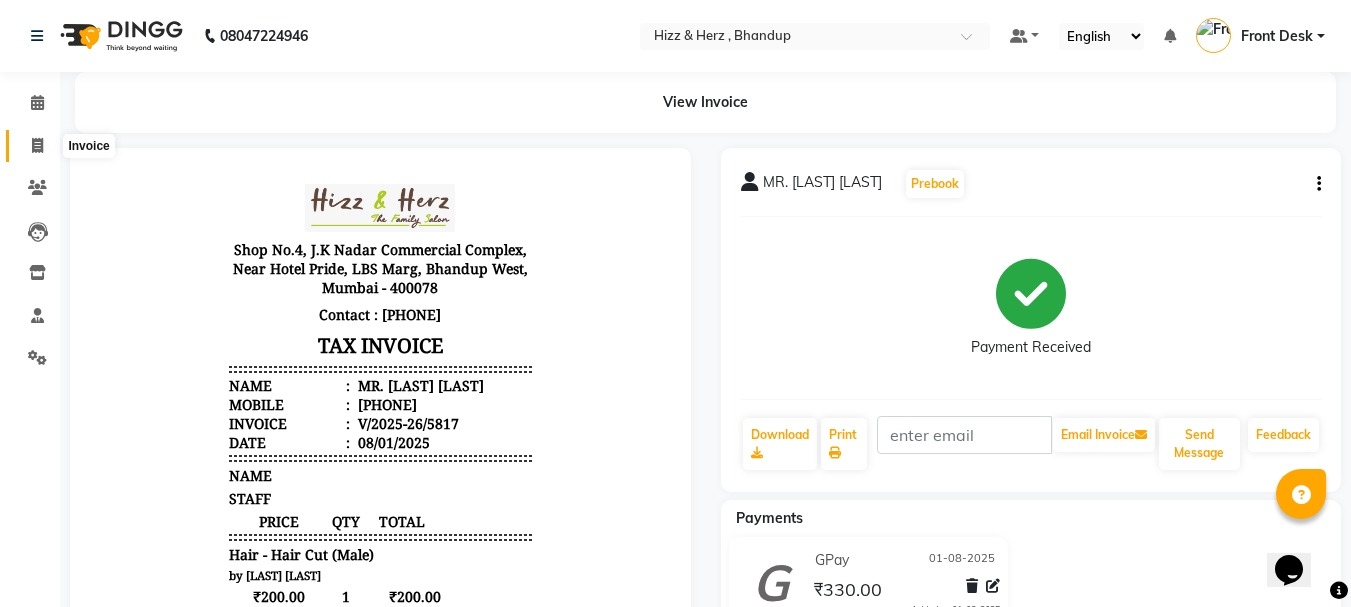 click 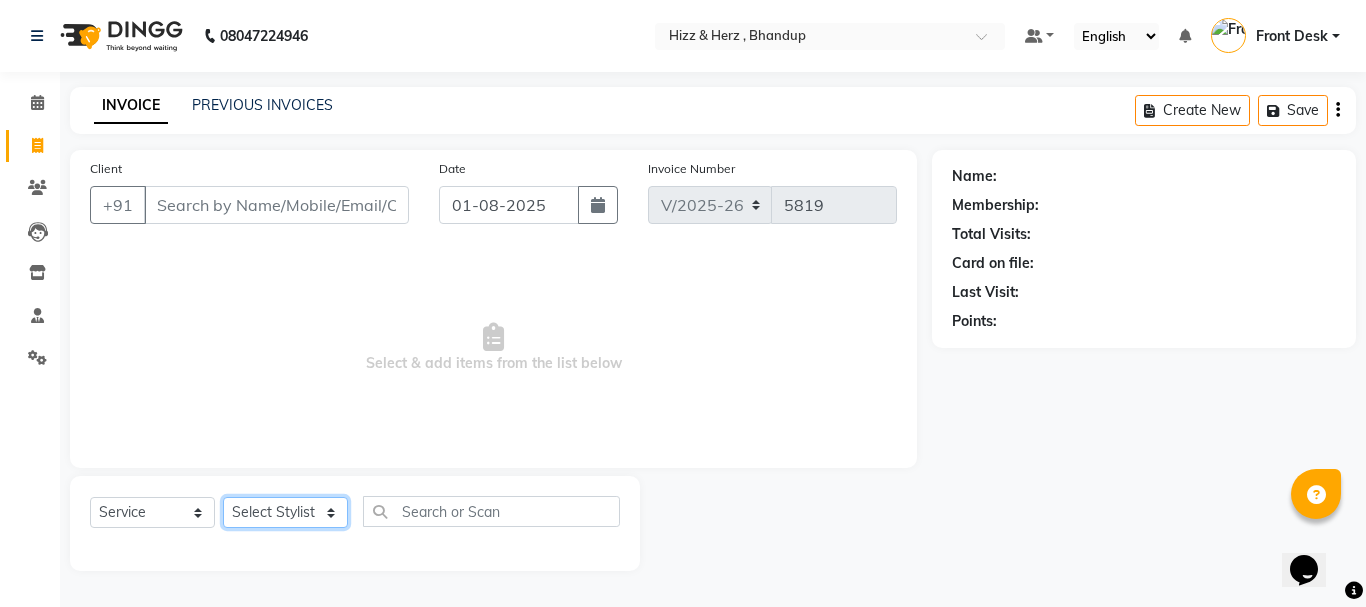 click on "Select Stylist Front Desk Gaurav Sharma HIZZ & HERZ 2 IRFAN AHMAD Jigna Goswami KHALID AHMAD Laxmi Mehboob MOHD PARVEJ NIZAM Salman Sangeeta  SUMITA  VEERENDRA SHARMA" 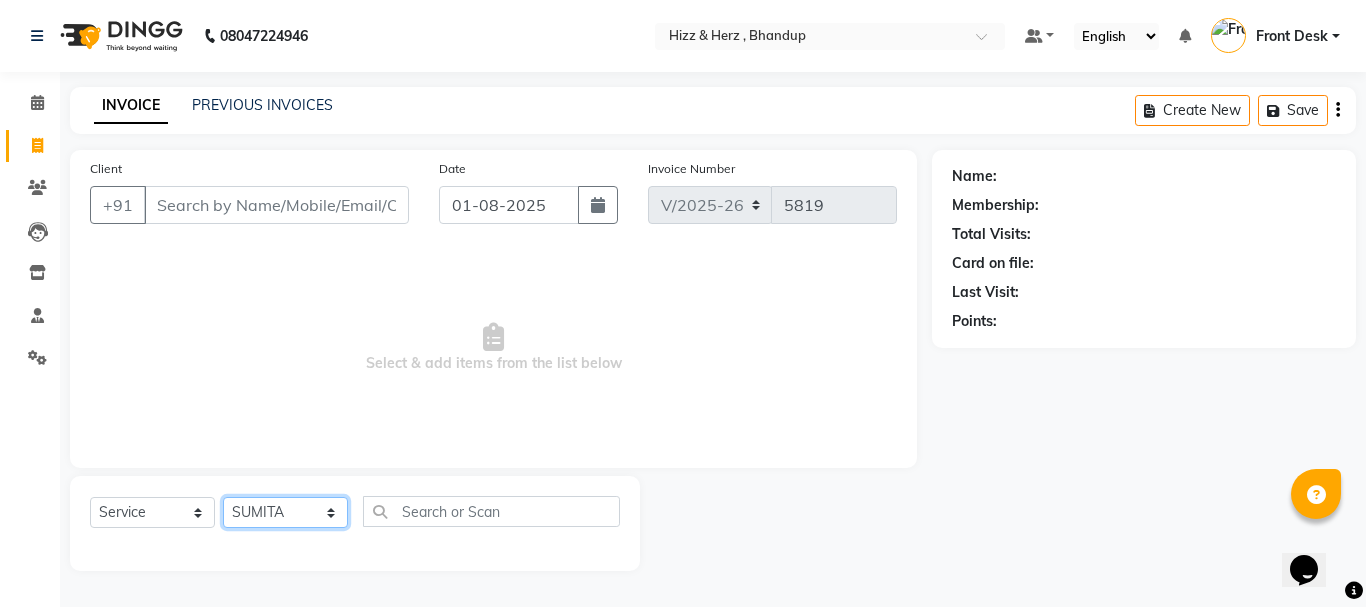 click on "Select Stylist Front Desk Gaurav Sharma HIZZ & HERZ 2 IRFAN AHMAD Jigna Goswami KHALID AHMAD Laxmi Mehboob MOHD PARVEJ NIZAM Salman Sangeeta  SUMITA  VEERENDRA SHARMA" 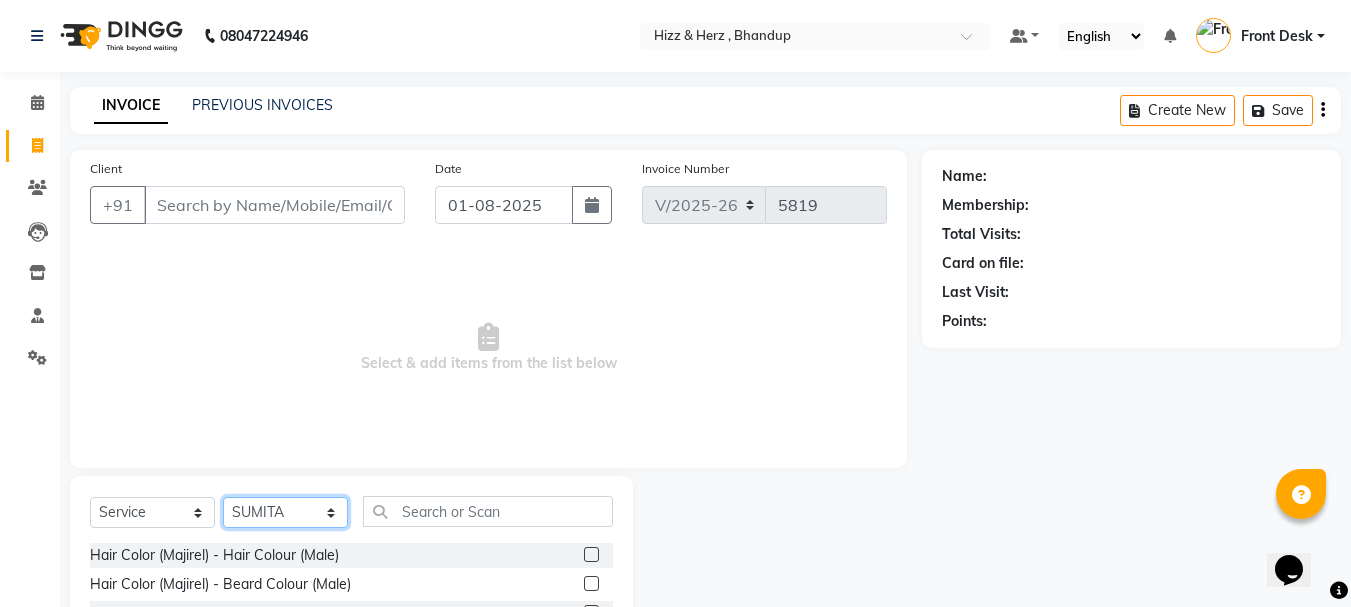 click on "Select Stylist Front Desk Gaurav Sharma HIZZ & HERZ 2 IRFAN AHMAD Jigna Goswami KHALID AHMAD Laxmi Mehboob MOHD PARVEJ NIZAM Salman Sangeeta  SUMITA  VEERENDRA SHARMA" 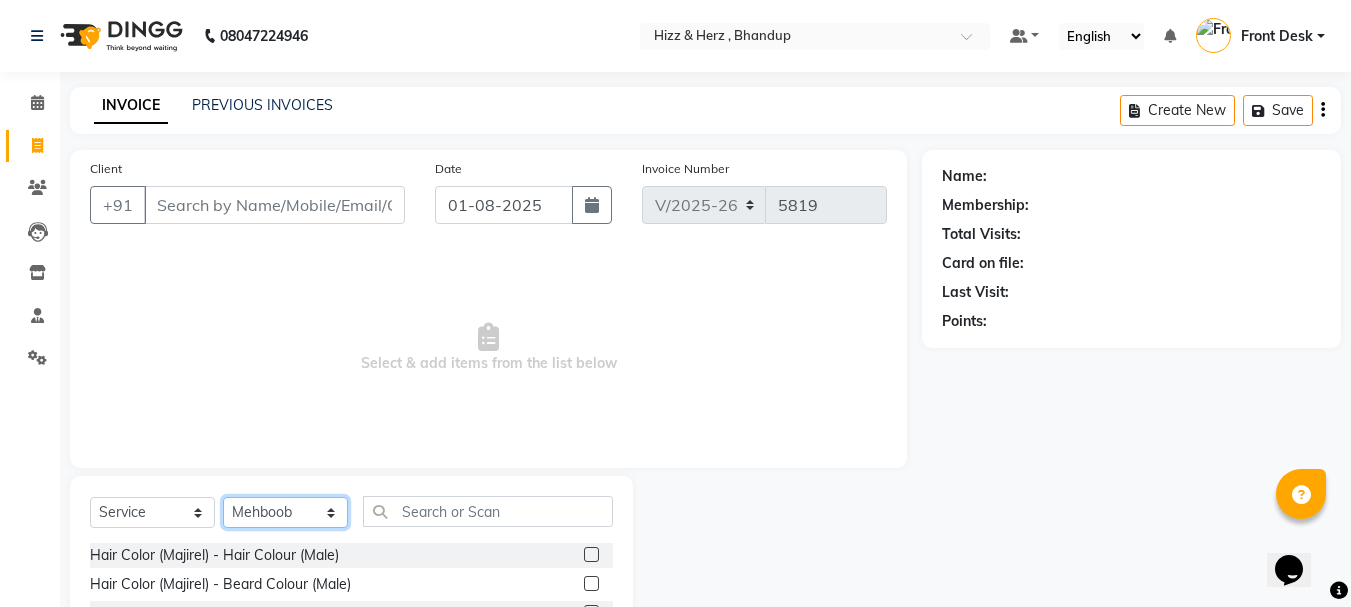 click on "Select Stylist Front Desk Gaurav Sharma HIZZ & HERZ 2 IRFAN AHMAD Jigna Goswami KHALID AHMAD Laxmi Mehboob MOHD PARVEJ NIZAM Salman Sangeeta  SUMITA  VEERENDRA SHARMA" 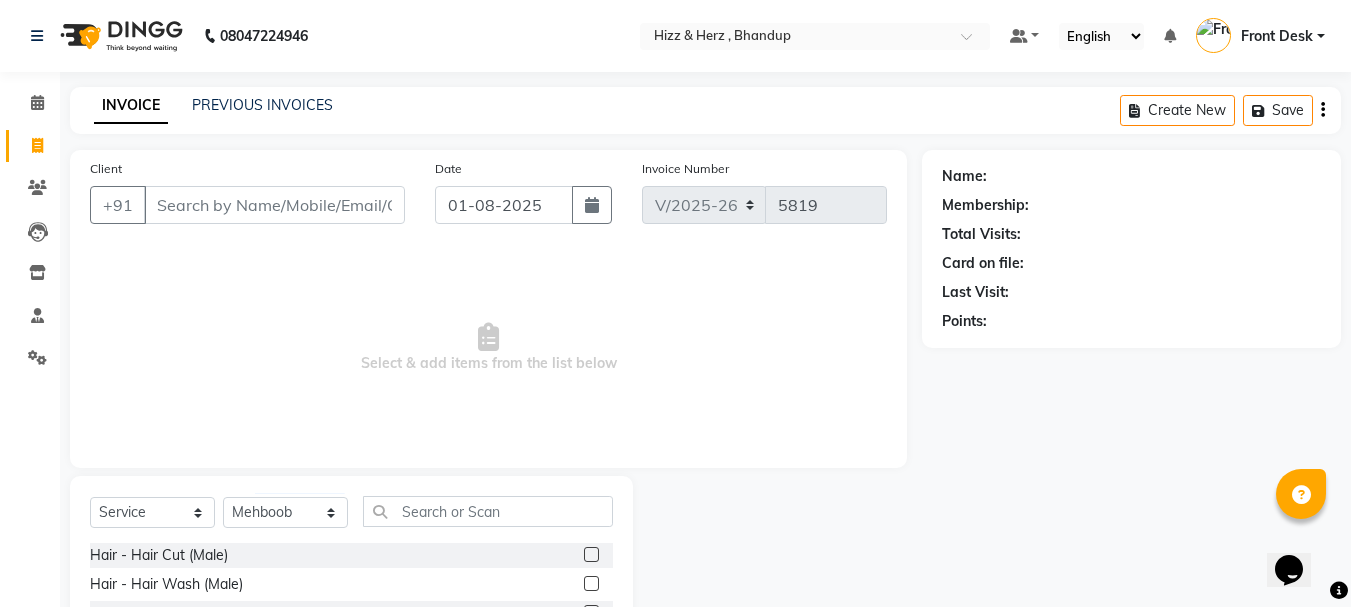 click 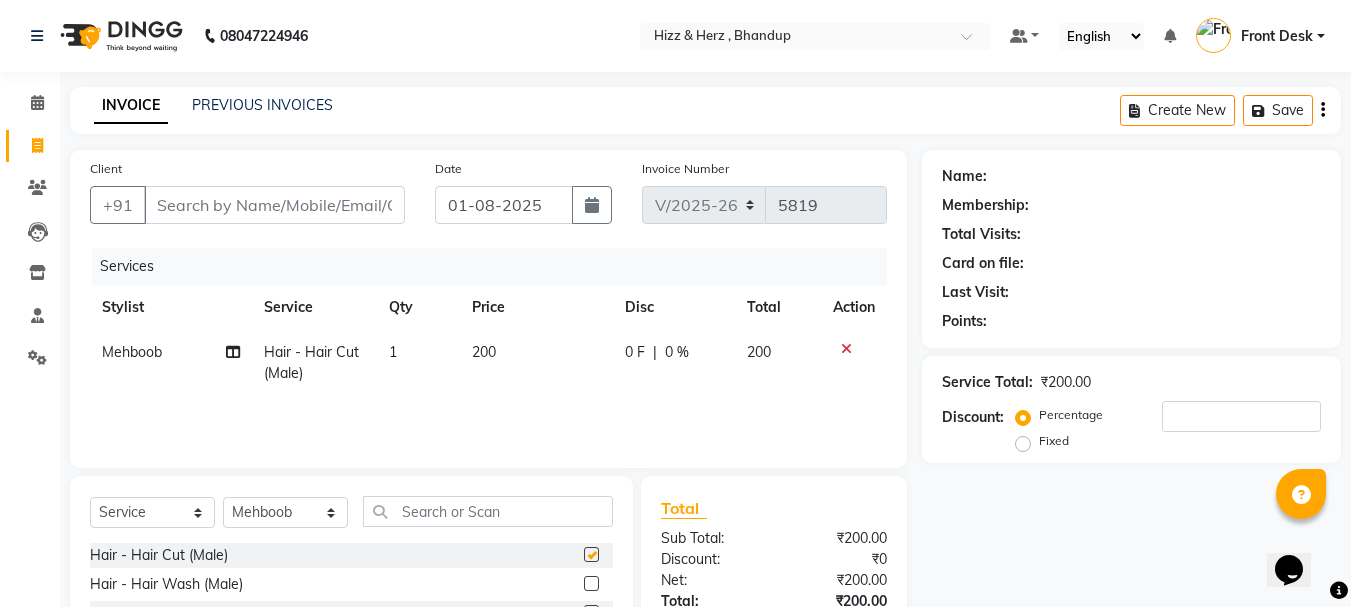 checkbox on "false" 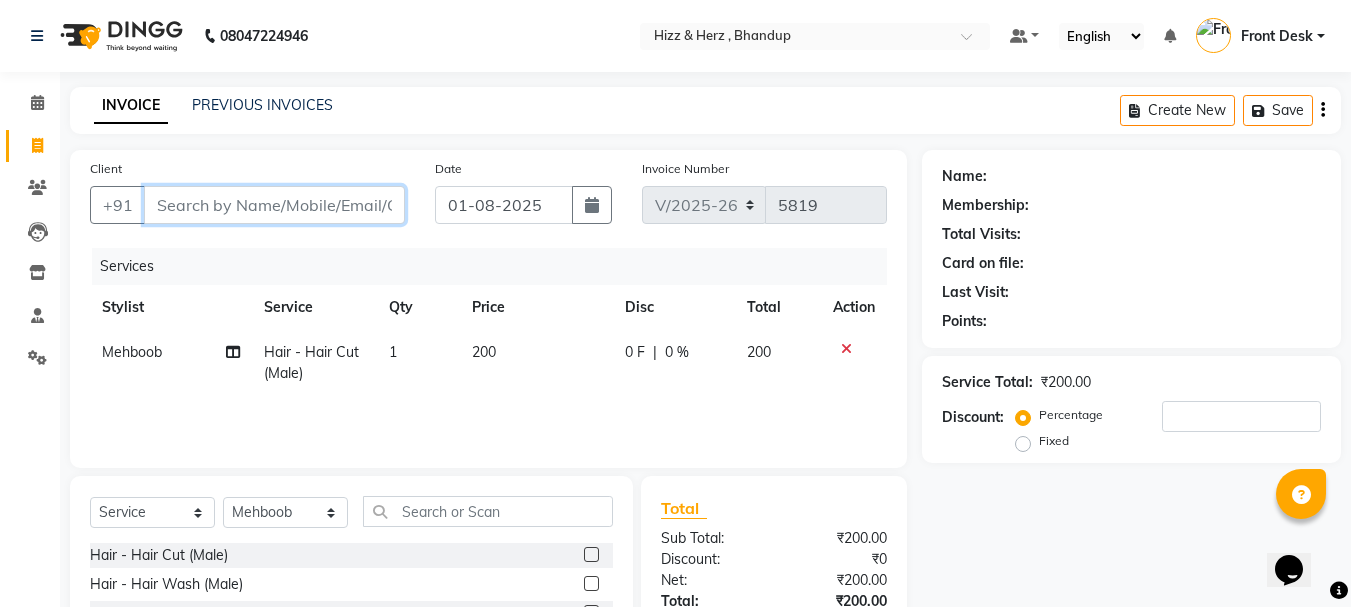 click on "Client" at bounding box center [274, 205] 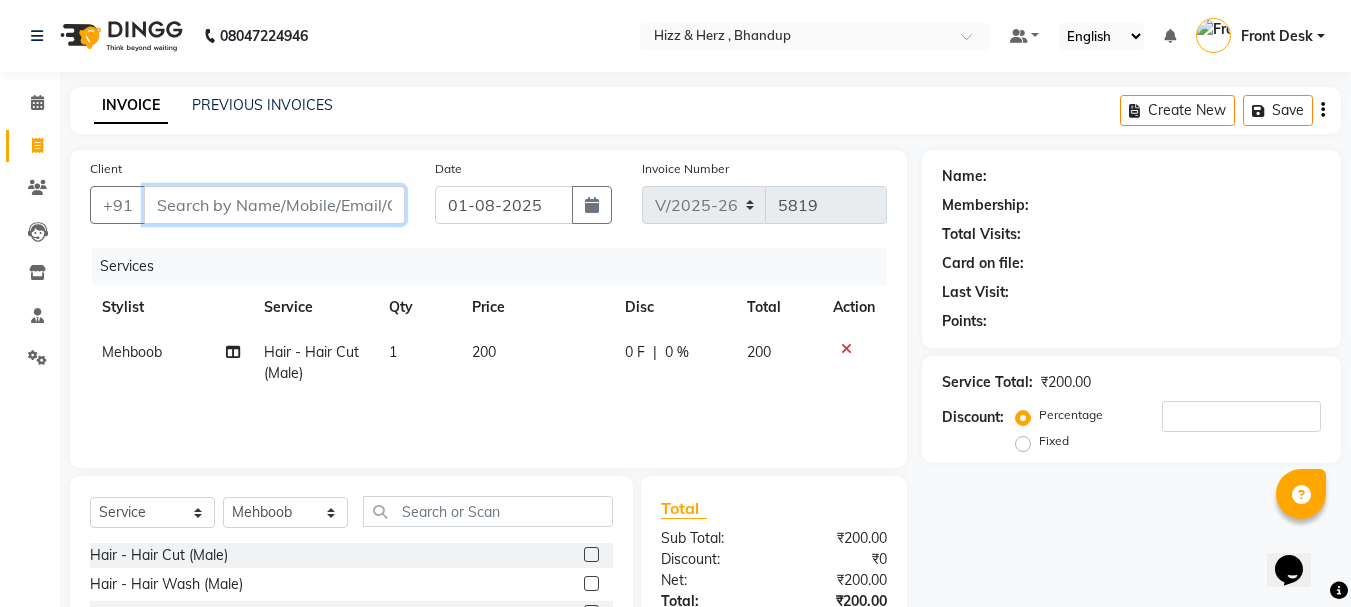 click on "Client" at bounding box center (274, 205) 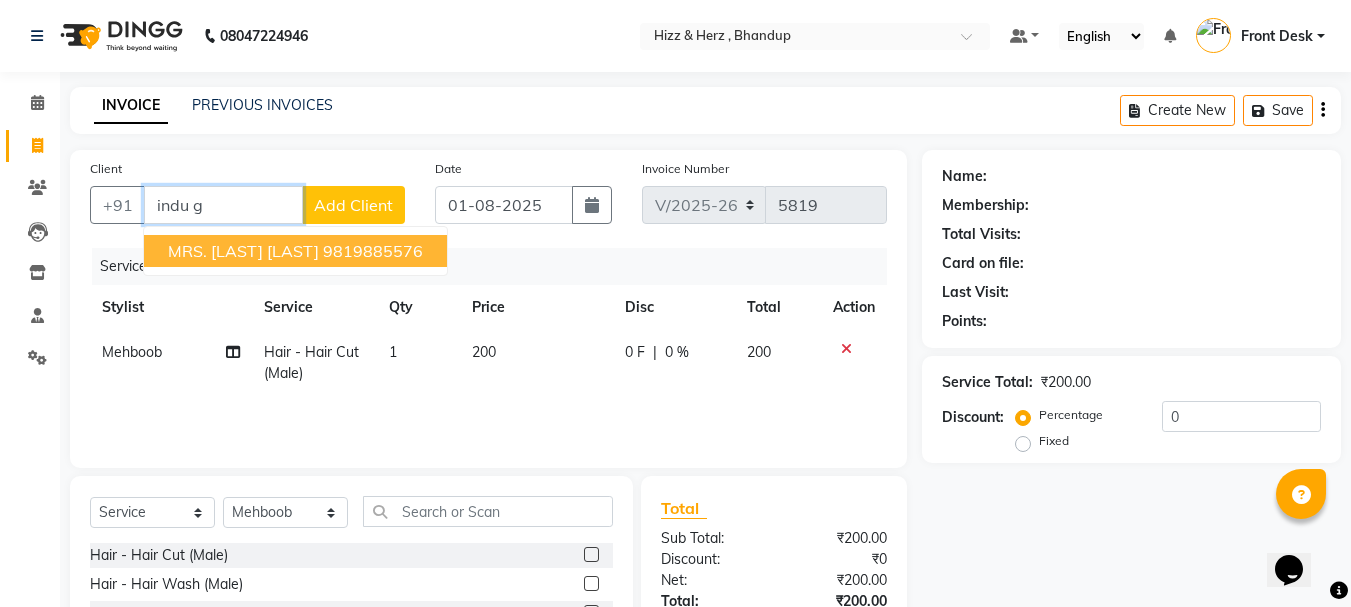 click on "MRS. INDU G  9819885576" at bounding box center (295, 251) 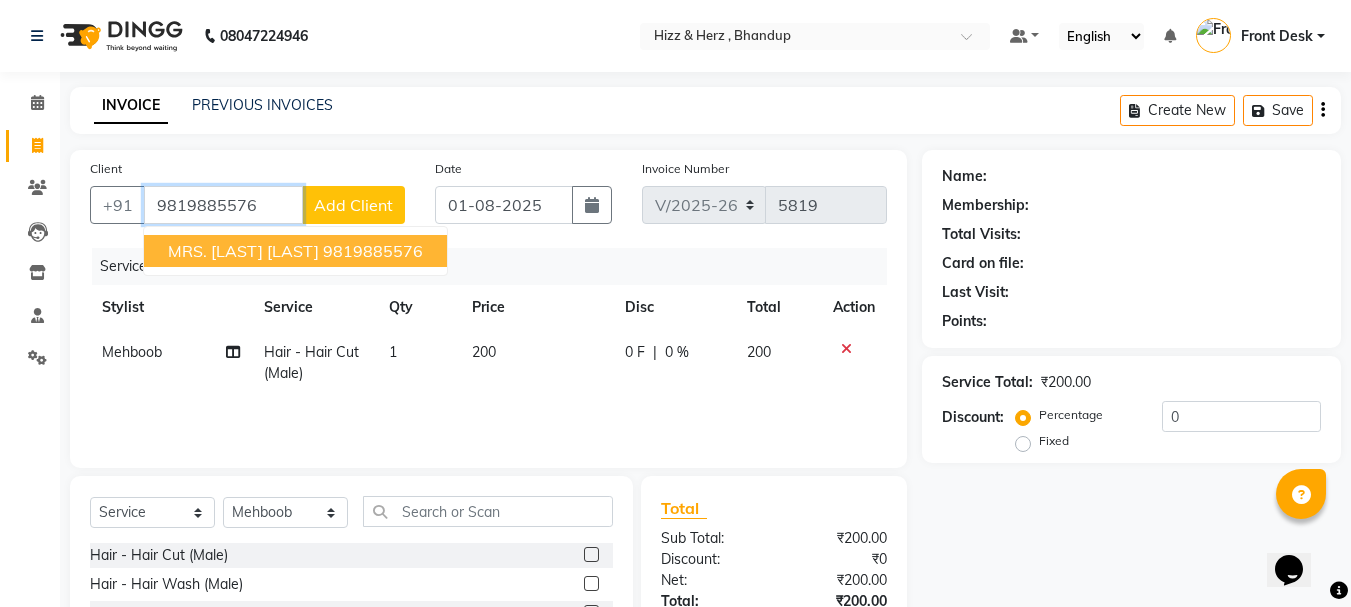 type on "9819885576" 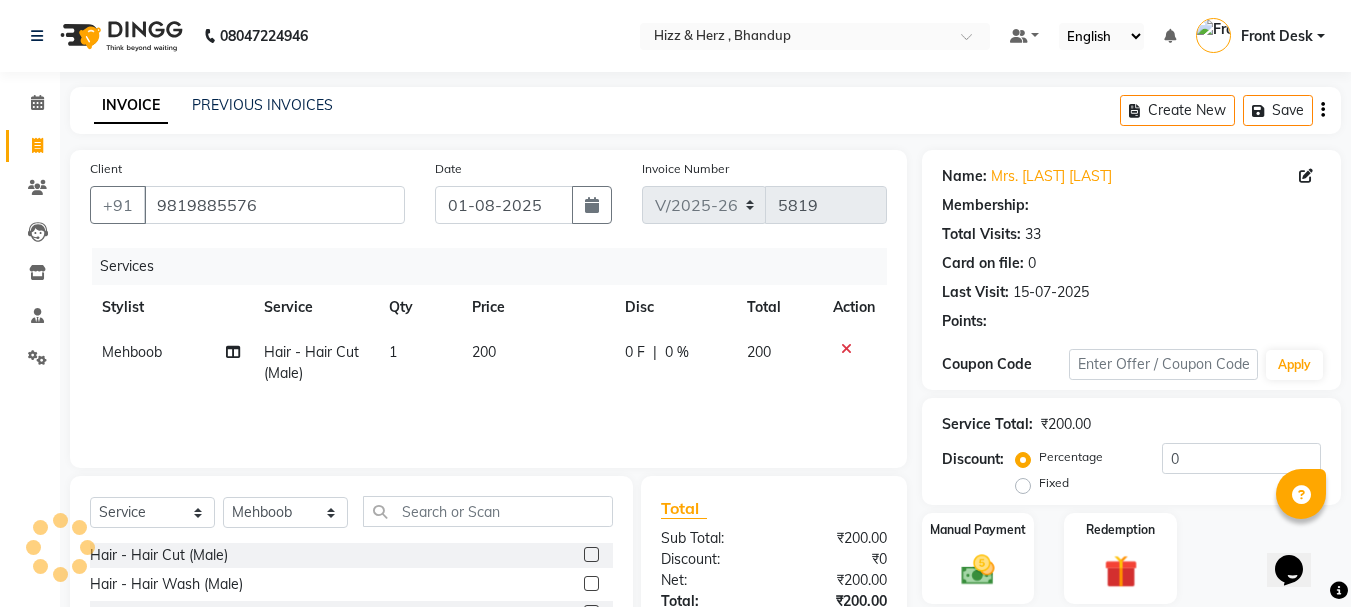 select on "1: Object" 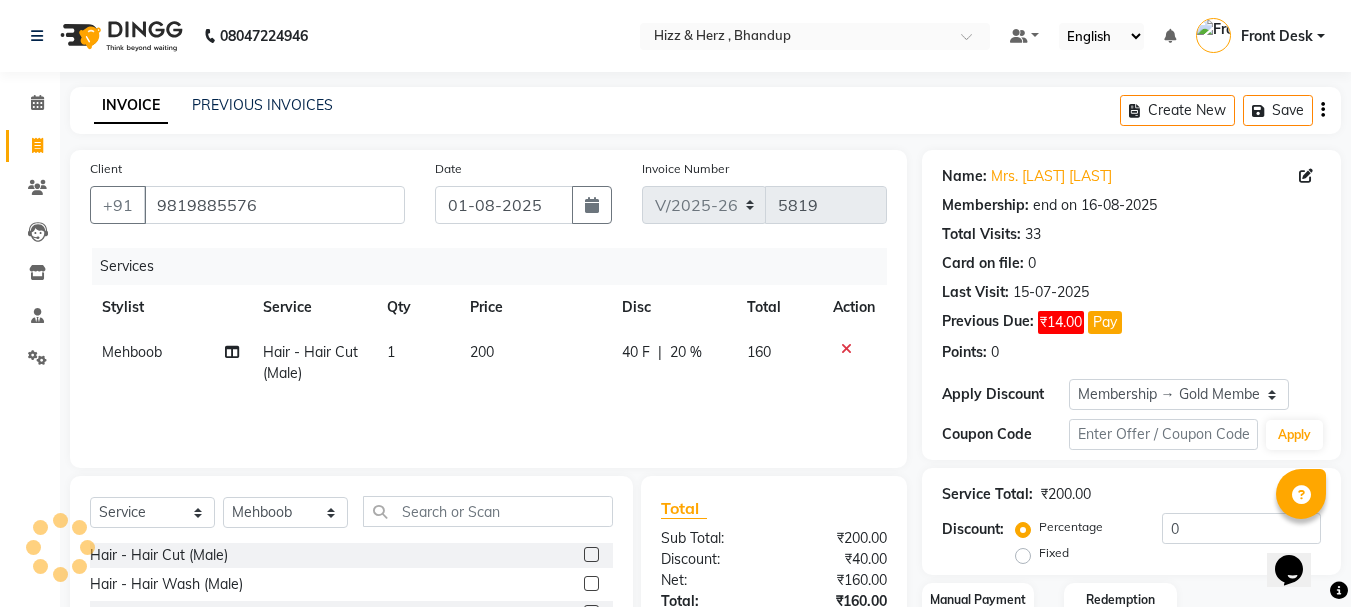 type on "20" 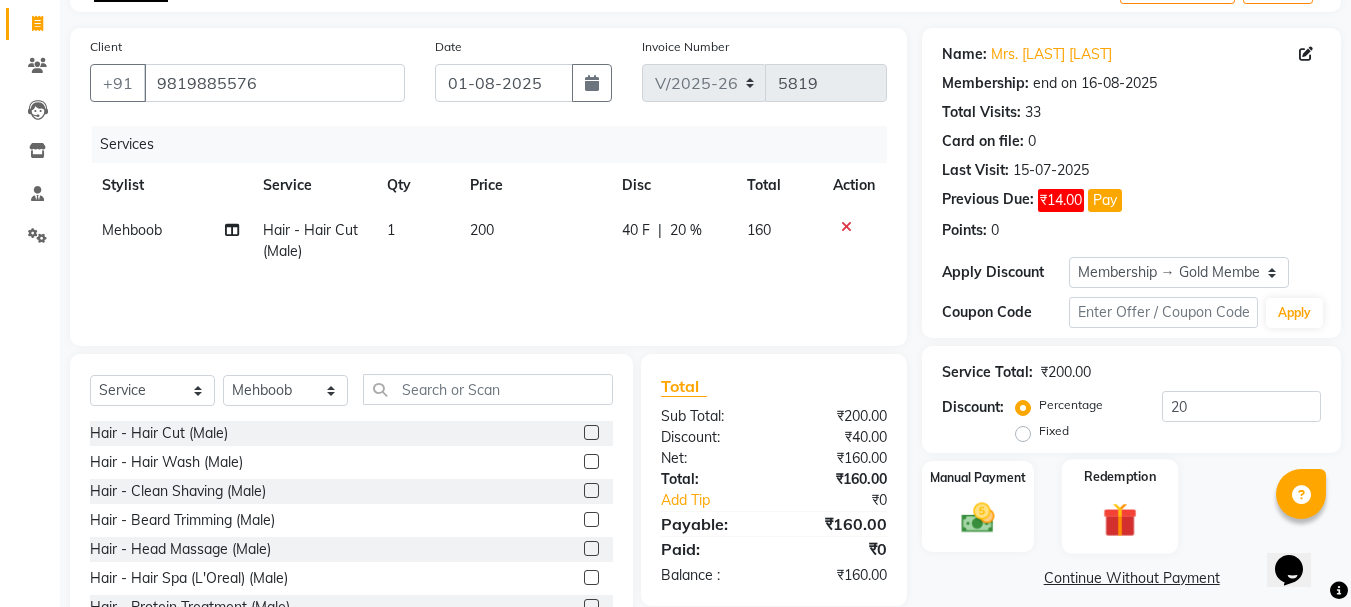 scroll, scrollTop: 194, scrollLeft: 0, axis: vertical 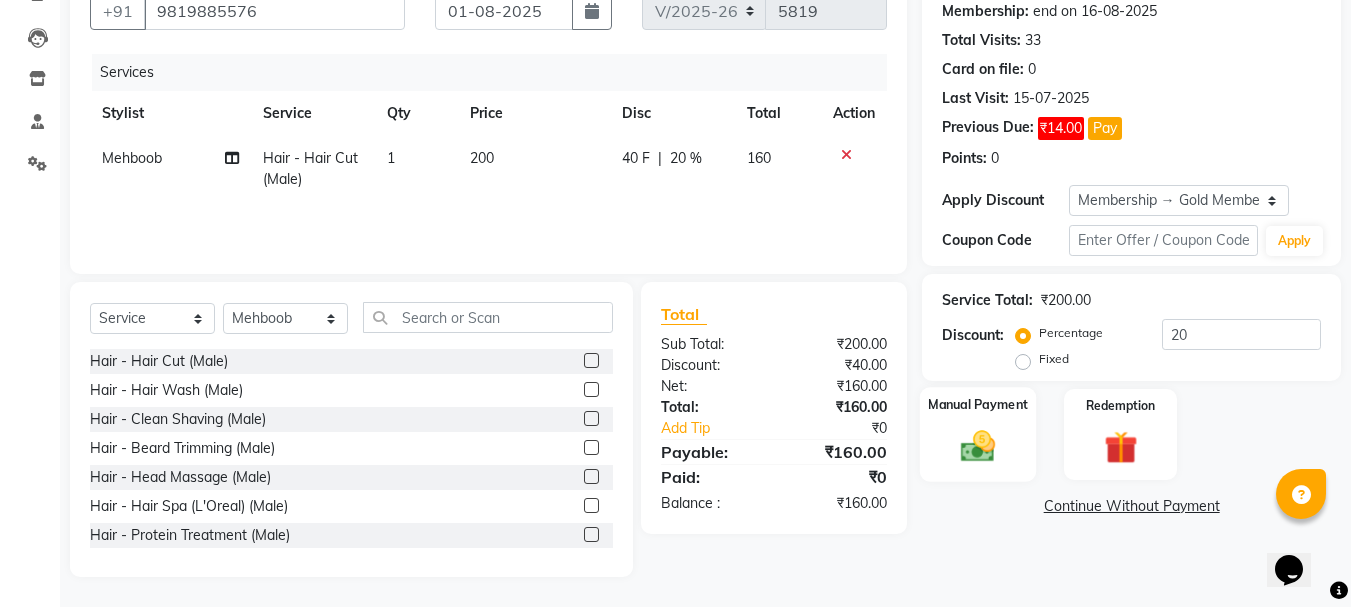 click 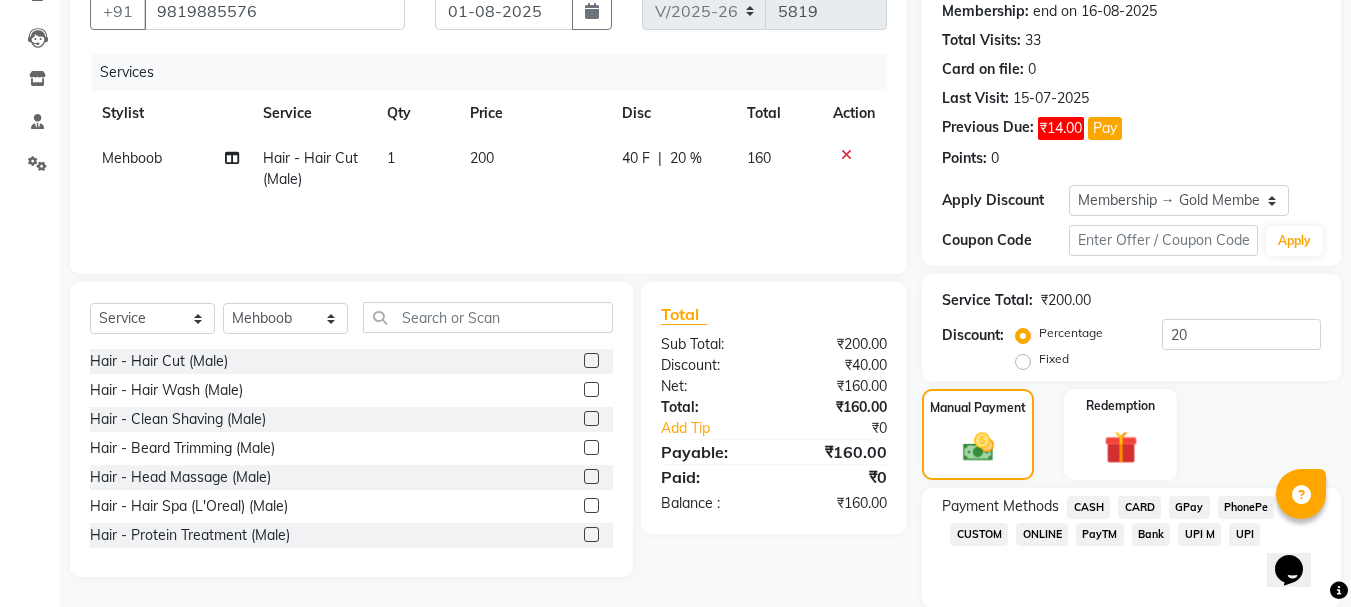 click on "GPay" 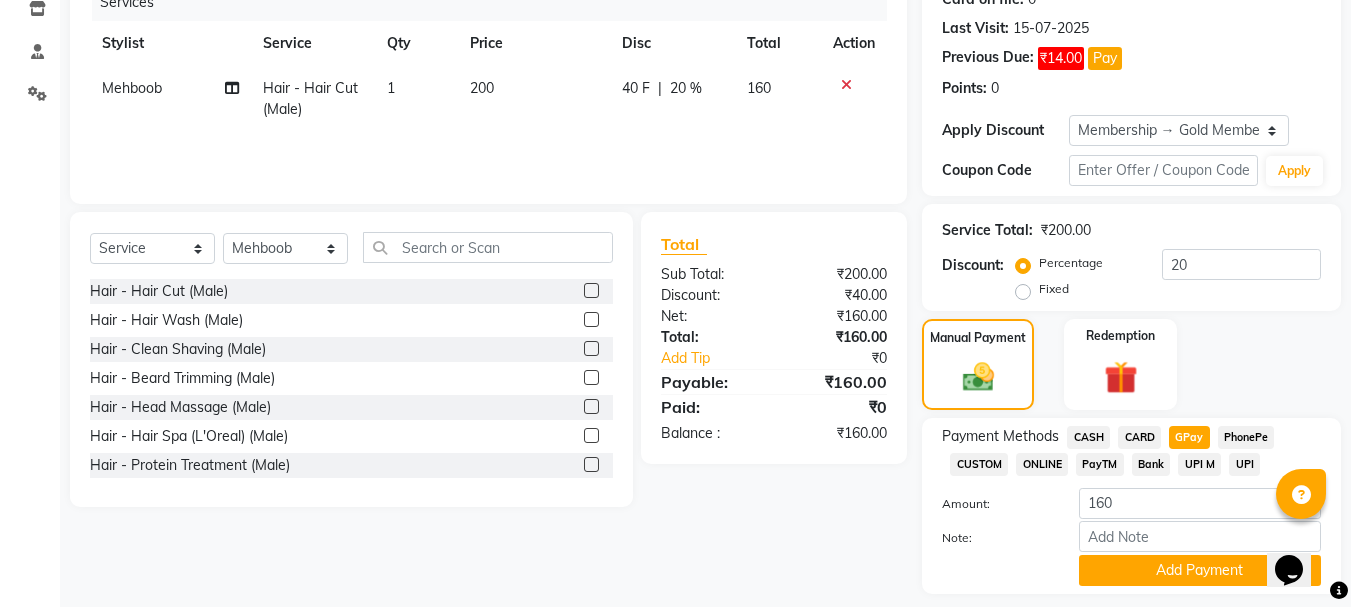 scroll, scrollTop: 322, scrollLeft: 0, axis: vertical 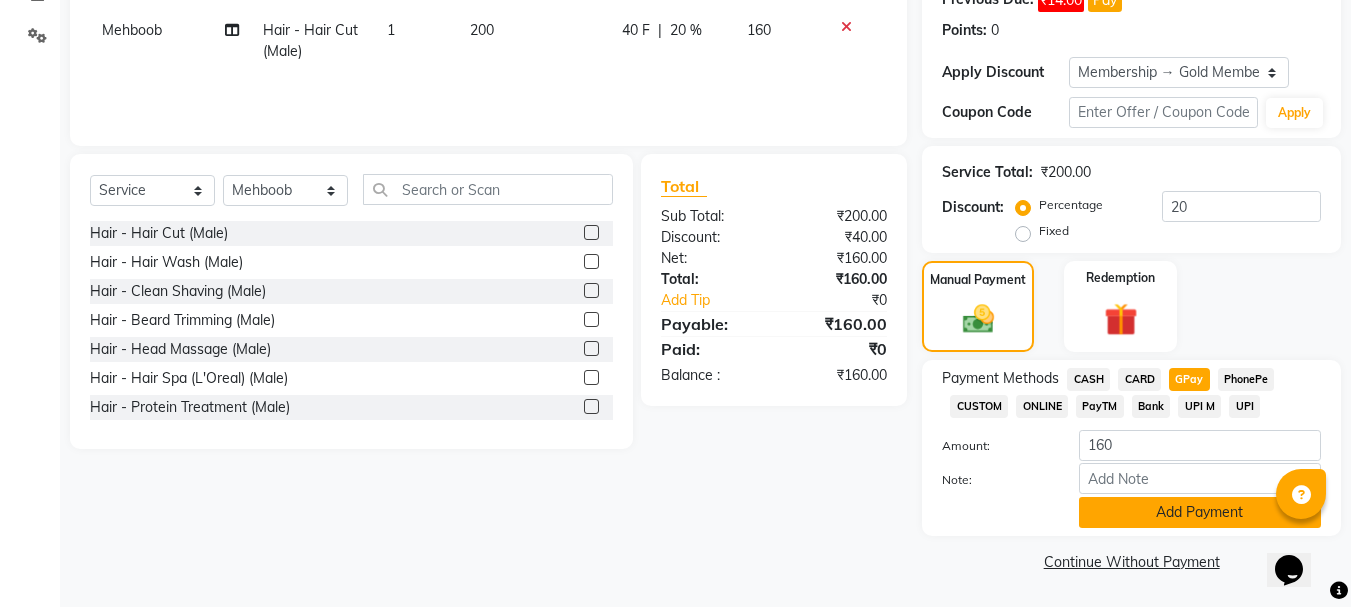 click on "Add Payment" 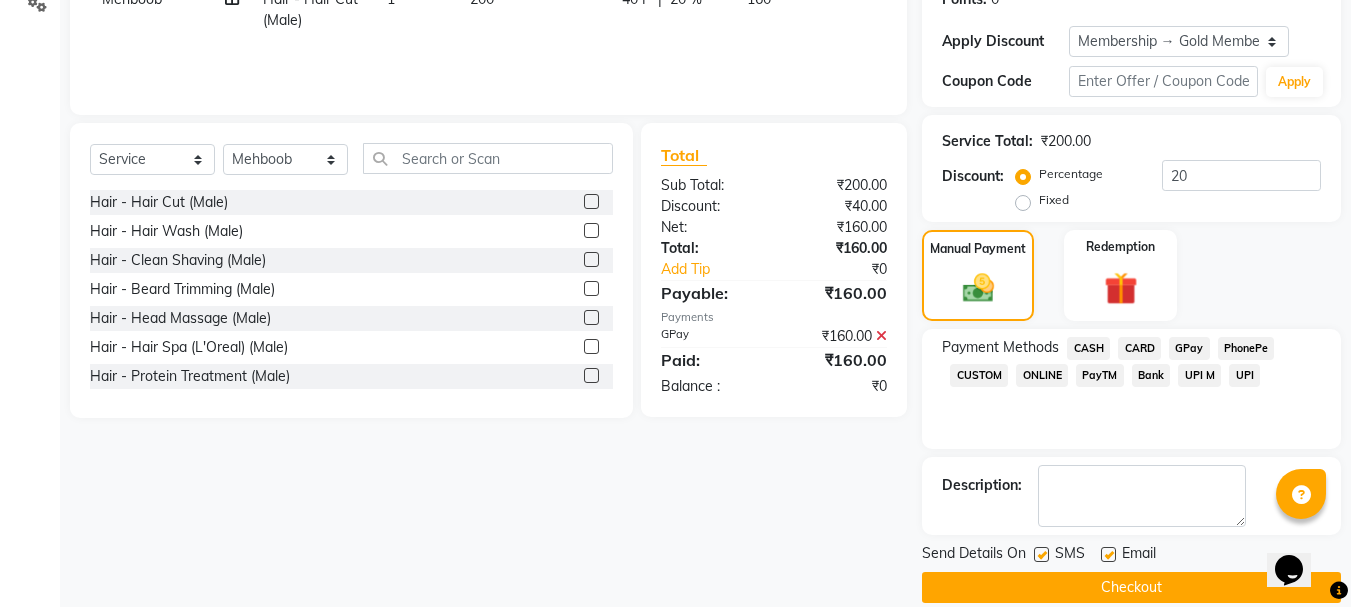 scroll, scrollTop: 379, scrollLeft: 0, axis: vertical 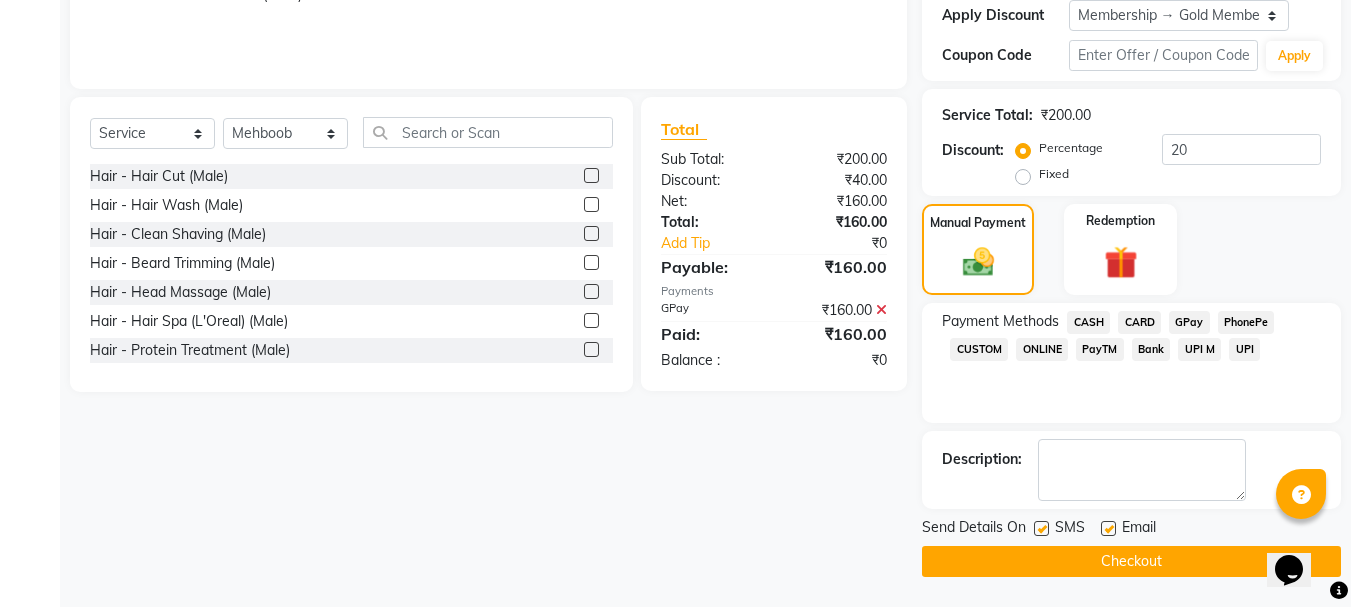 click on "Checkout" 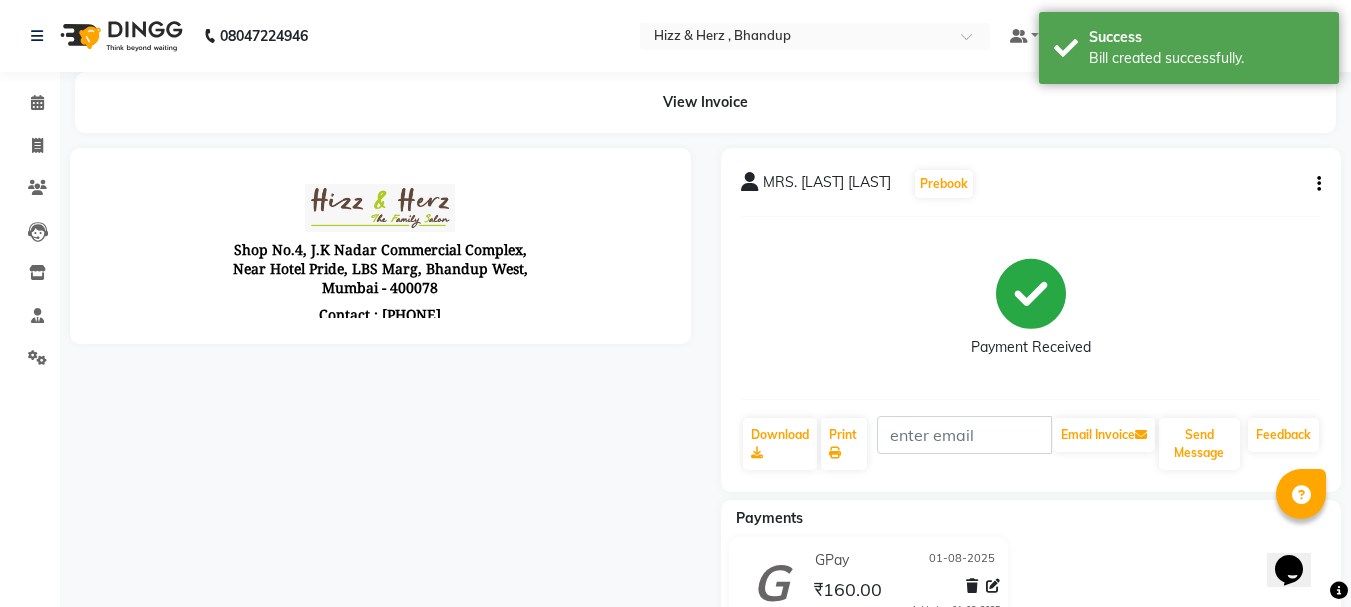 scroll, scrollTop: 0, scrollLeft: 0, axis: both 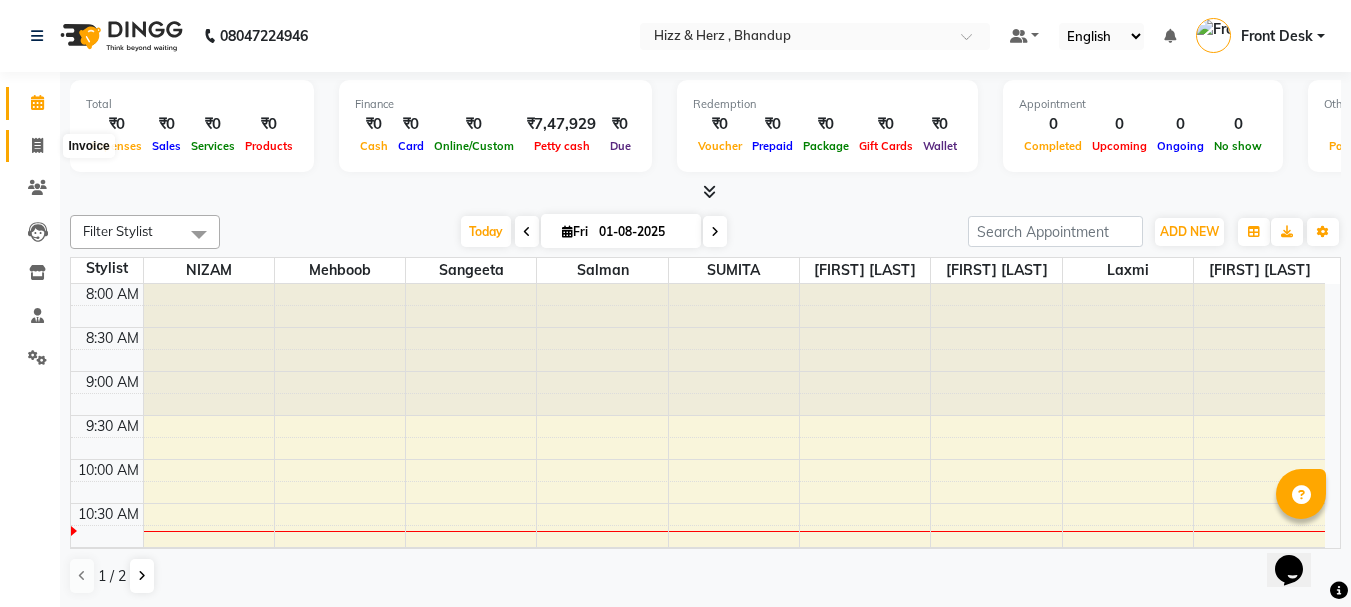 click 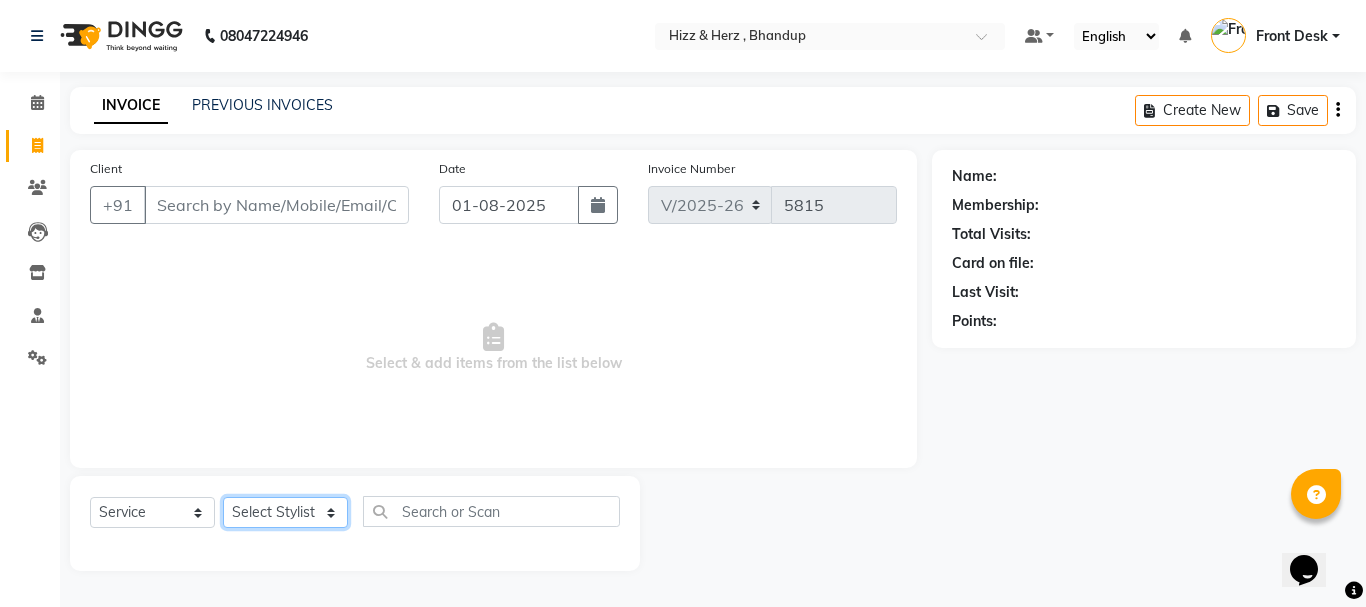 click on "Select Stylist Front Desk [PERSON] HIZZ & HERZ 2 [PERSON] [PERSON] [PERSON] [PERSON] [PERSON] [PERSON] [PERSON] [PERSON]" 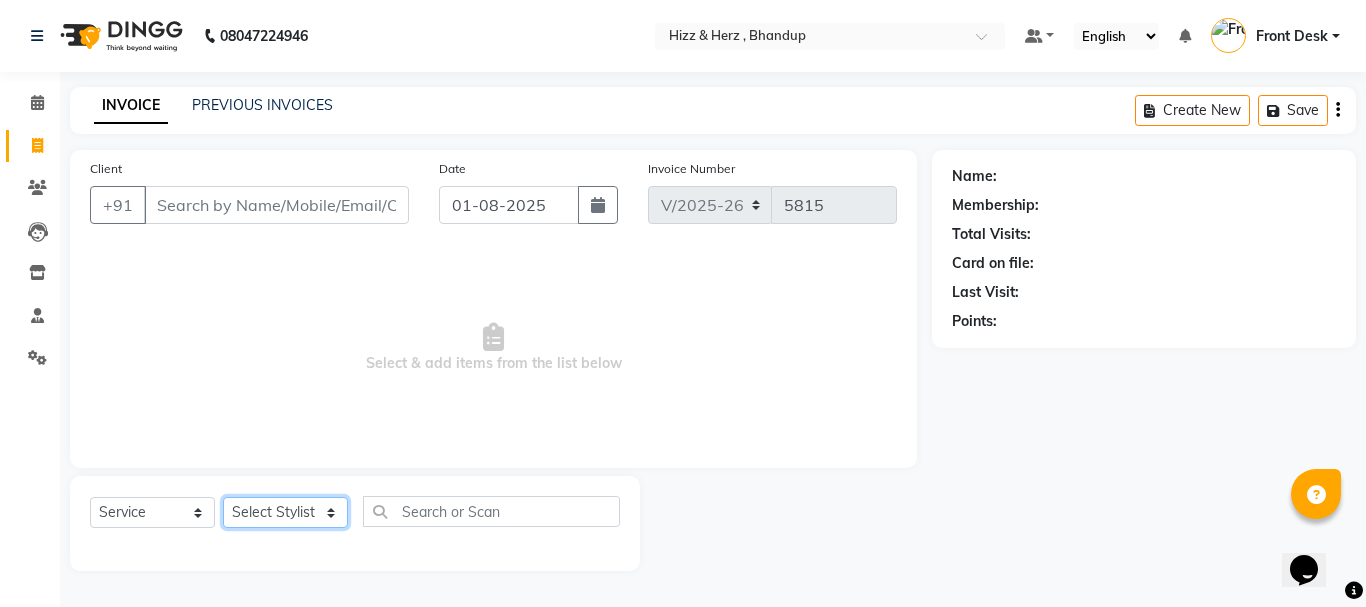 select on "11514" 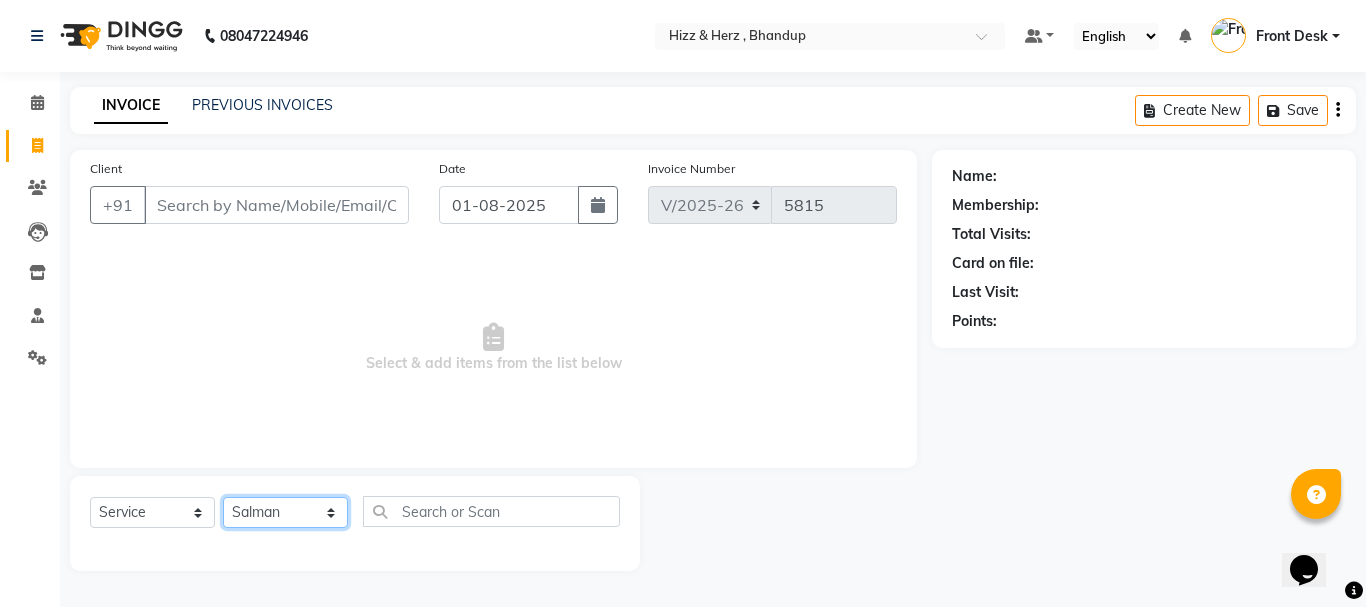click on "Select Stylist Front Desk [PERSON] HIZZ & HERZ 2 [PERSON] [PERSON] [PERSON] [PERSON] [PERSON] [PERSON] [PERSON] [PERSON]" 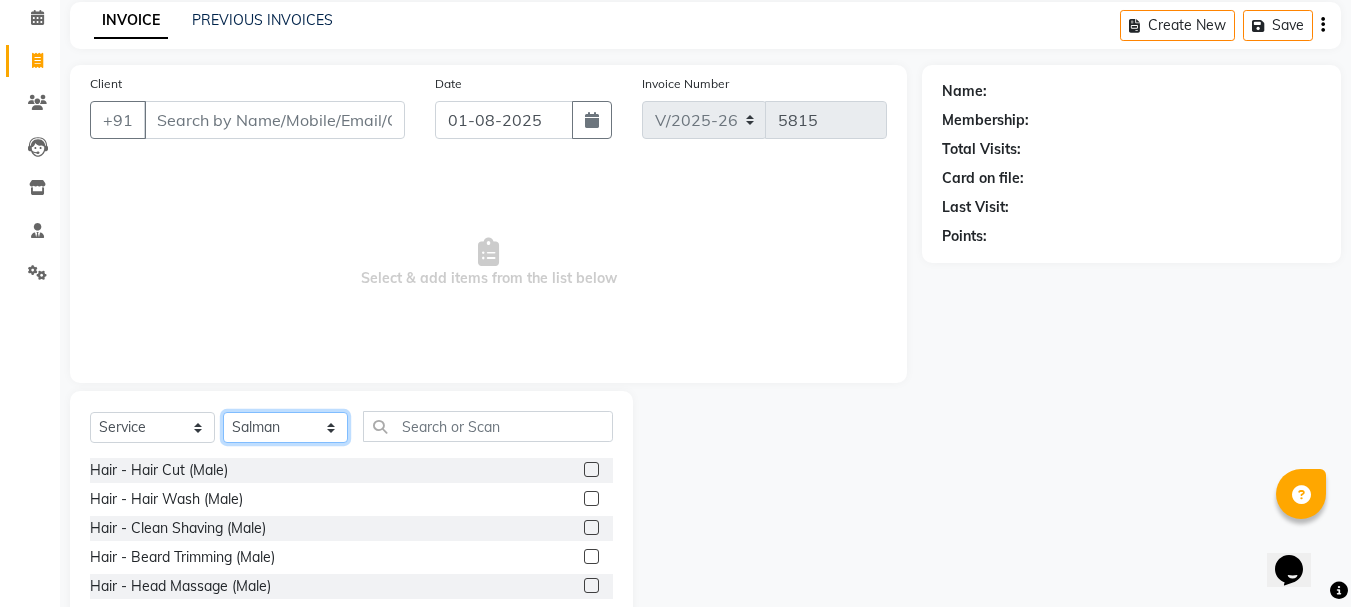 scroll, scrollTop: 194, scrollLeft: 0, axis: vertical 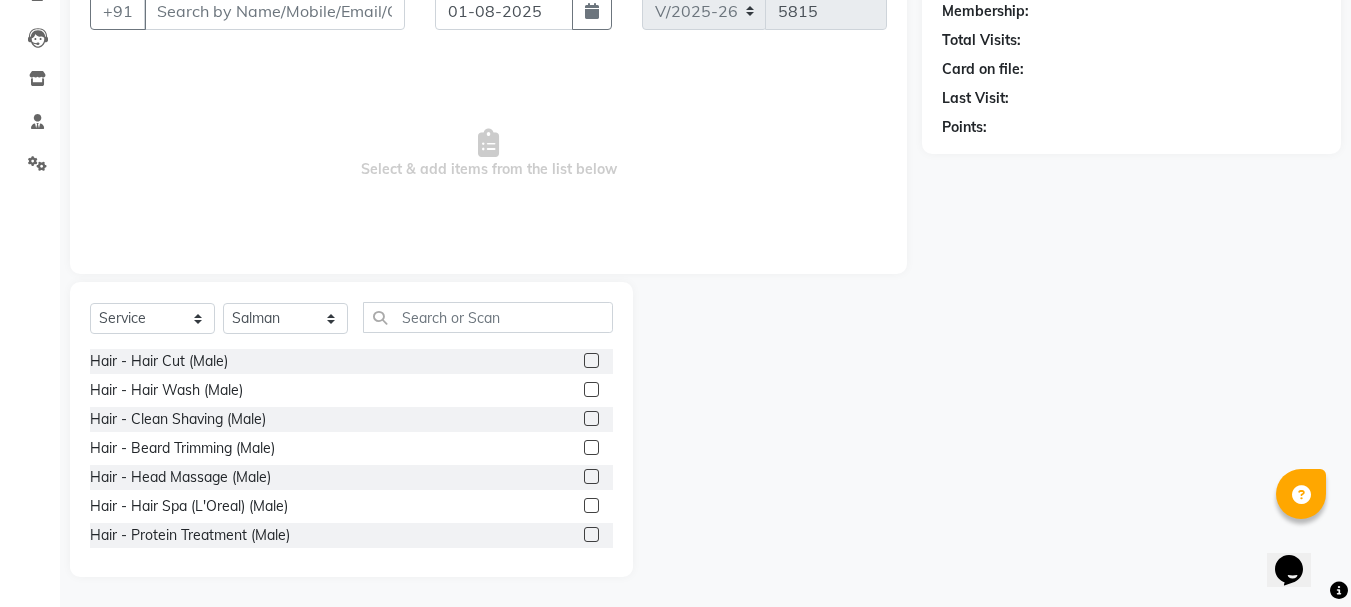 click 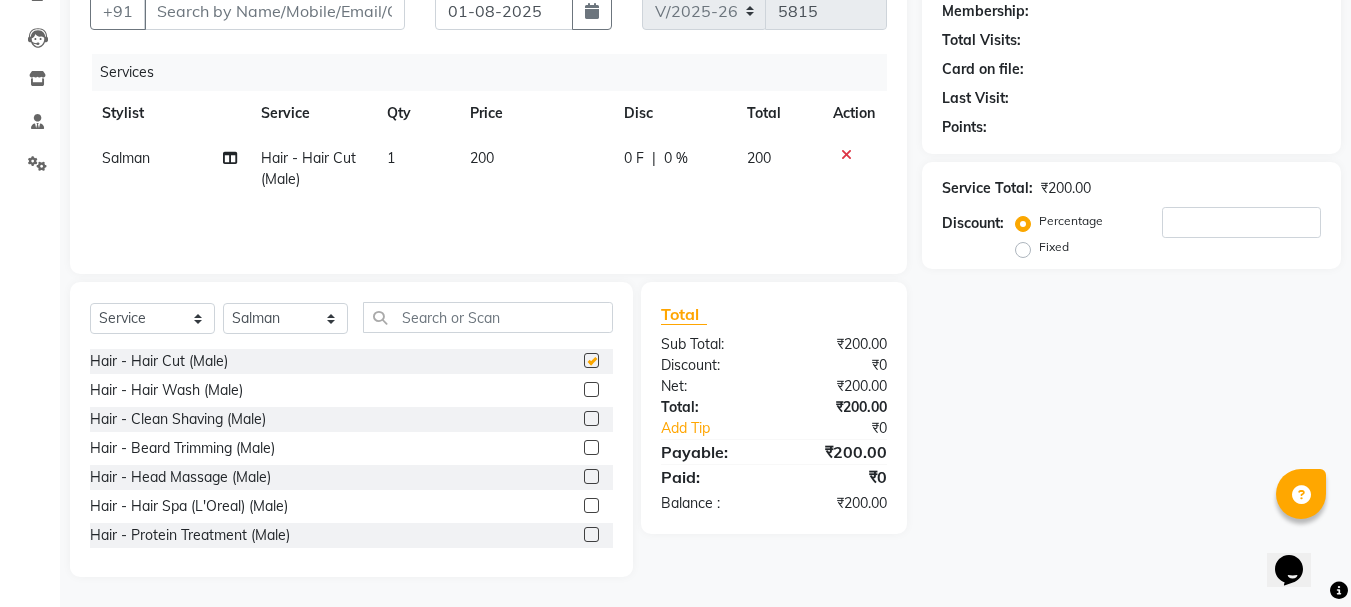checkbox on "false" 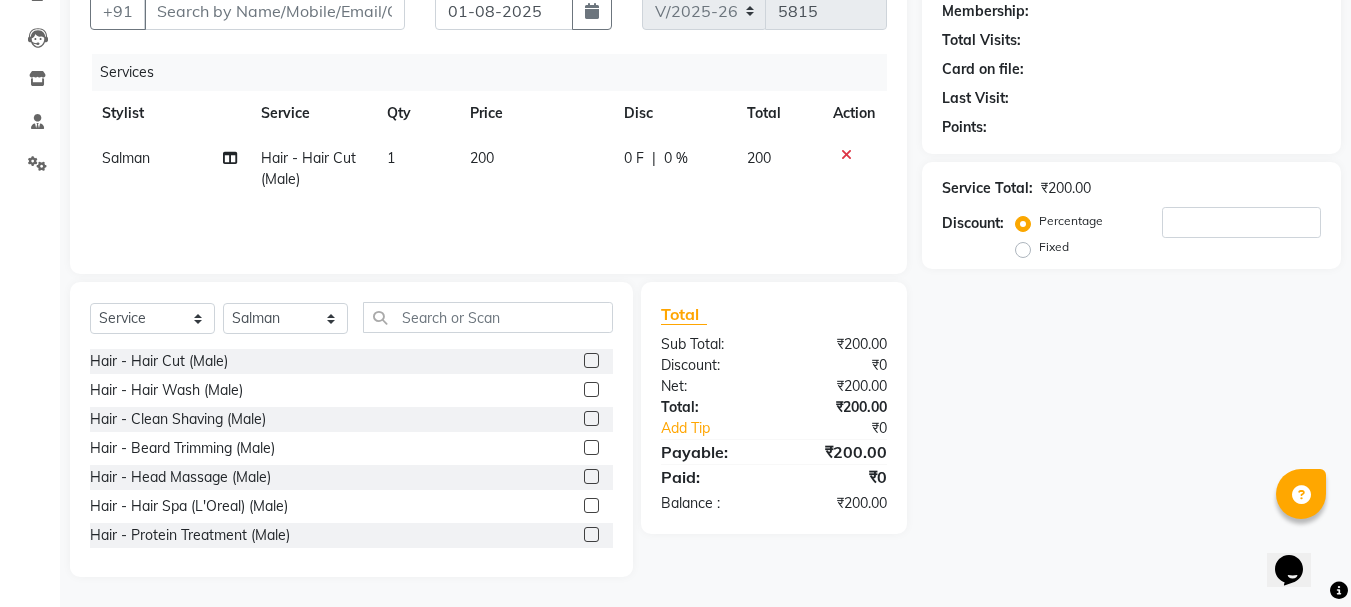 click 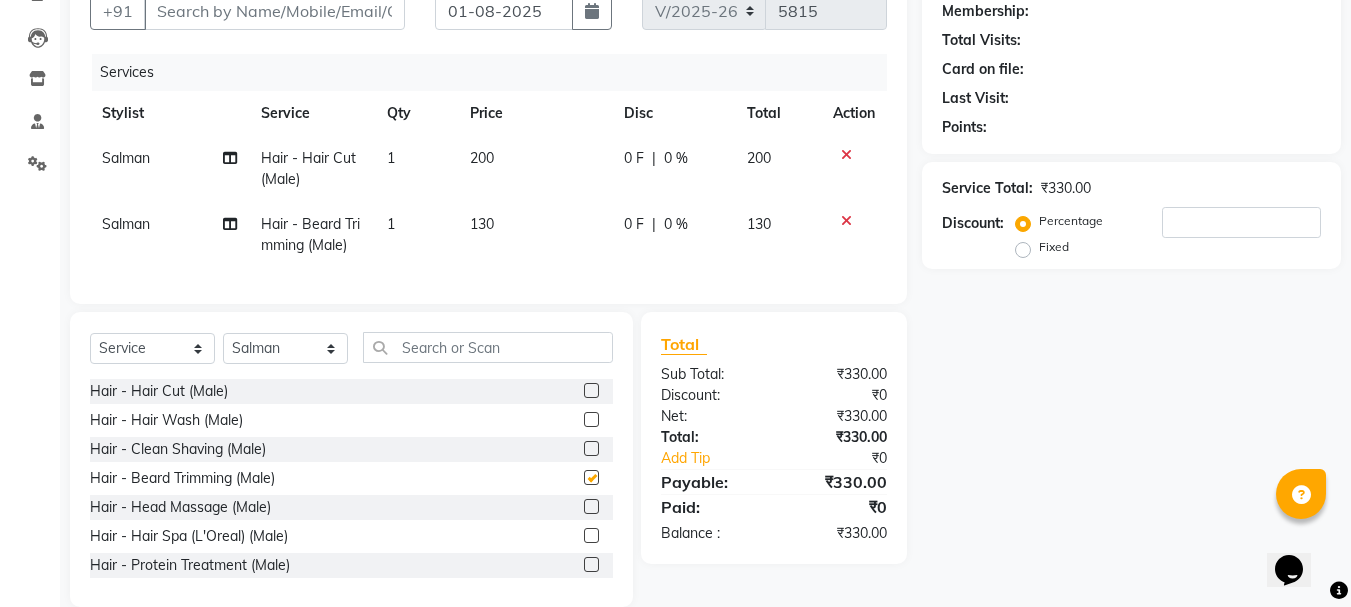 checkbox on "false" 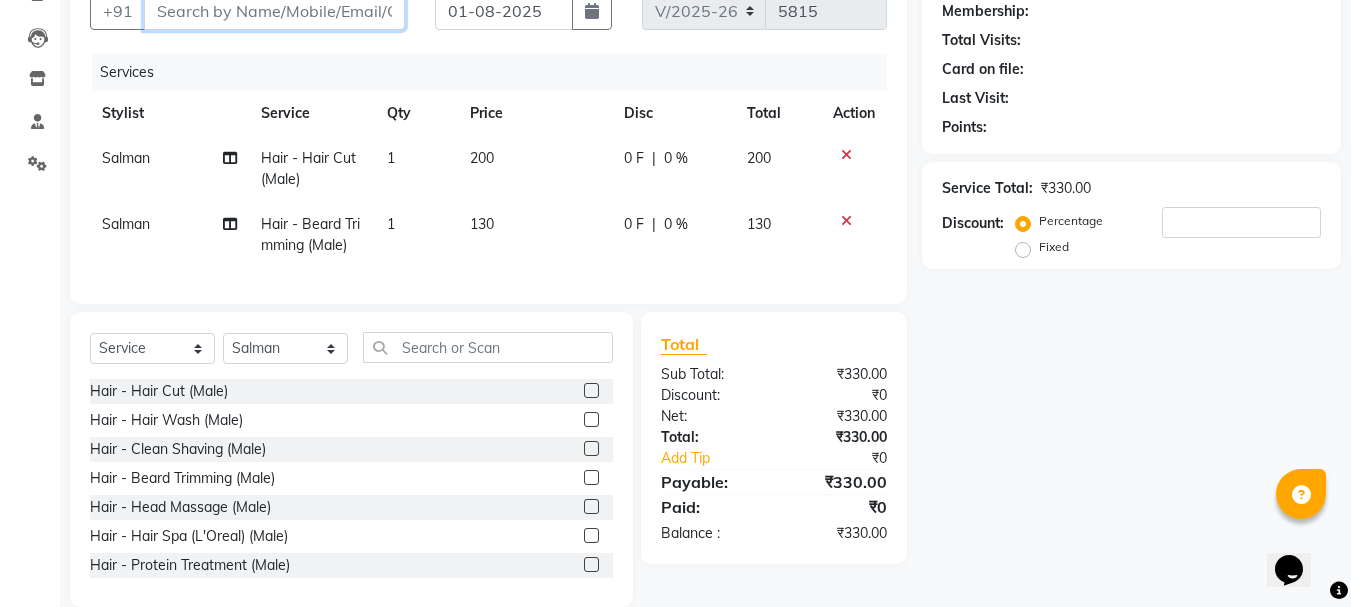 click on "Client" at bounding box center [274, 11] 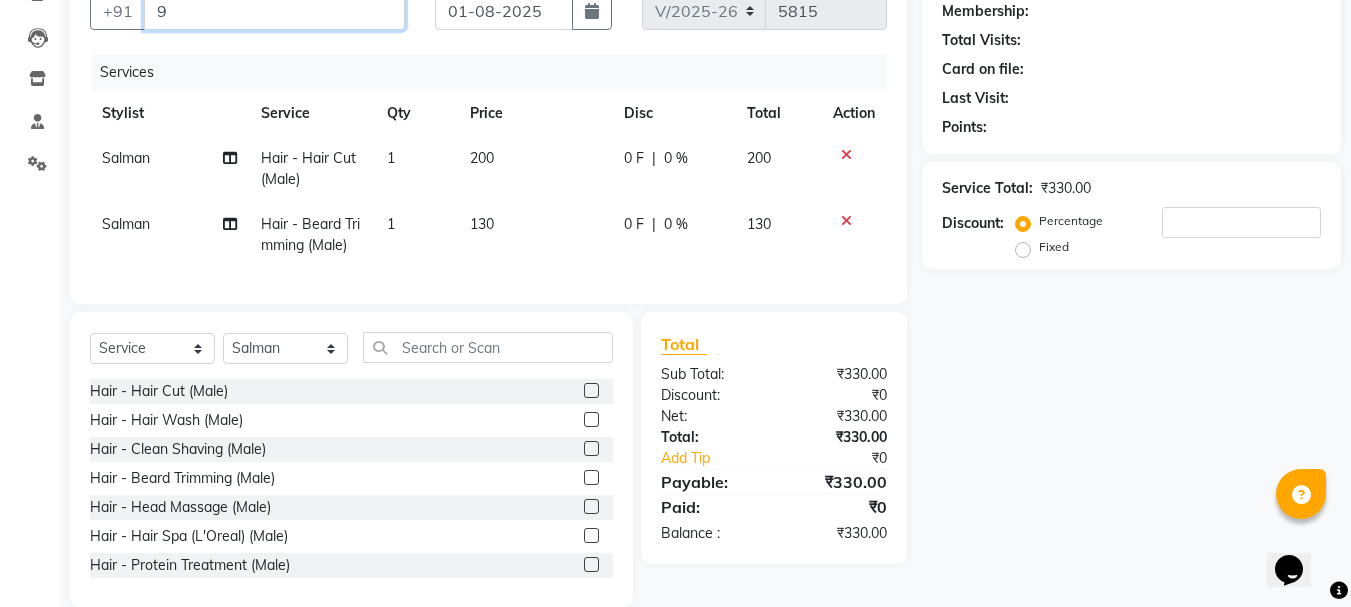 type on "0" 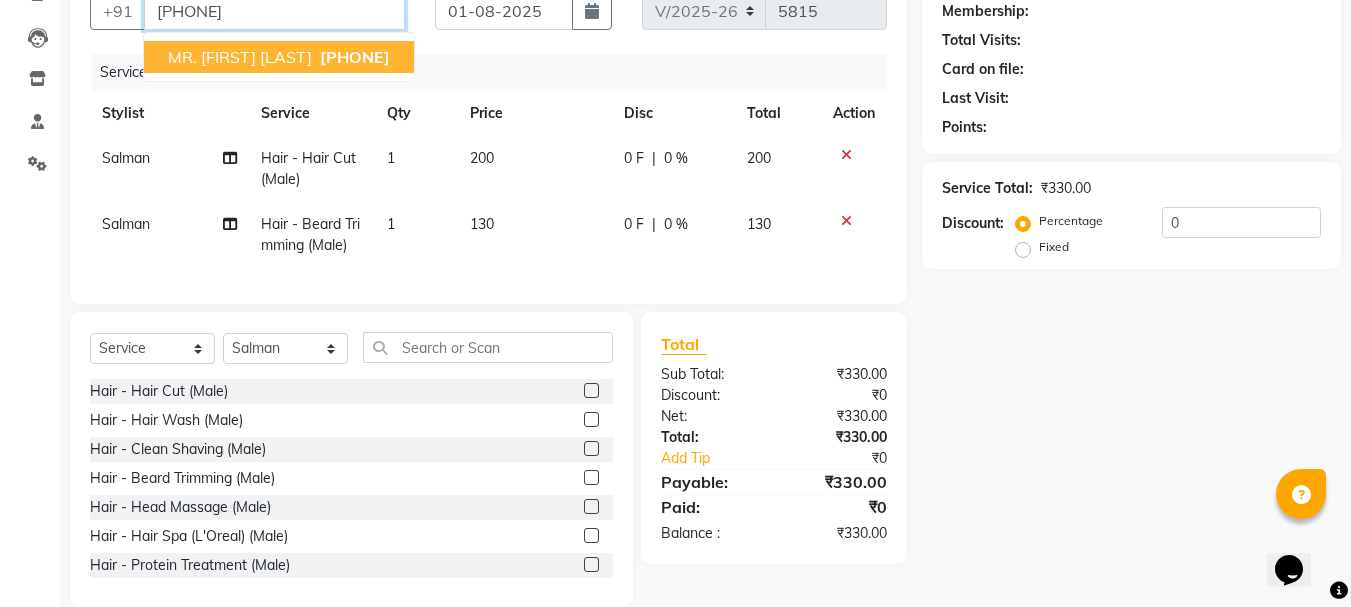 type on "9041484567" 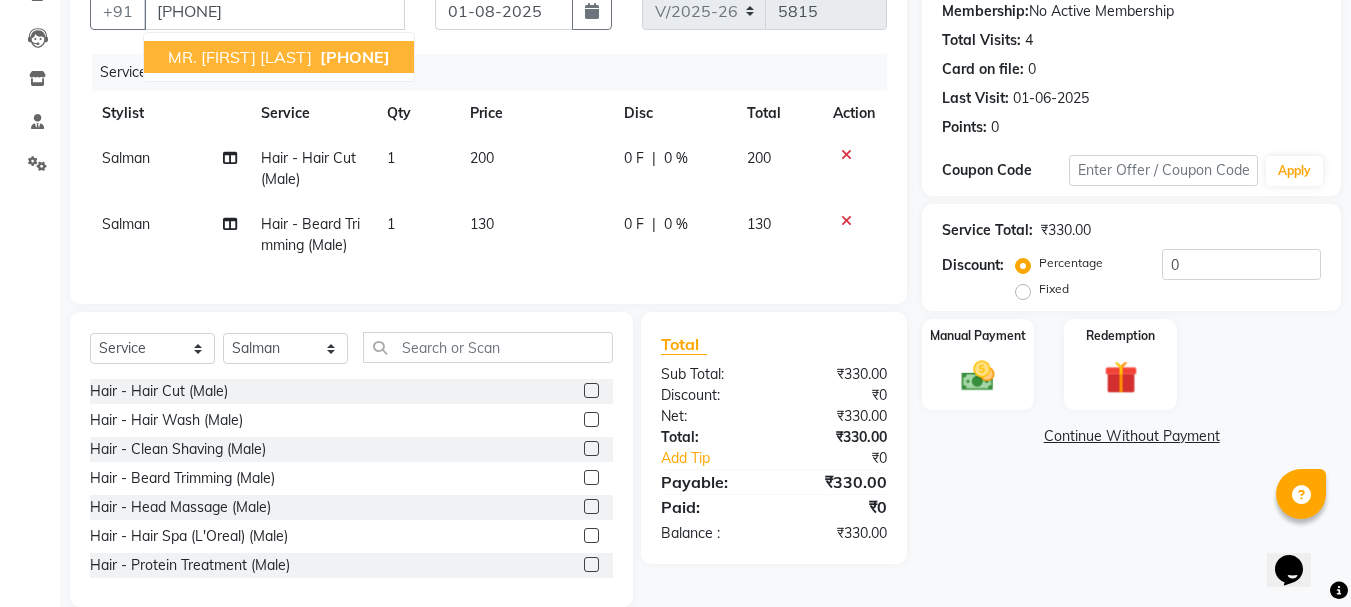 click on "MR. HANISH GOYAL" at bounding box center [240, 57] 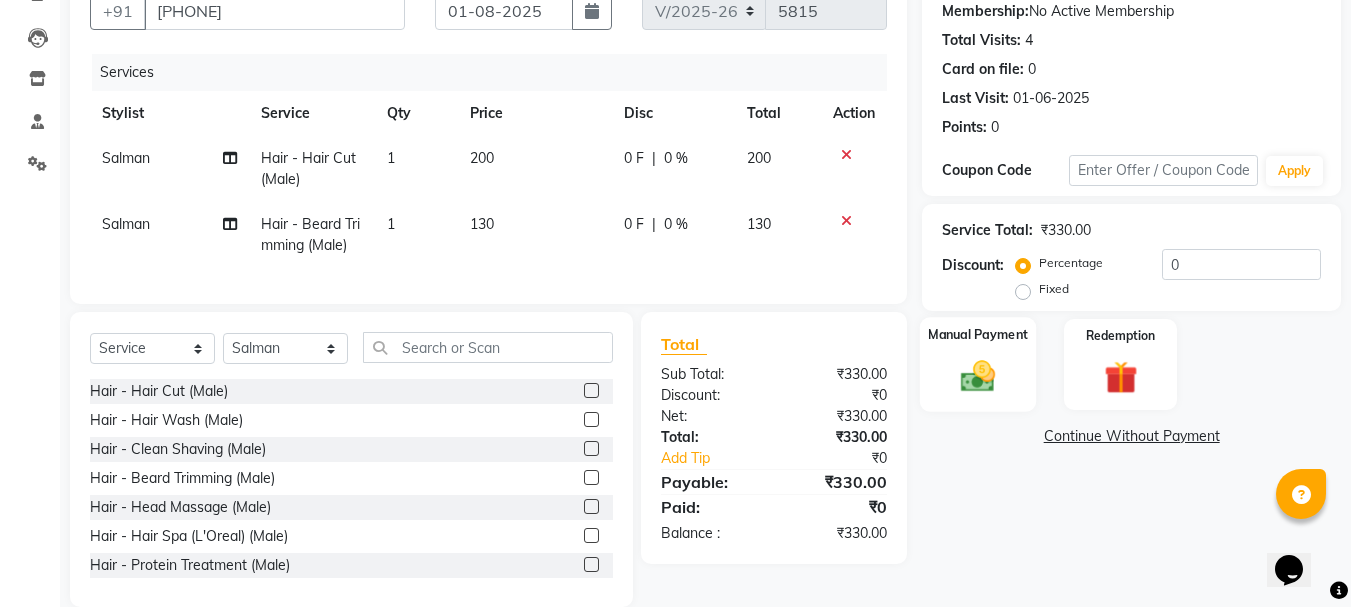 click 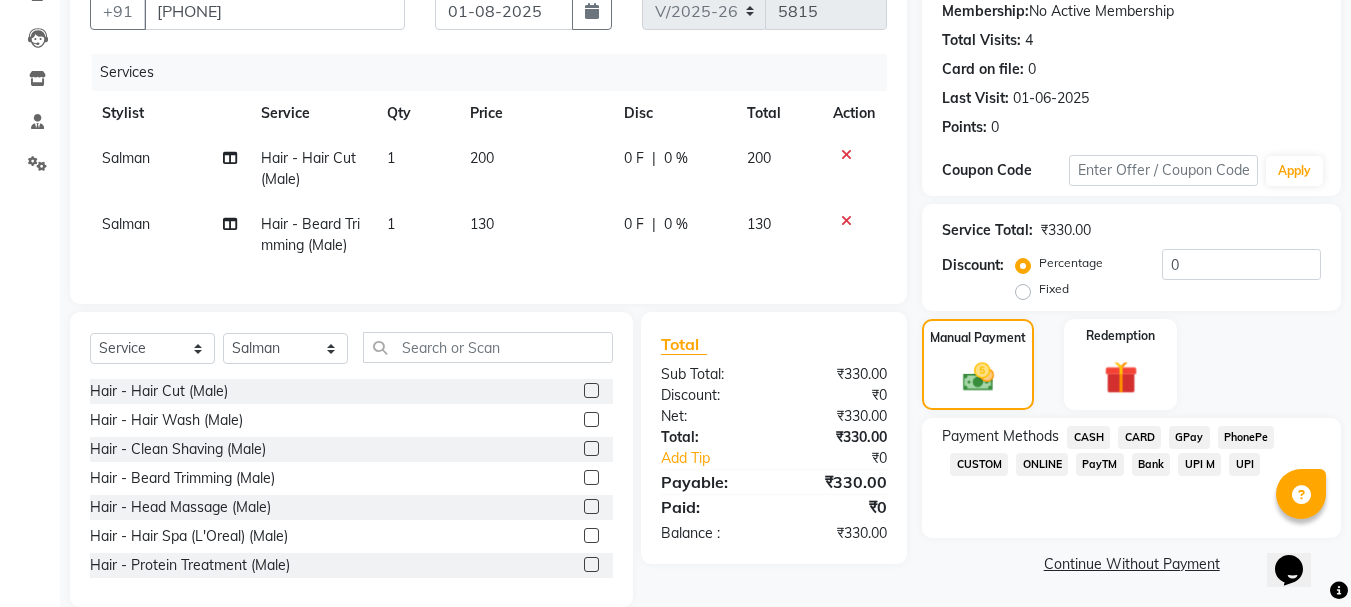 click on "CASH" 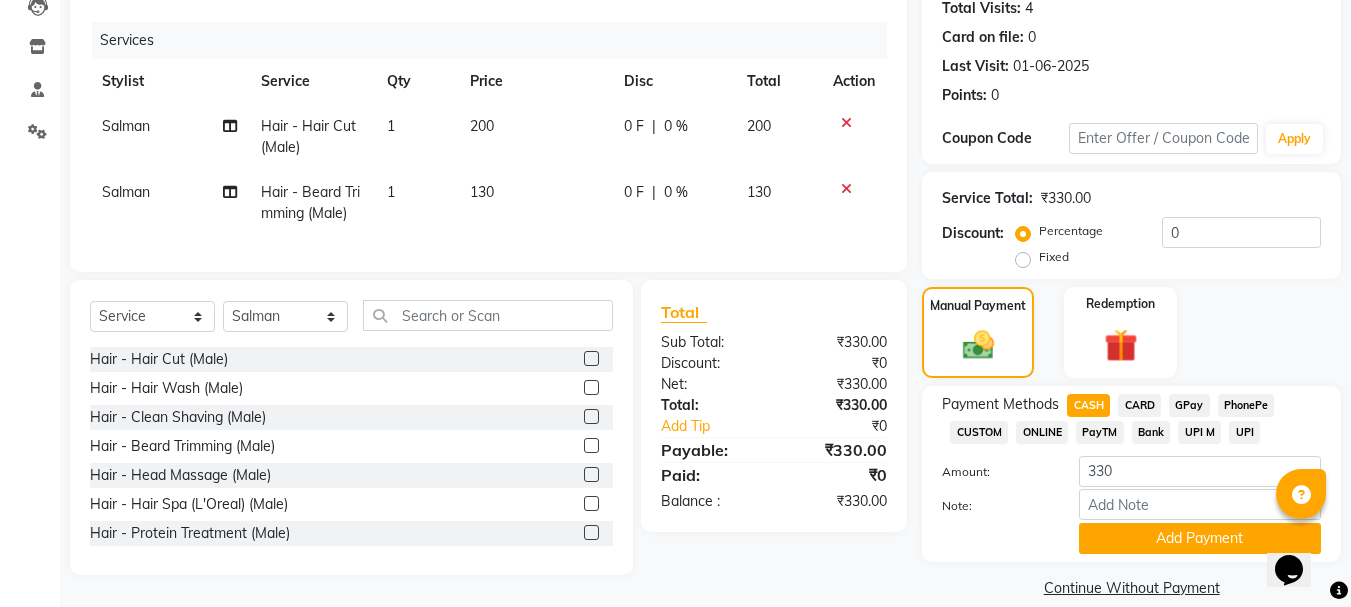 scroll, scrollTop: 252, scrollLeft: 0, axis: vertical 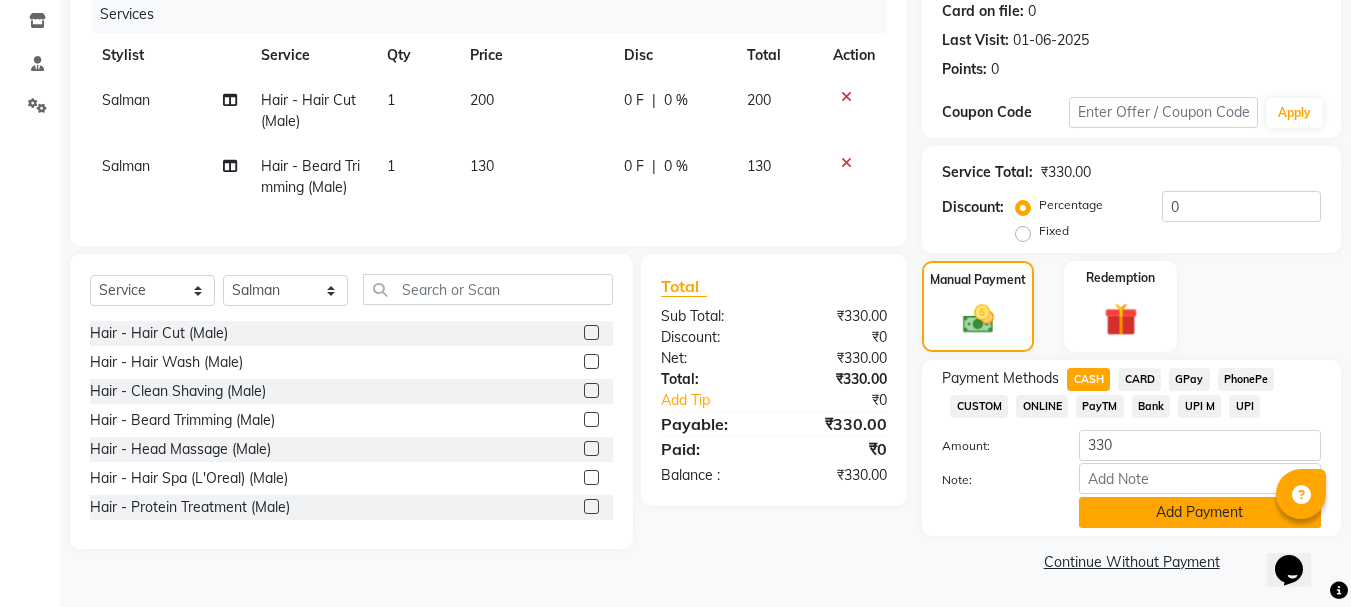 click on "Add Payment" 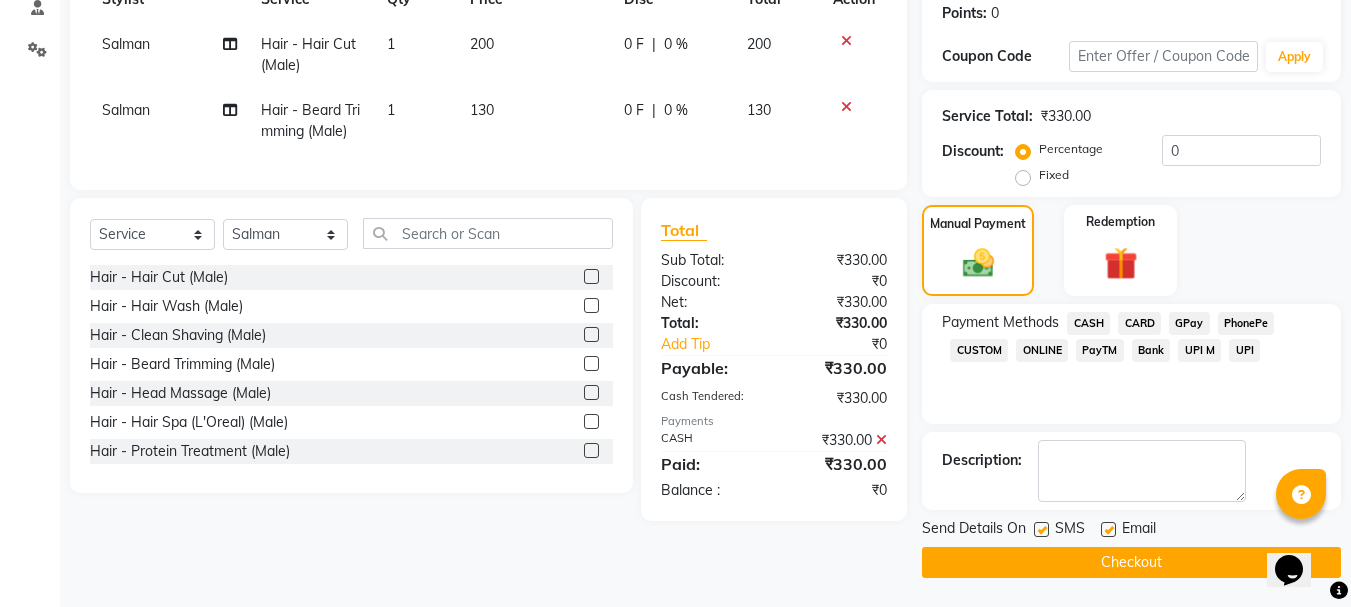 scroll, scrollTop: 309, scrollLeft: 0, axis: vertical 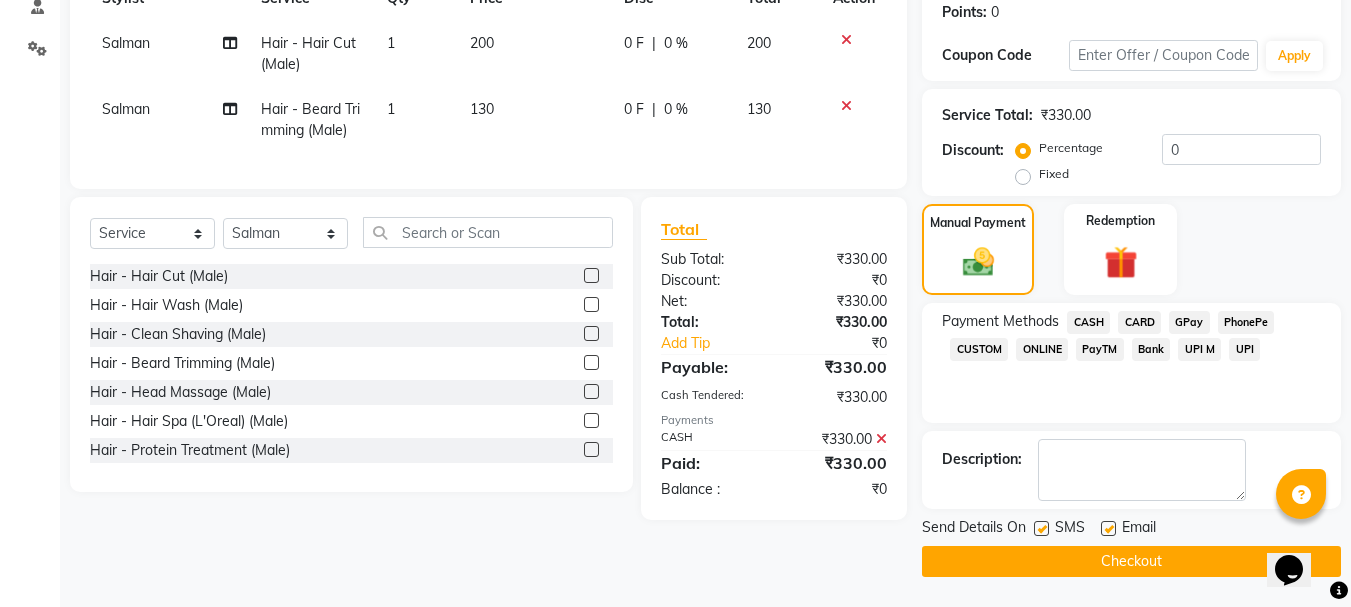 click on "Checkout" 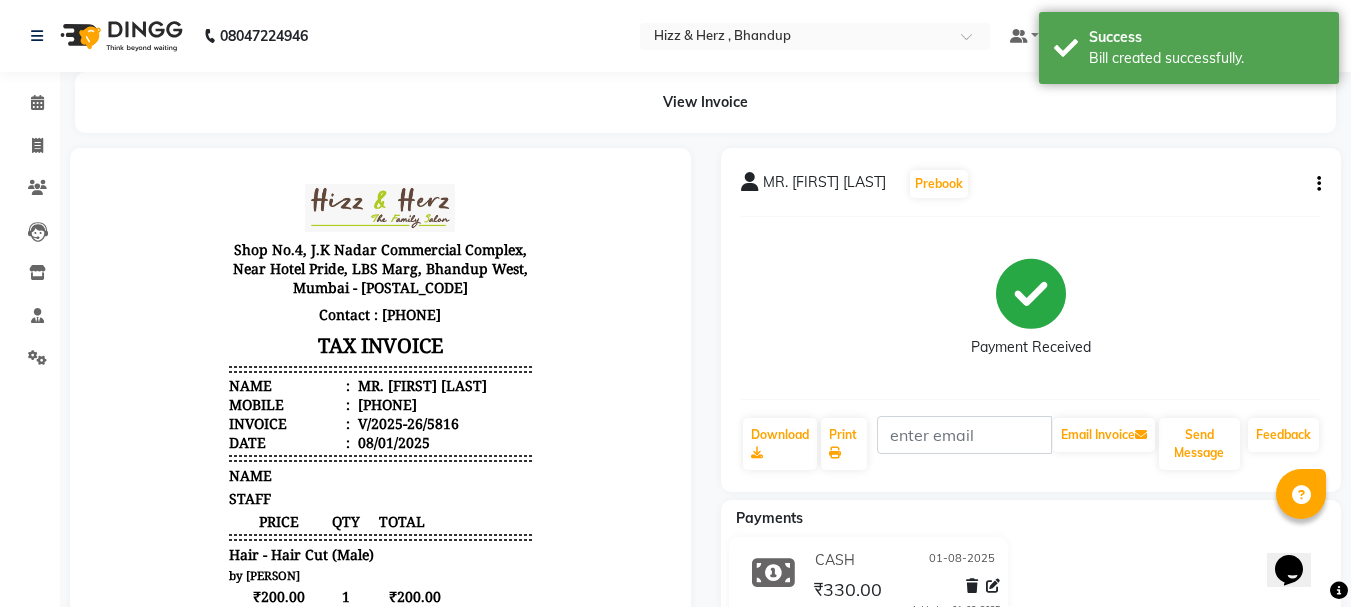 scroll, scrollTop: 0, scrollLeft: 0, axis: both 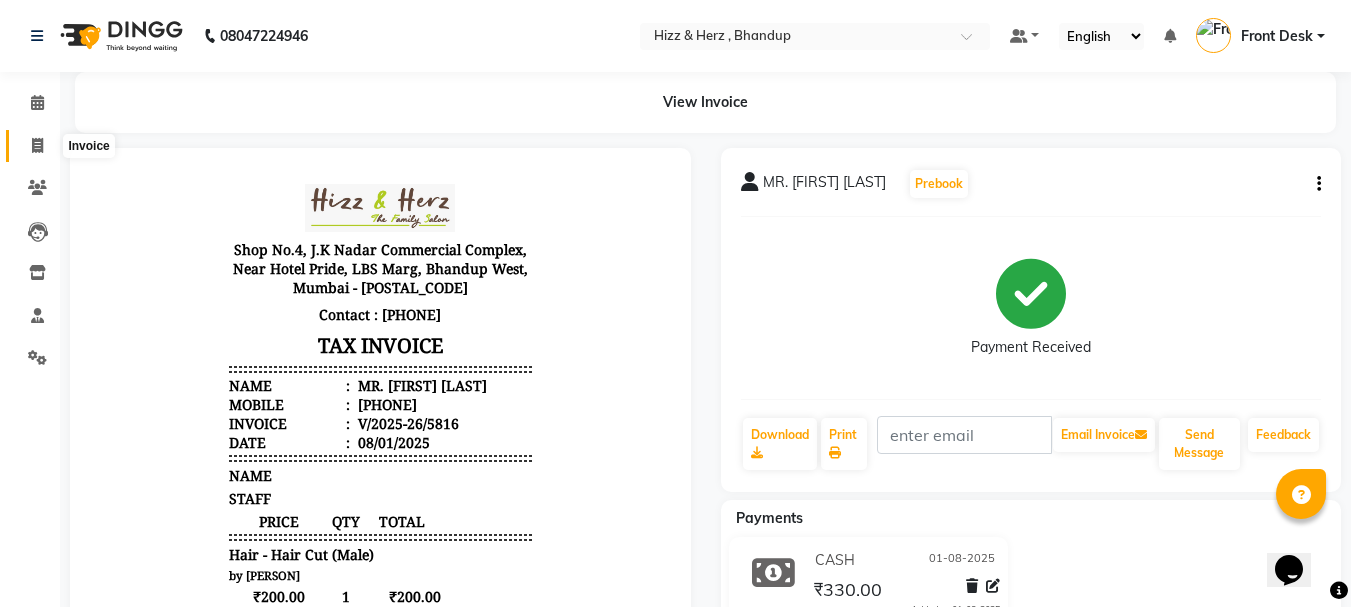 click 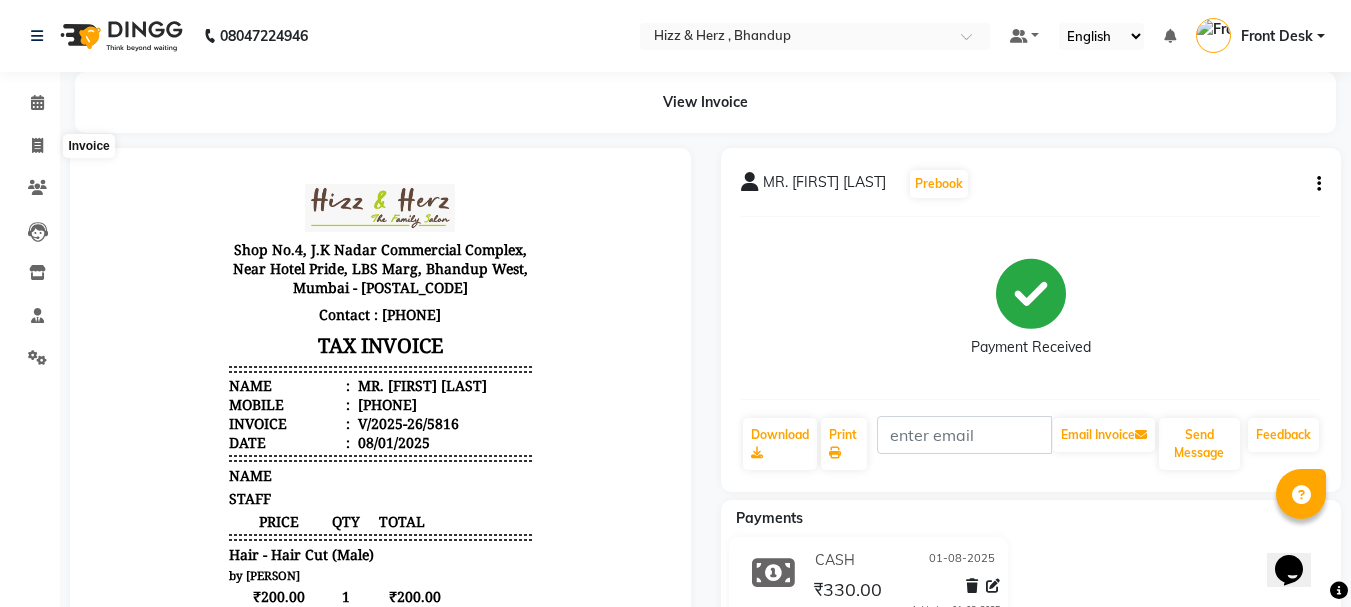 select on "629" 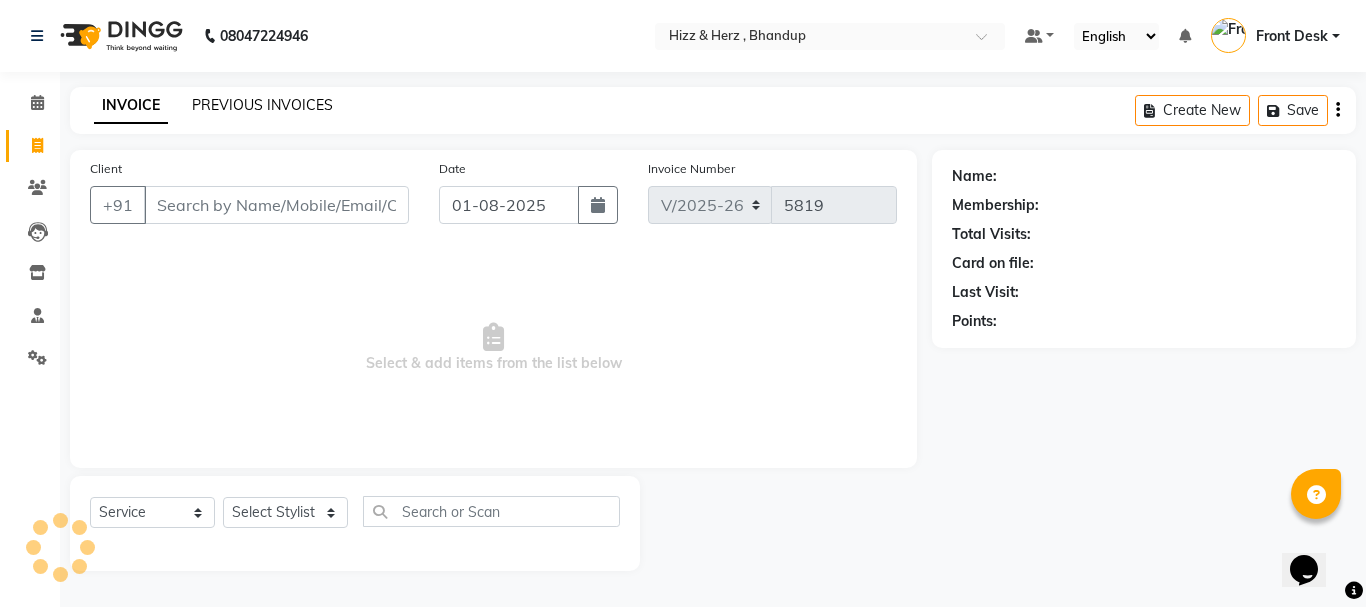 click on "PREVIOUS INVOICES" 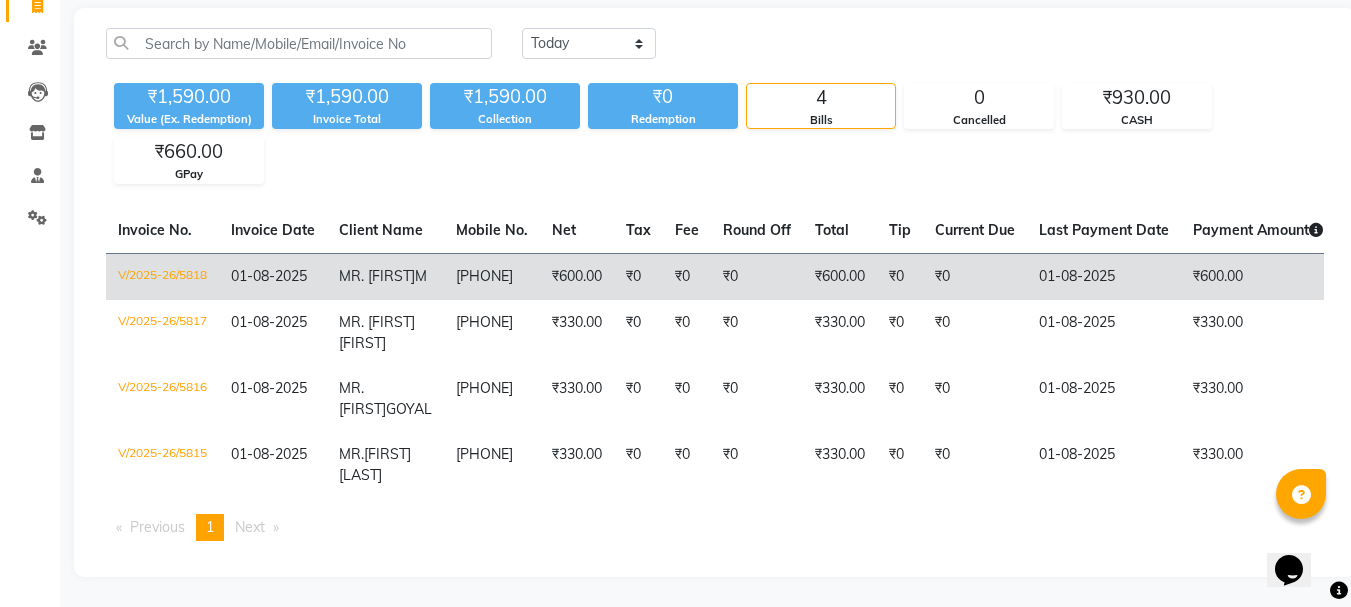 scroll, scrollTop: 196, scrollLeft: 0, axis: vertical 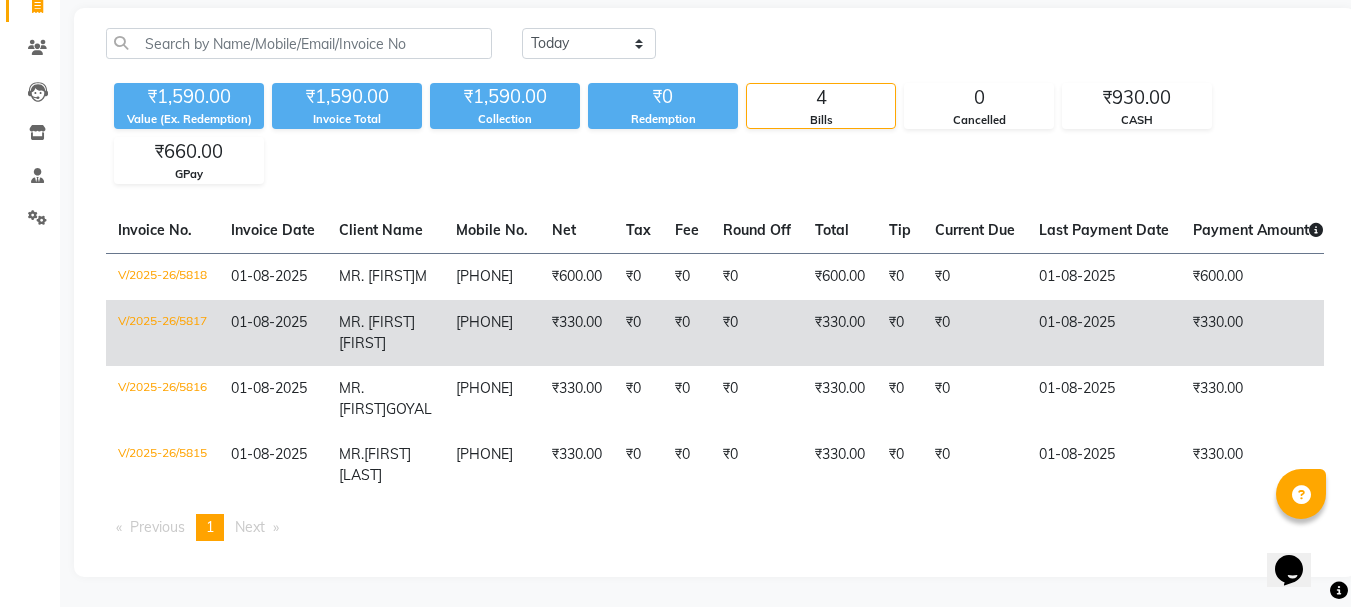 click on "MR. RISHABH  KISHOR" 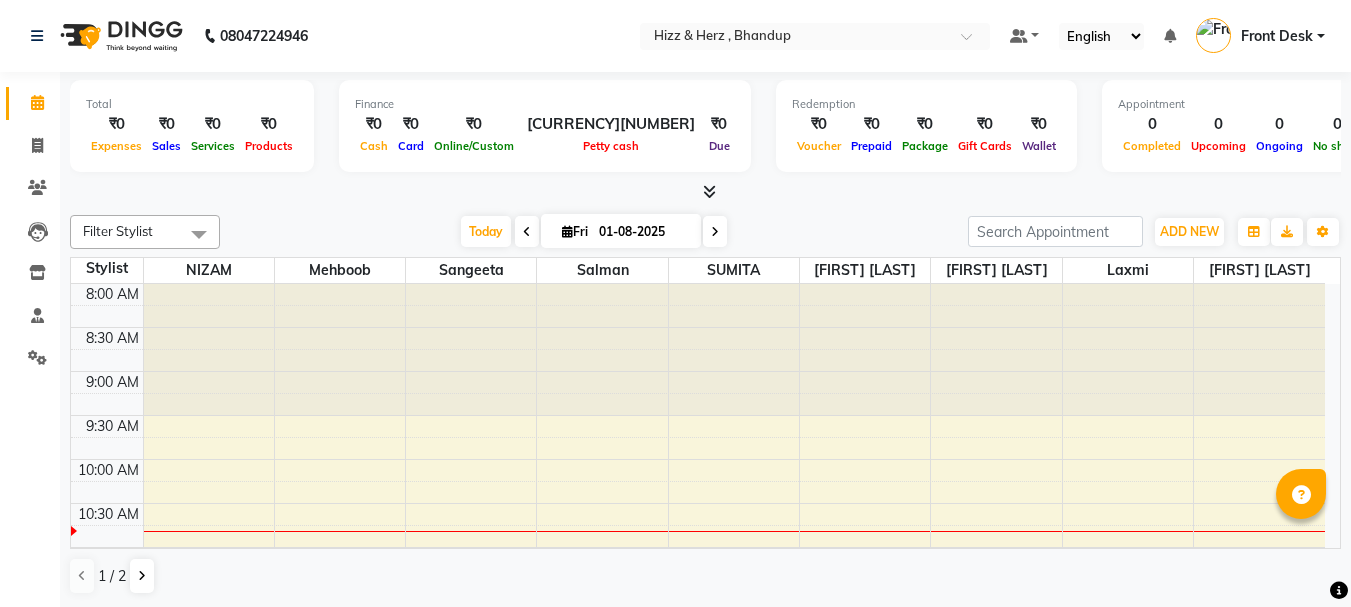 scroll, scrollTop: 0, scrollLeft: 0, axis: both 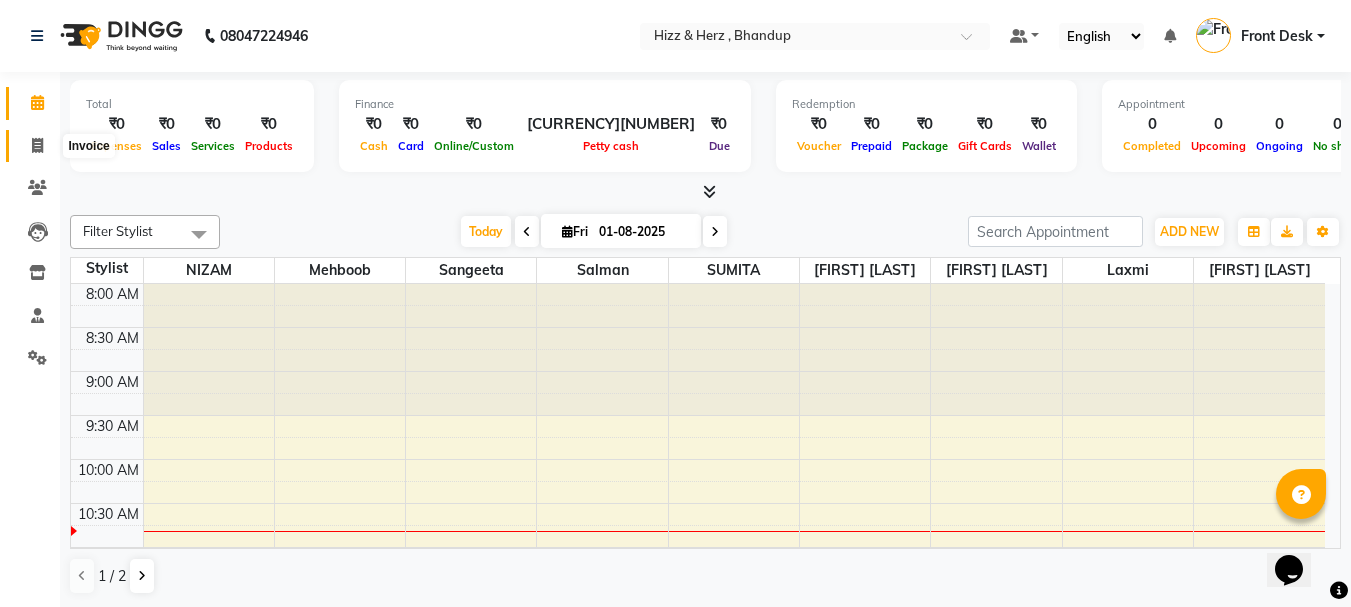 click 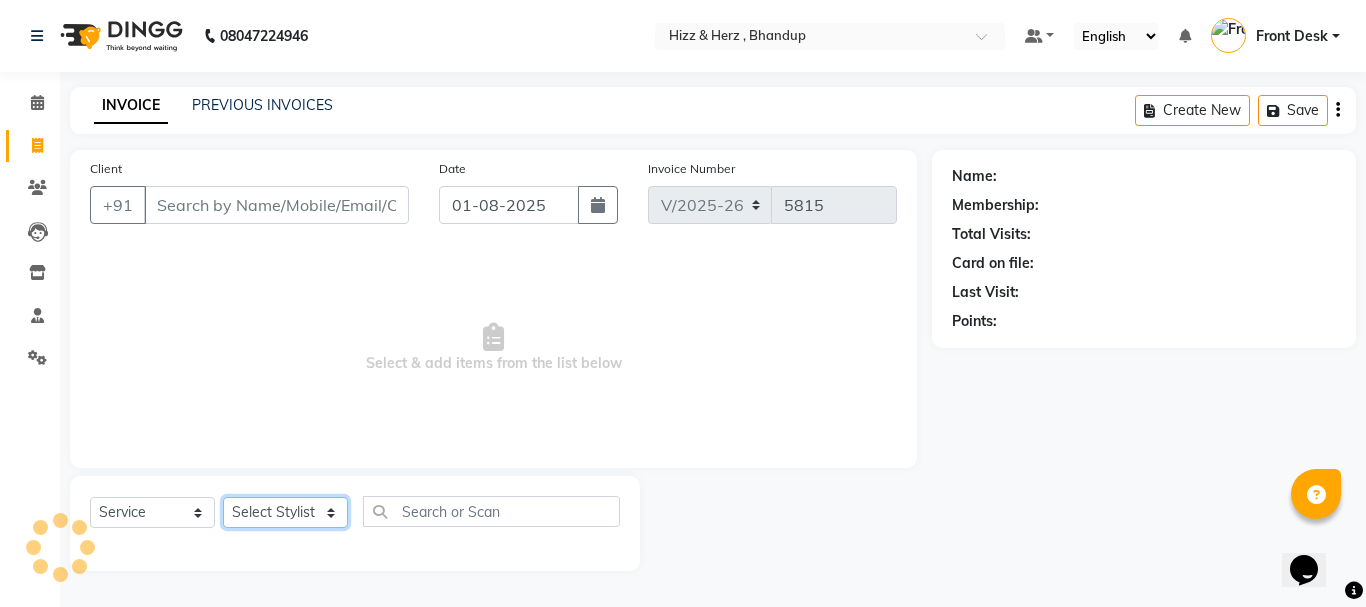 click on "Select Stylist Front Desk [PERSON] HIZZ & HERZ 2 [PERSON] [PERSON] [PERSON] [PERSON] [PERSON] [PERSON] [PERSON] [PERSON]" 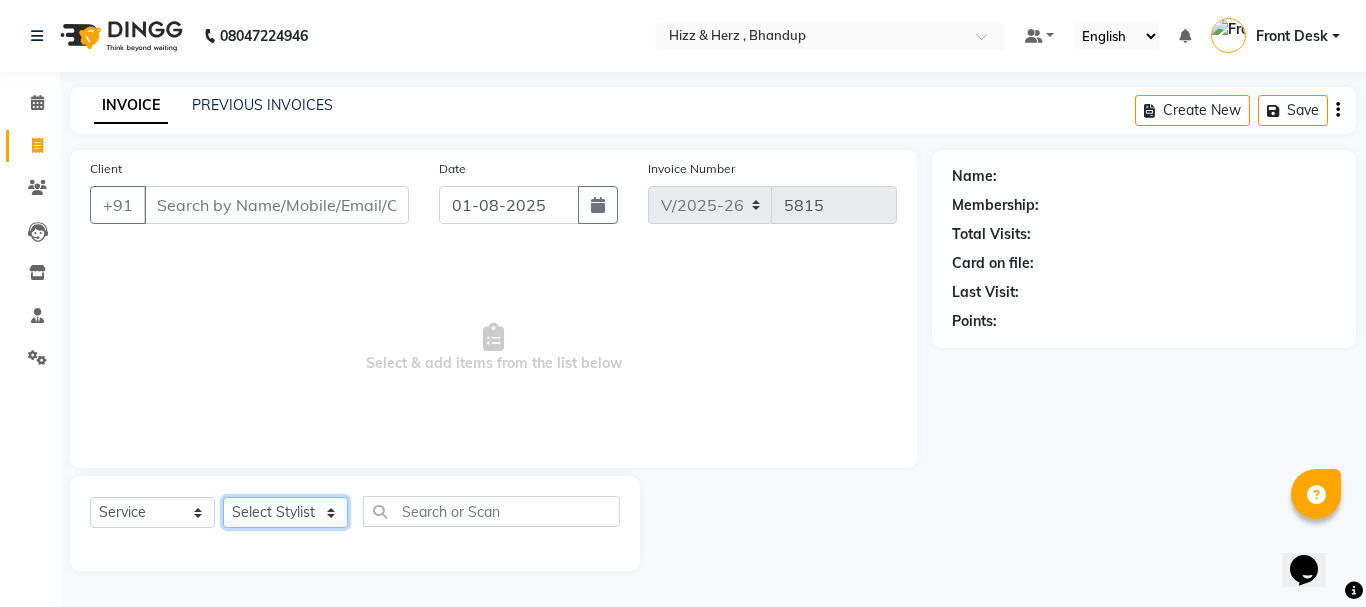 select on "82789" 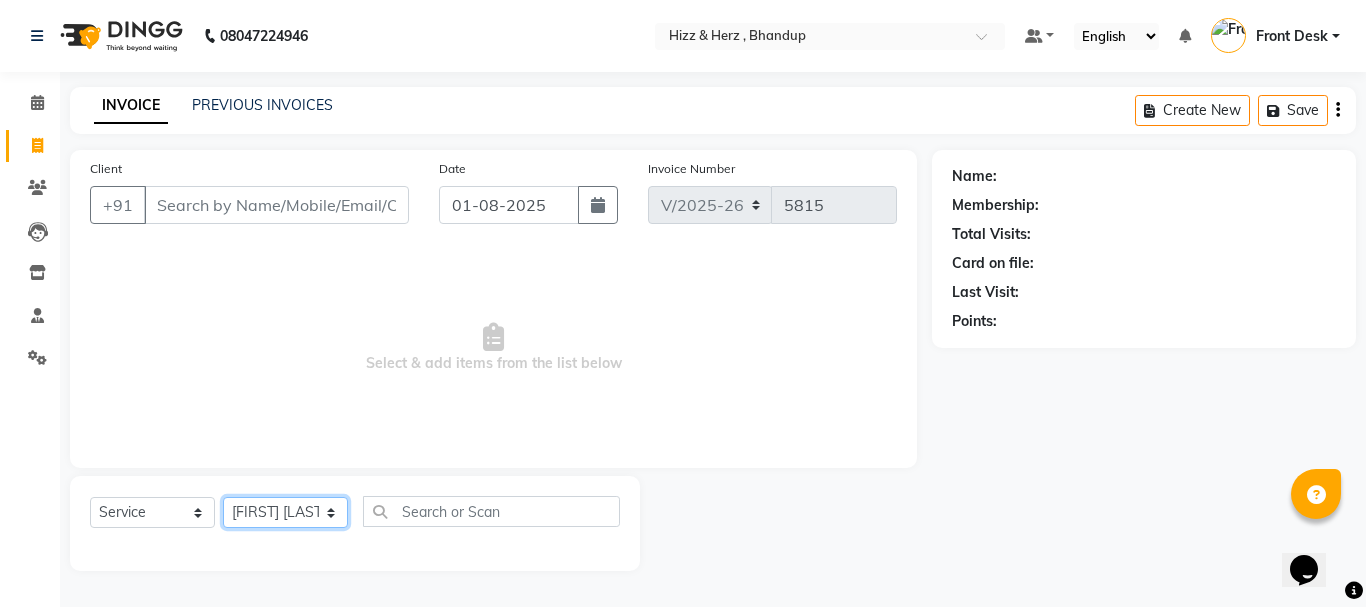 click on "Select Stylist Front Desk [PERSON] HIZZ & HERZ 2 [PERSON] [PERSON] [PERSON] [PERSON] [PERSON] [PERSON] [PERSON] [PERSON]" 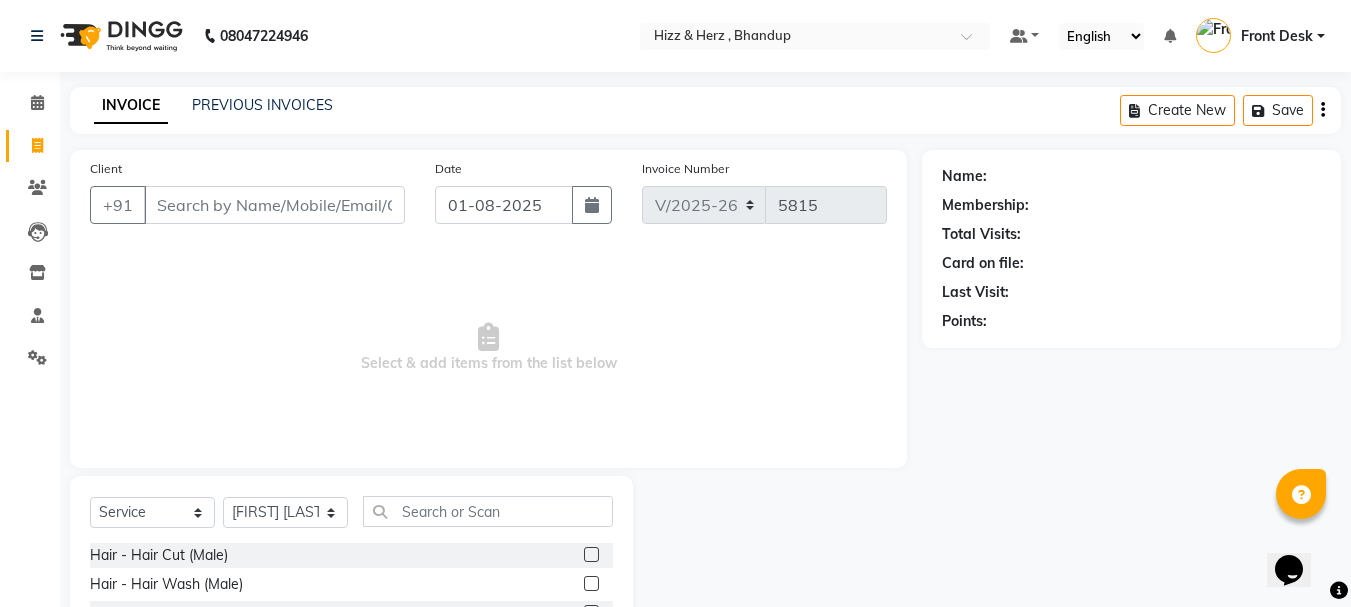 click 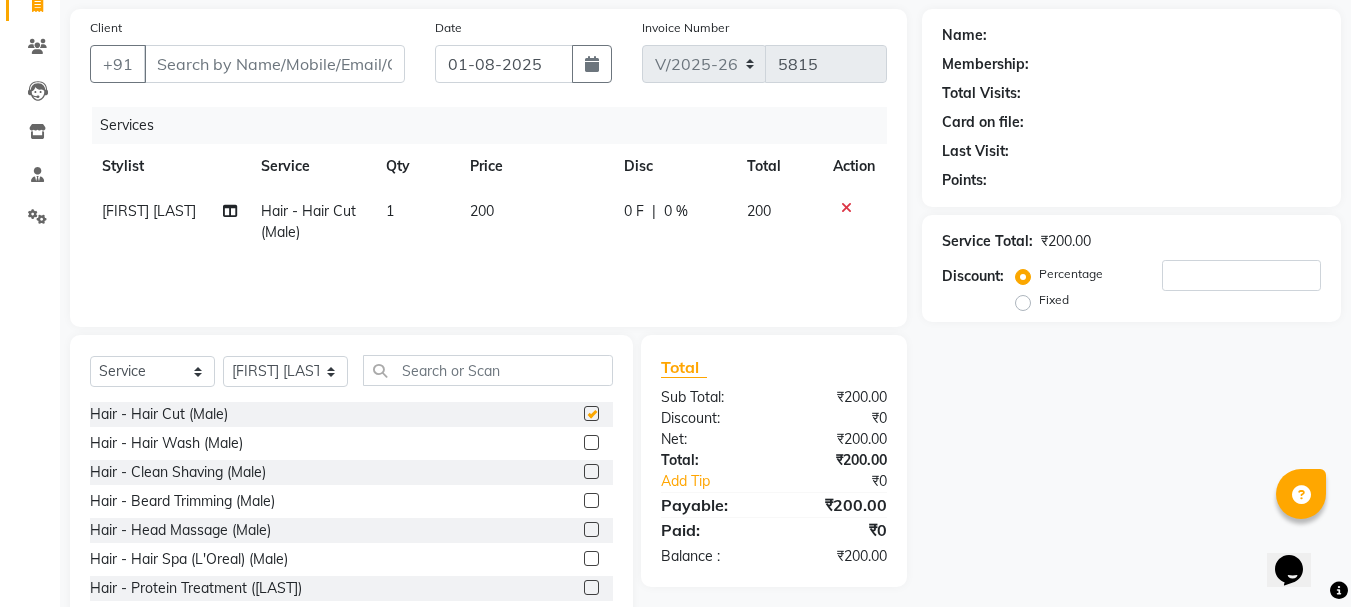 checkbox on "false" 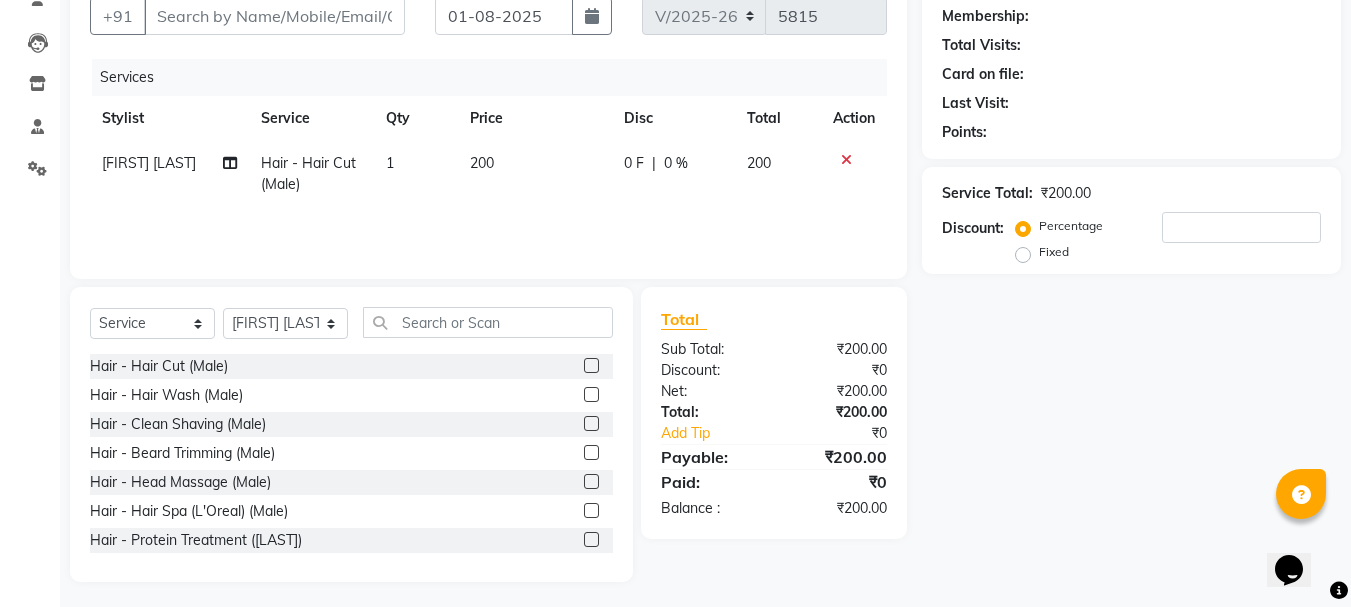 scroll, scrollTop: 194, scrollLeft: 0, axis: vertical 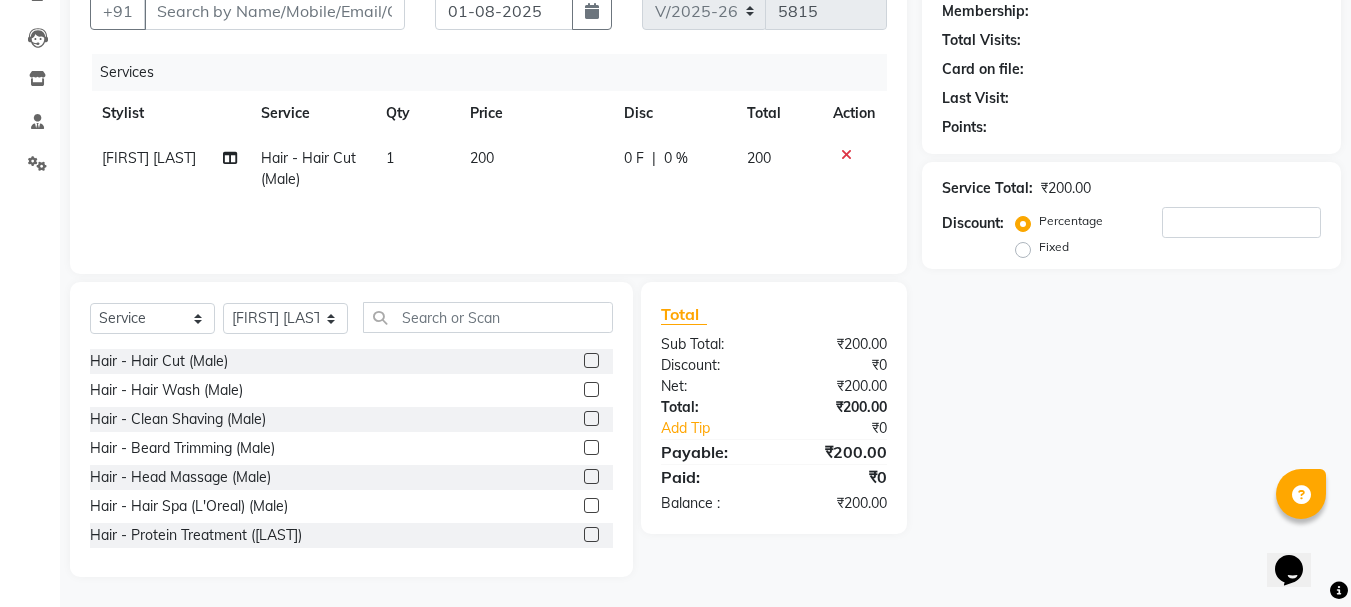 click 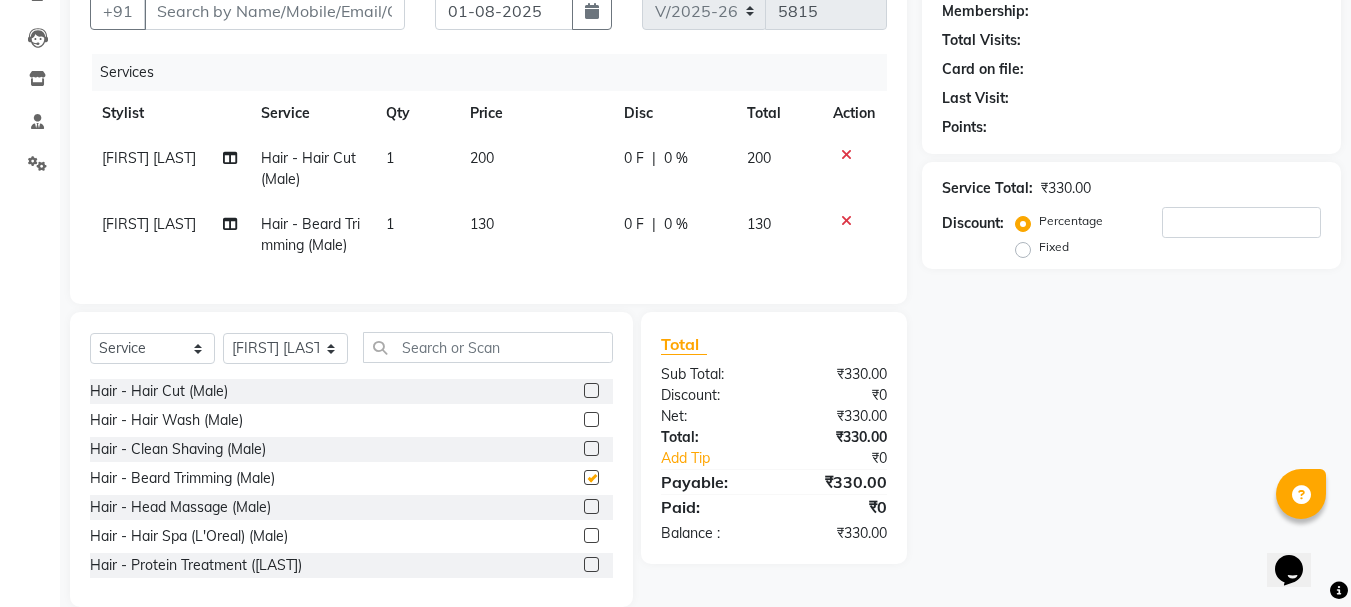 scroll, scrollTop: 65, scrollLeft: 0, axis: vertical 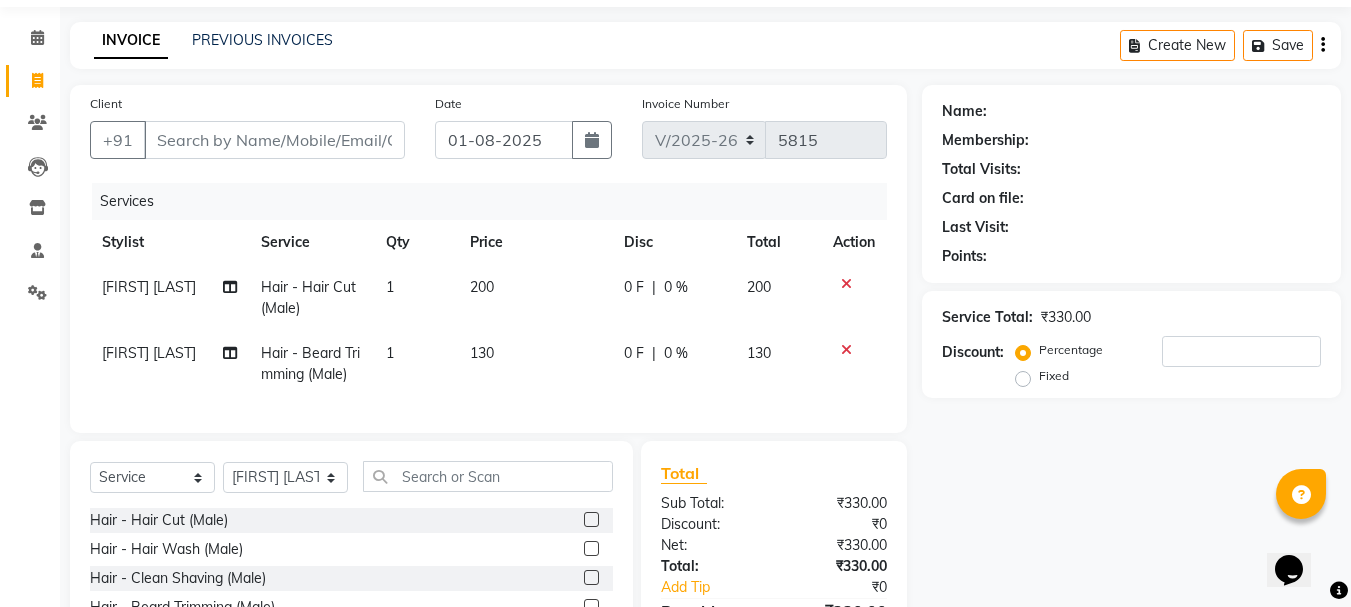 checkbox on "false" 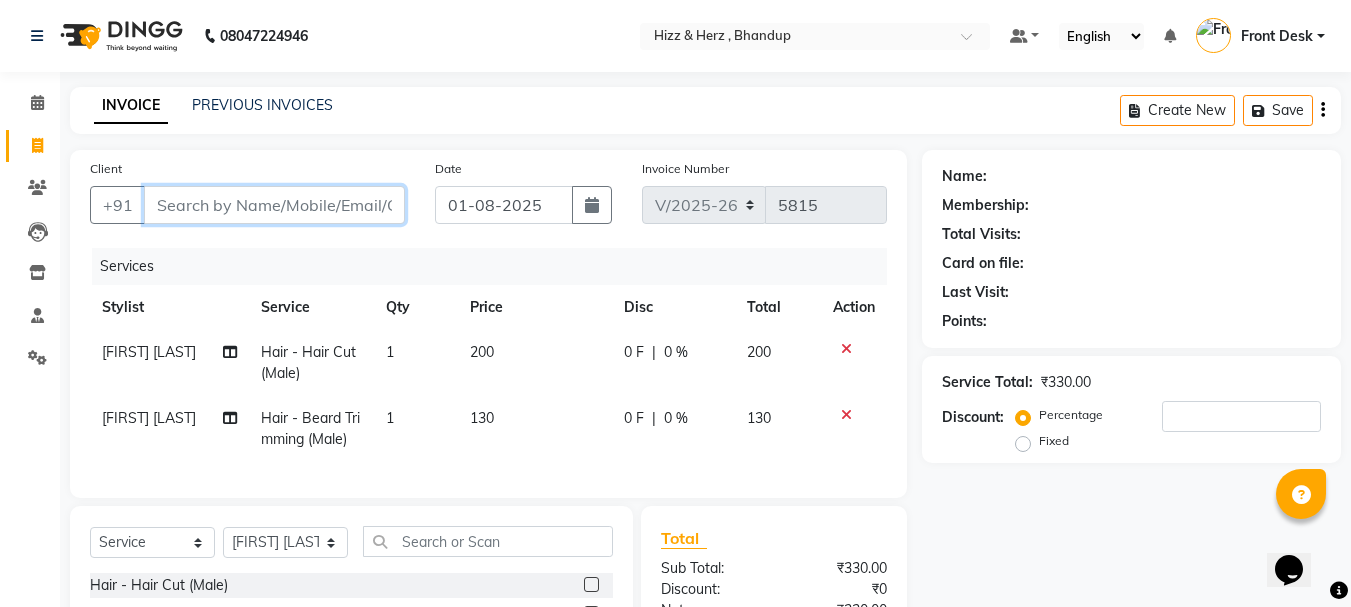 click on "Client" at bounding box center [274, 205] 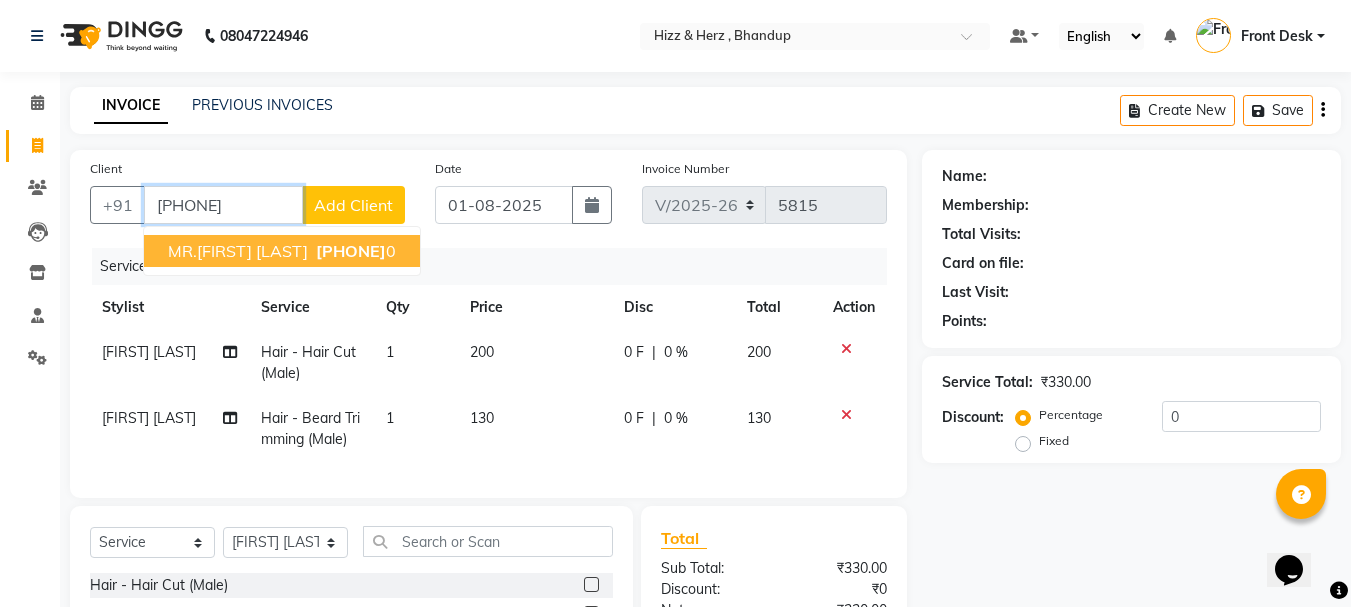 click on "MR.PRATIK NESWANKAR" at bounding box center (238, 251) 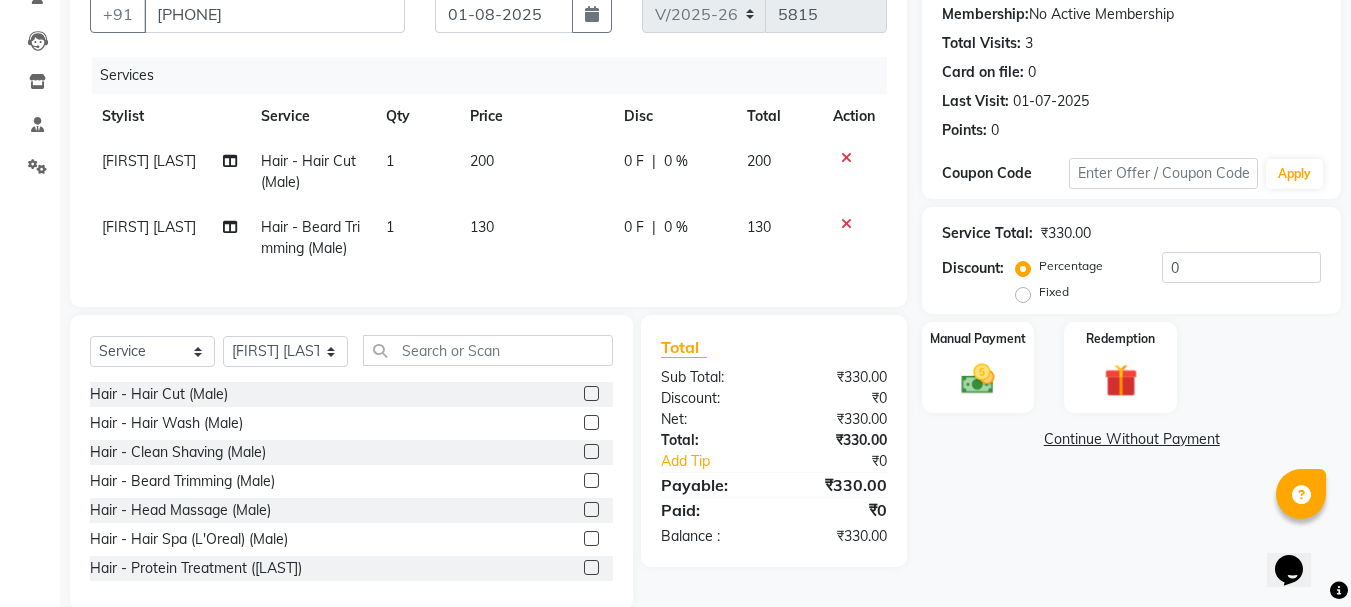scroll, scrollTop: 239, scrollLeft: 0, axis: vertical 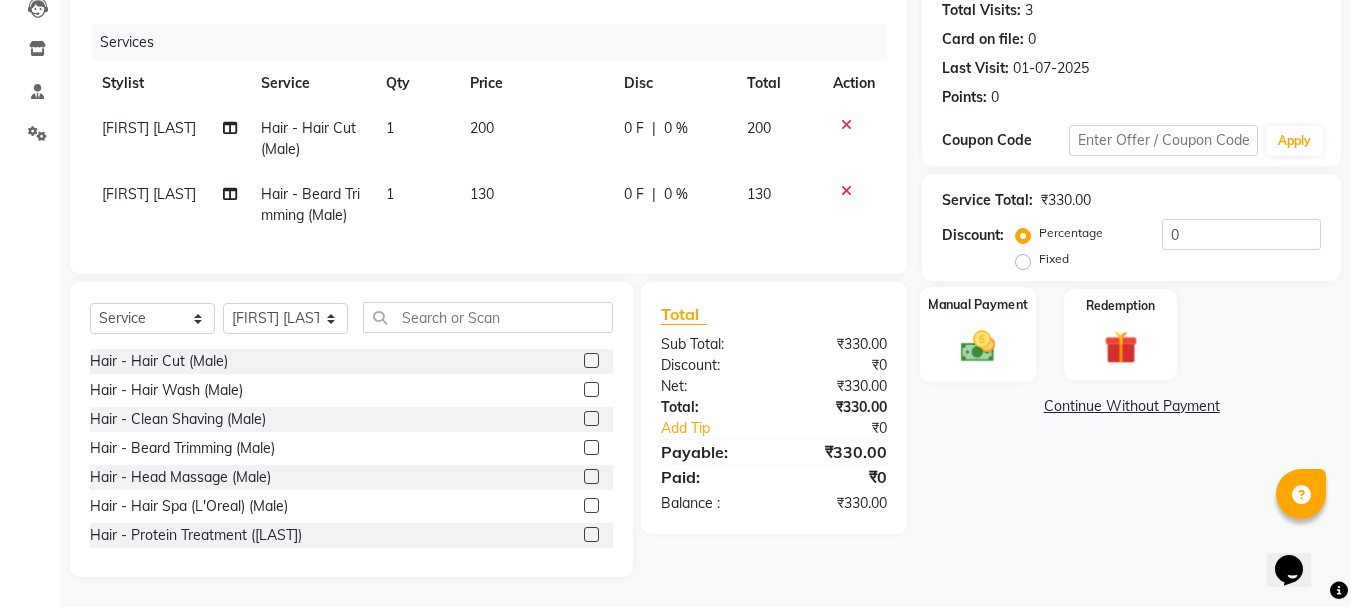 click 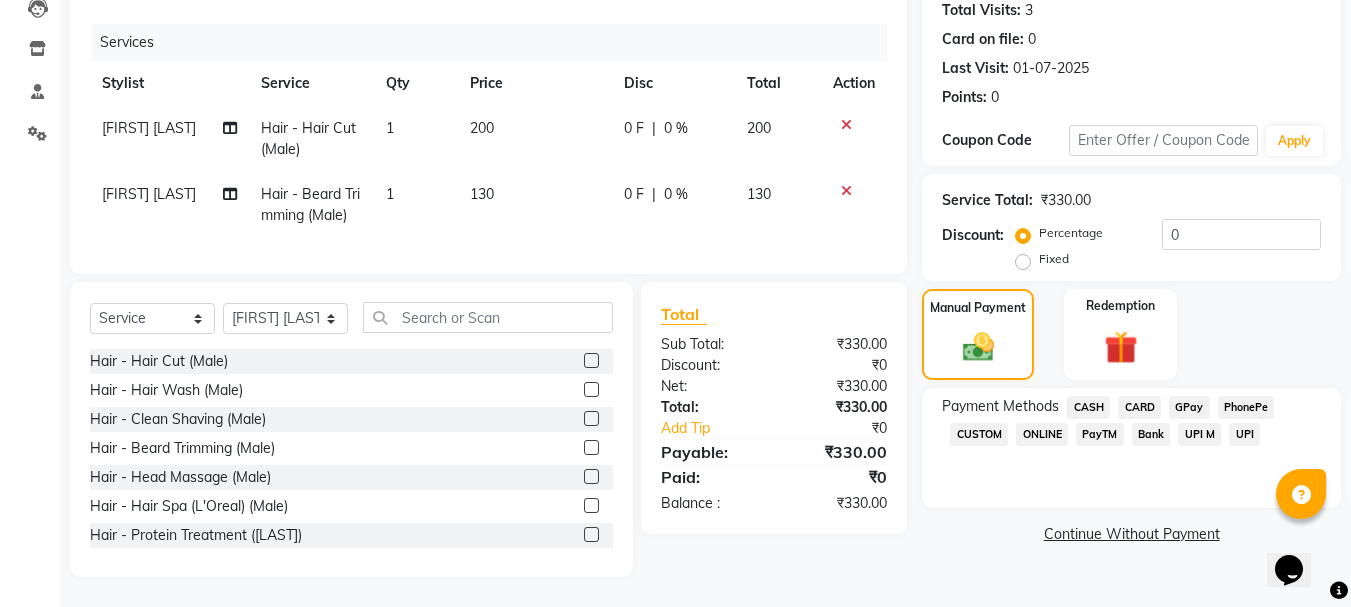 click on "GPay" 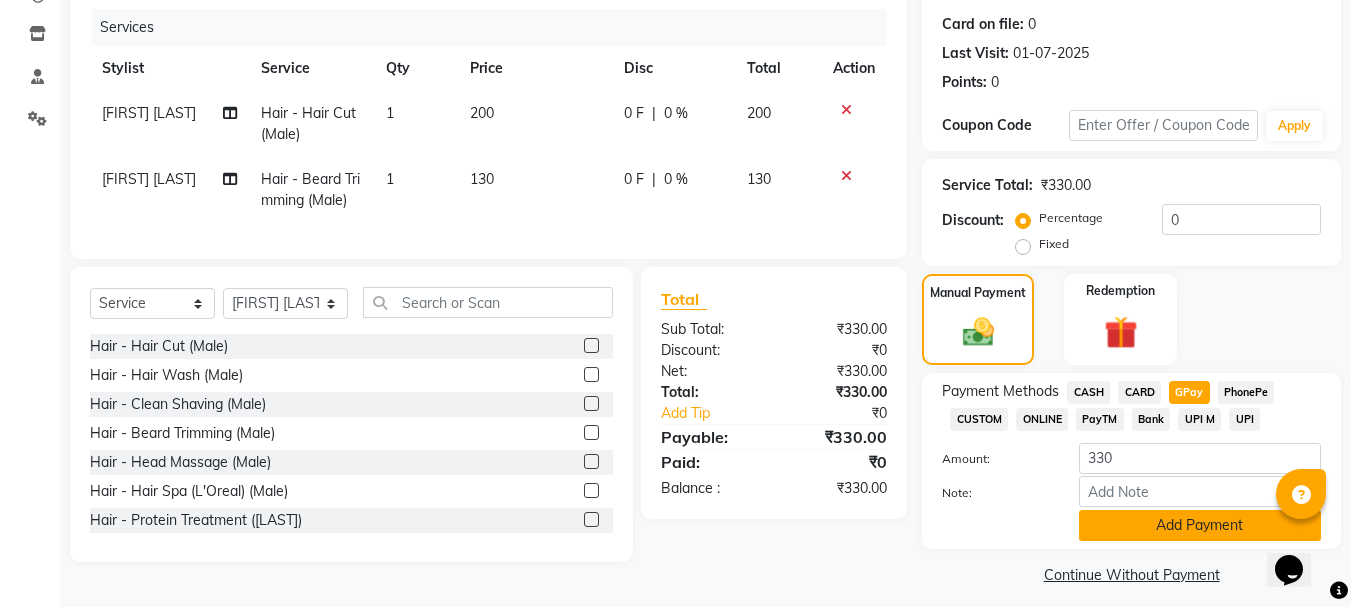 click on "Add Payment" 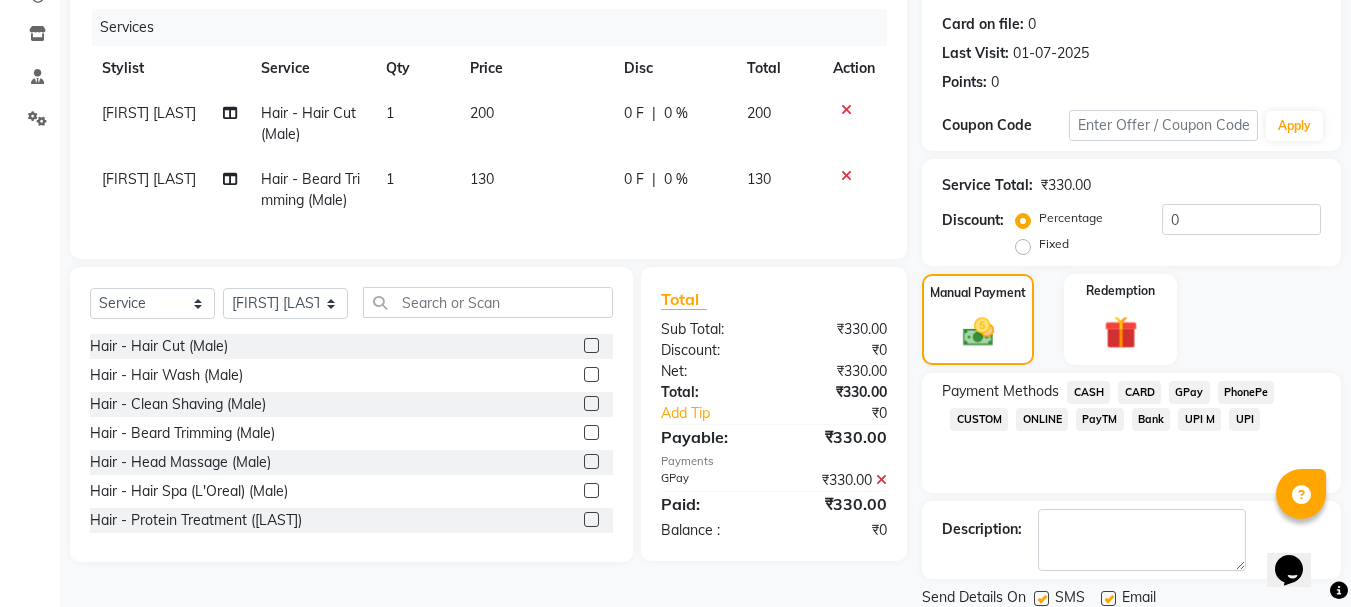 scroll, scrollTop: 279, scrollLeft: 0, axis: vertical 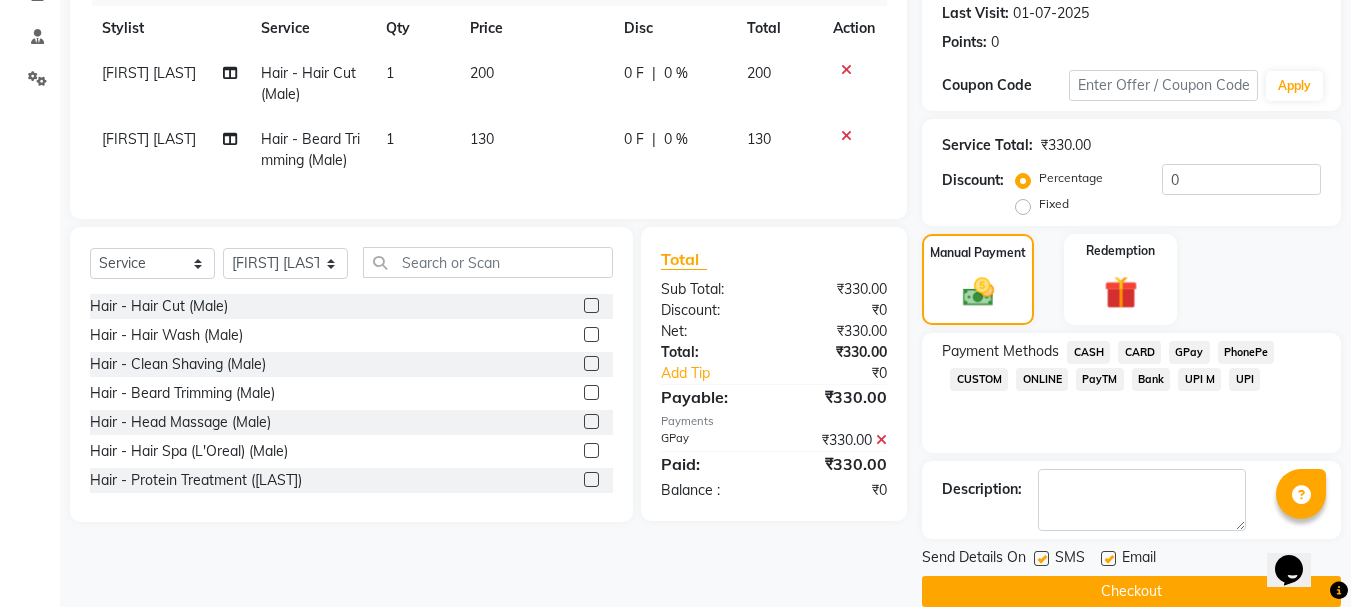 click on "Checkout" 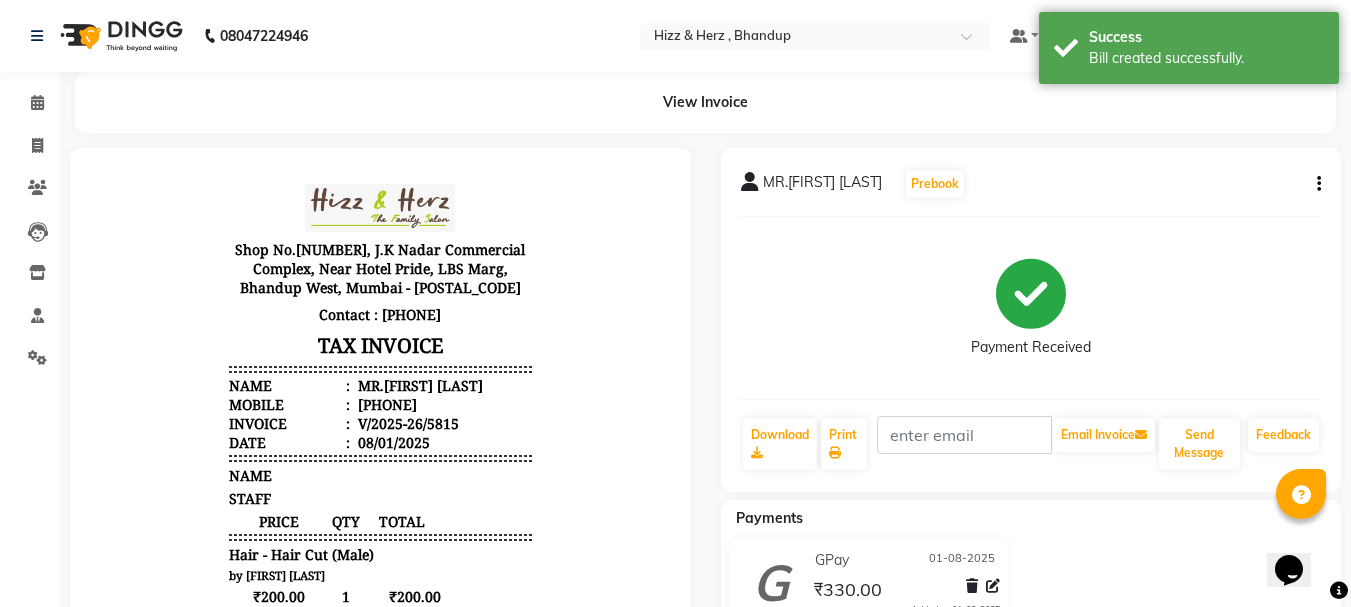 scroll, scrollTop: 0, scrollLeft: 0, axis: both 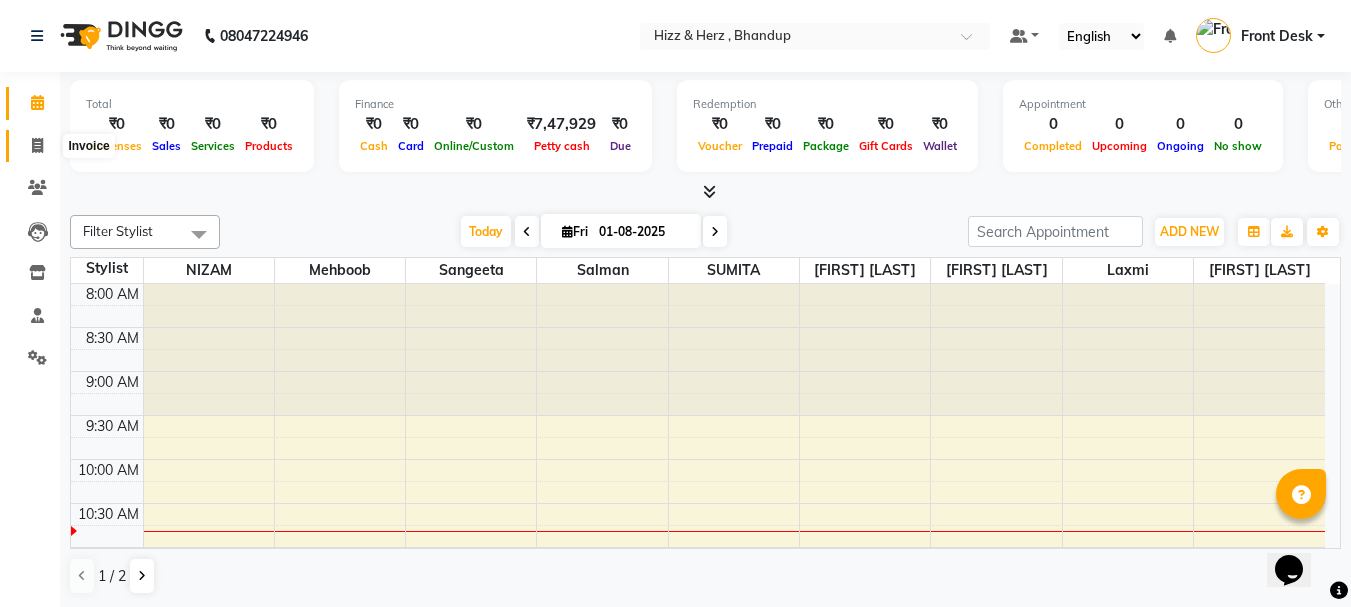 click 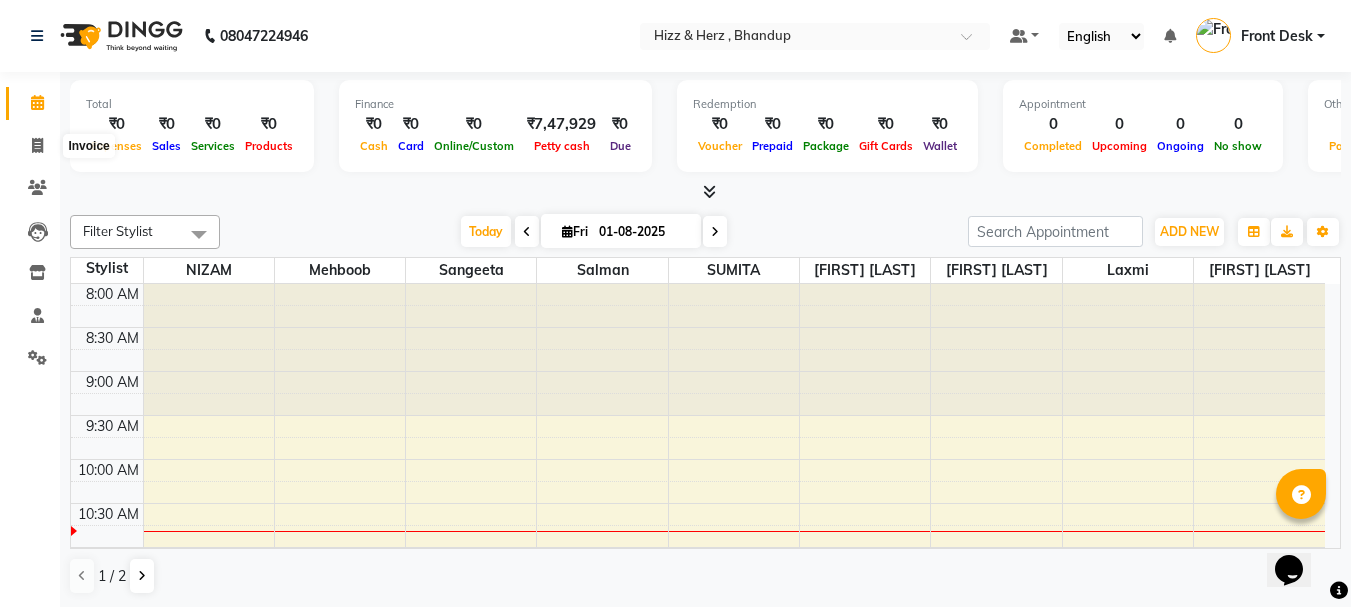 select on "service" 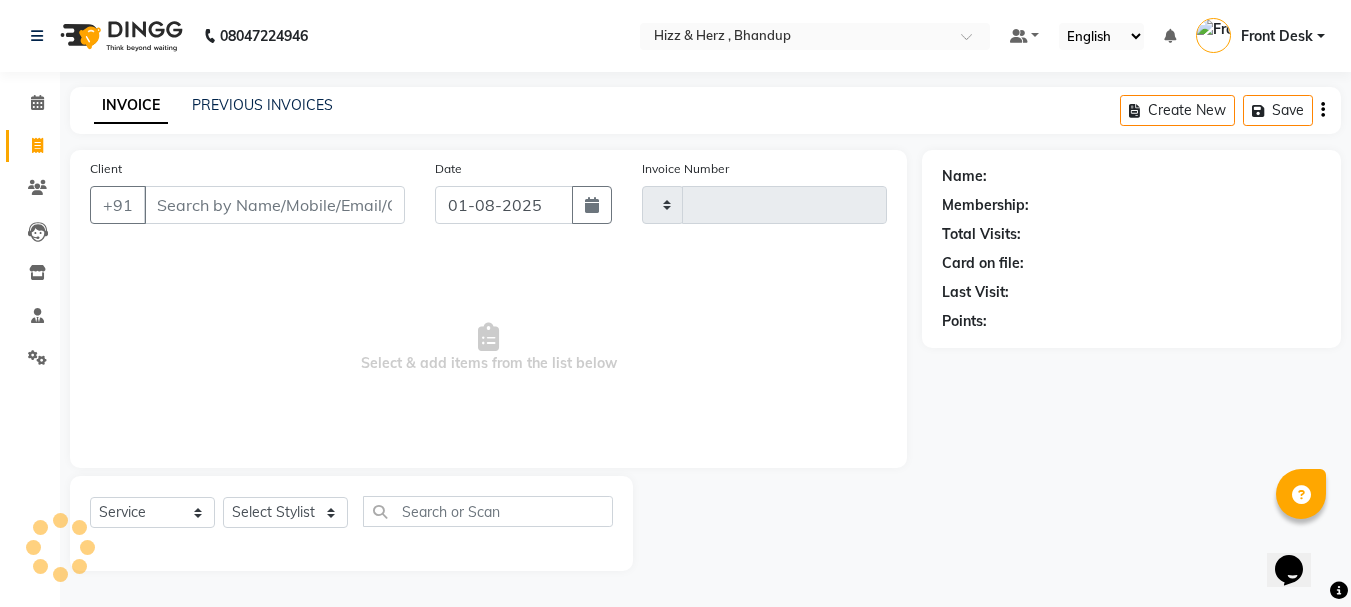 type on "5815" 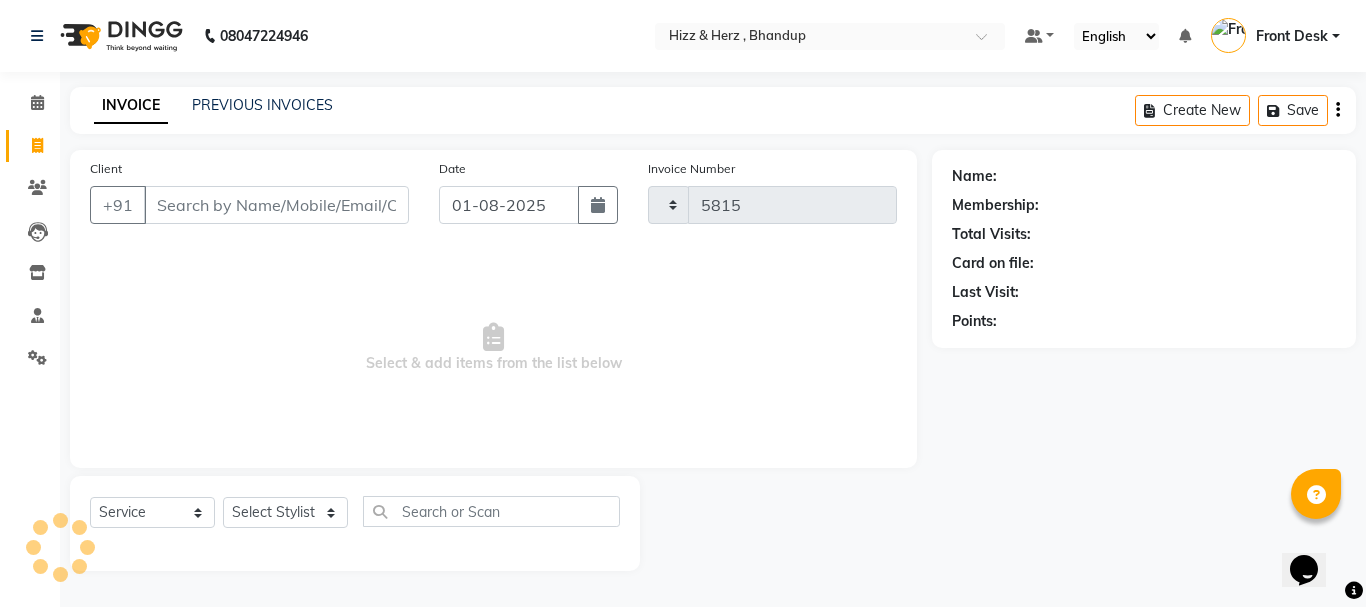 select on "629" 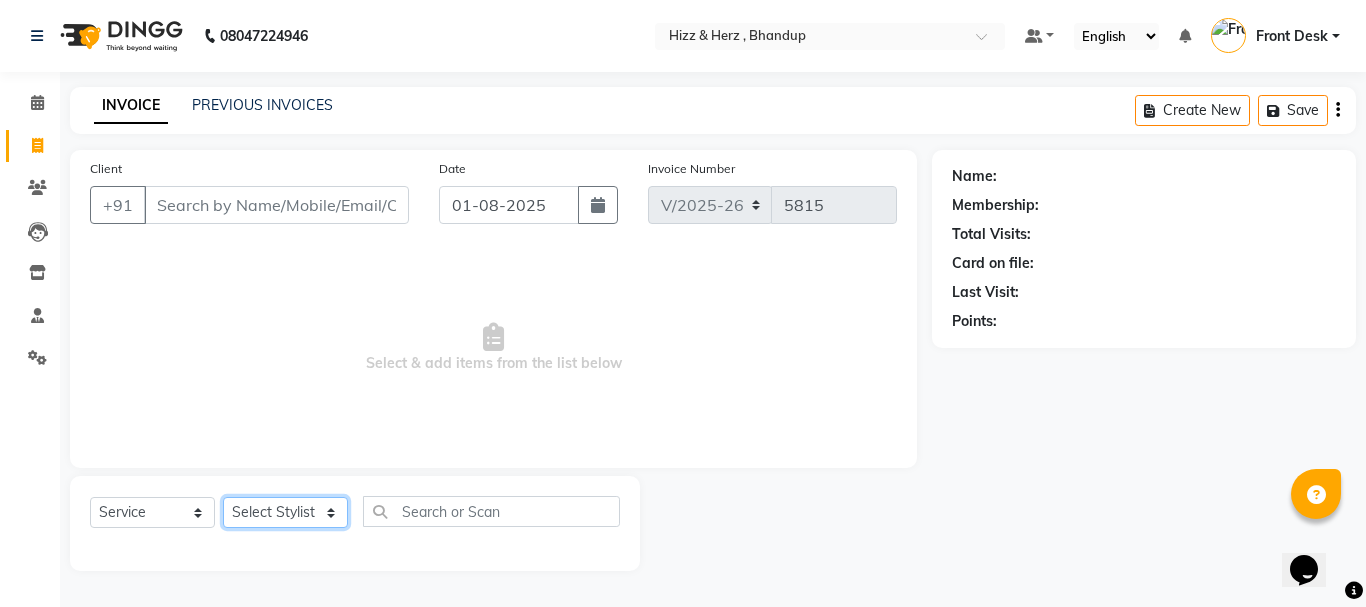 click on "Select Stylist Front Desk [PERSON] HIZZ & HERZ 2 [PERSON] [PERSON] [PERSON] [PERSON] [PERSON] [PERSON] [PERSON] [PERSON]" 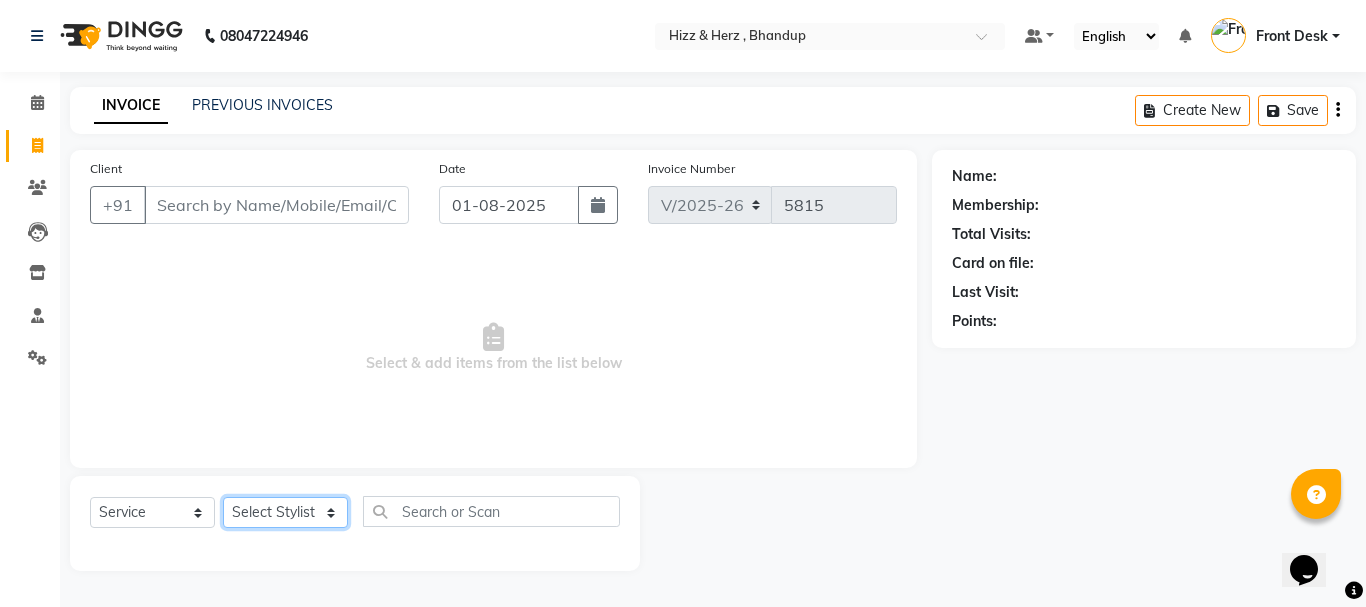 select on "26430" 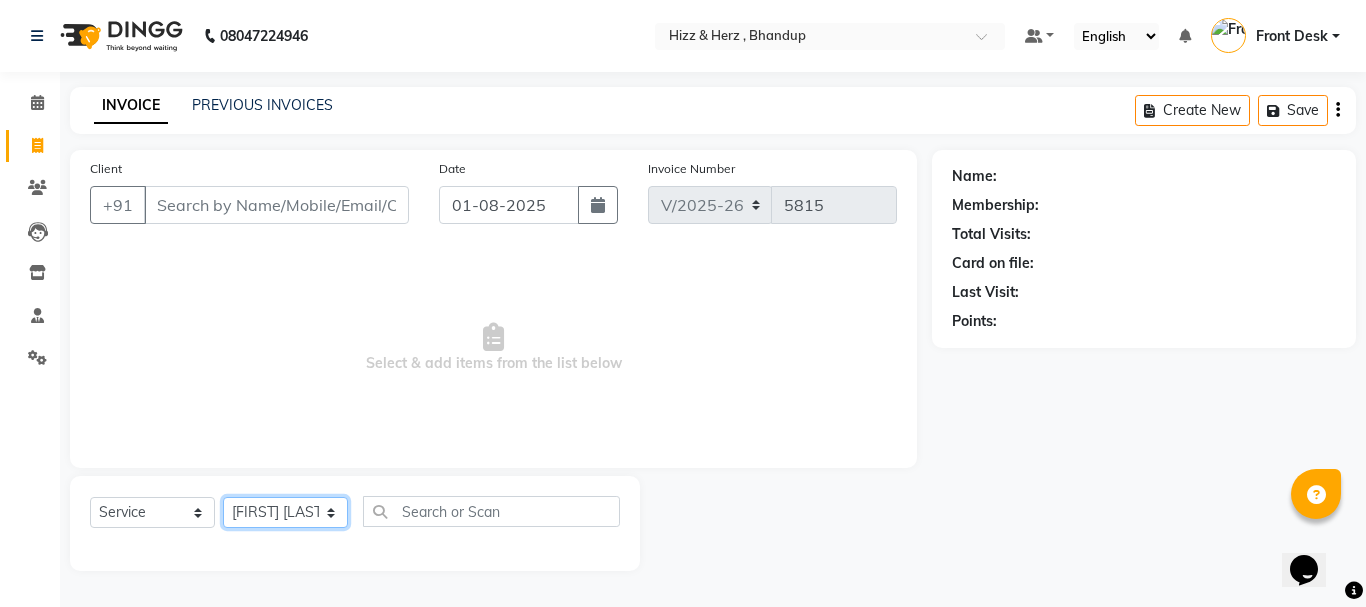 click on "Select Stylist Front Desk [PERSON] HIZZ & HERZ 2 [PERSON] [PERSON] [PERSON] [PERSON] [PERSON] [PERSON] [PERSON] [PERSON]" 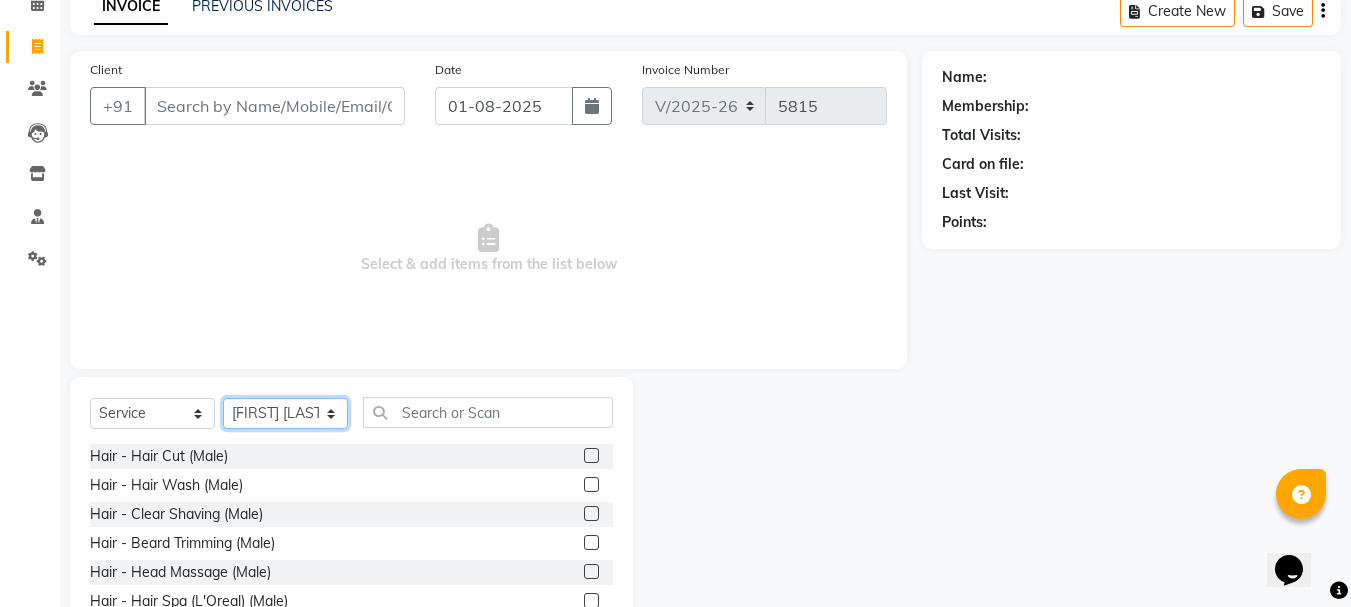 scroll, scrollTop: 194, scrollLeft: 0, axis: vertical 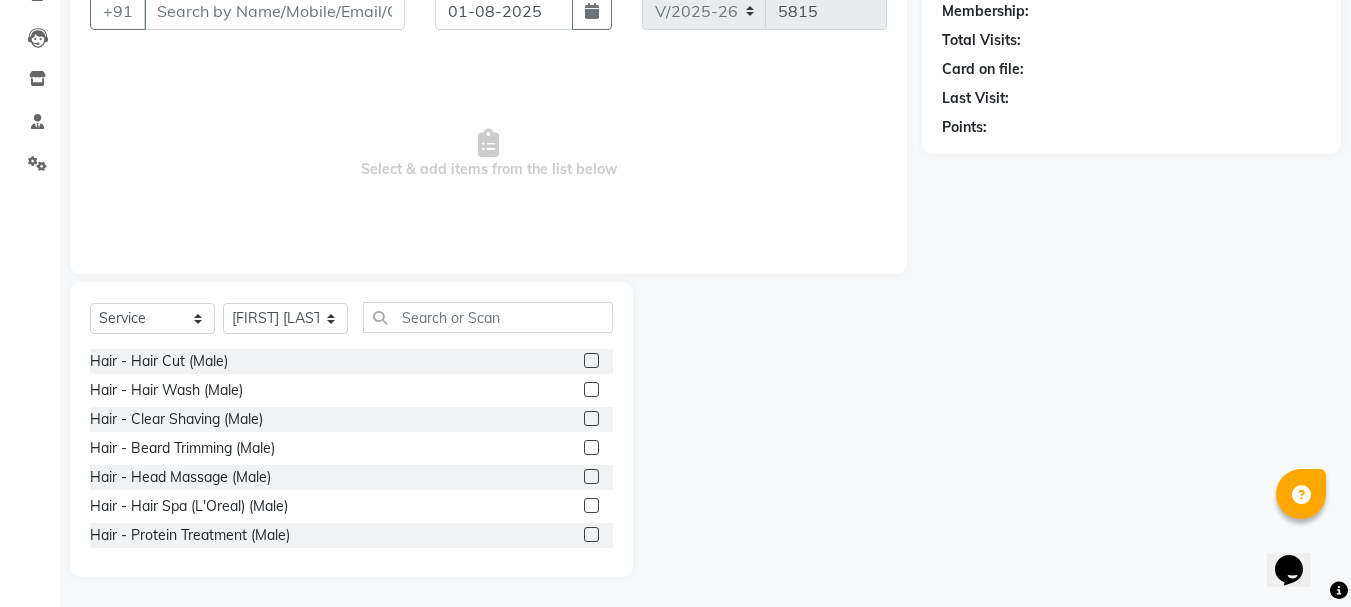 click 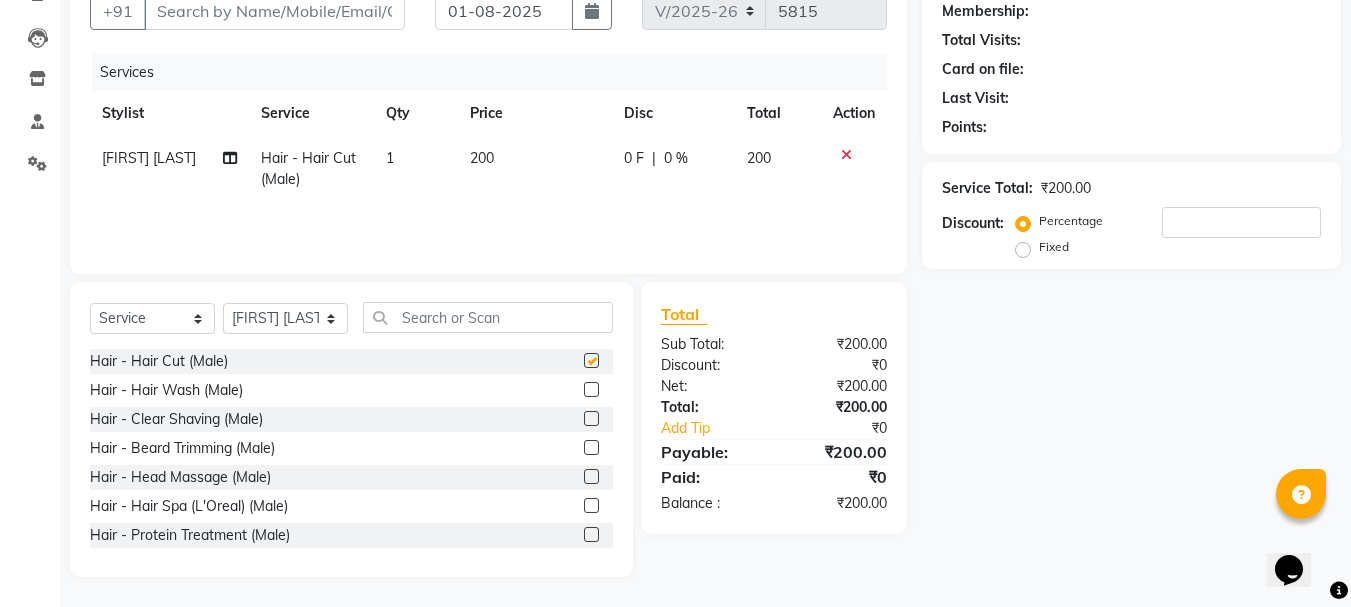 checkbox on "false" 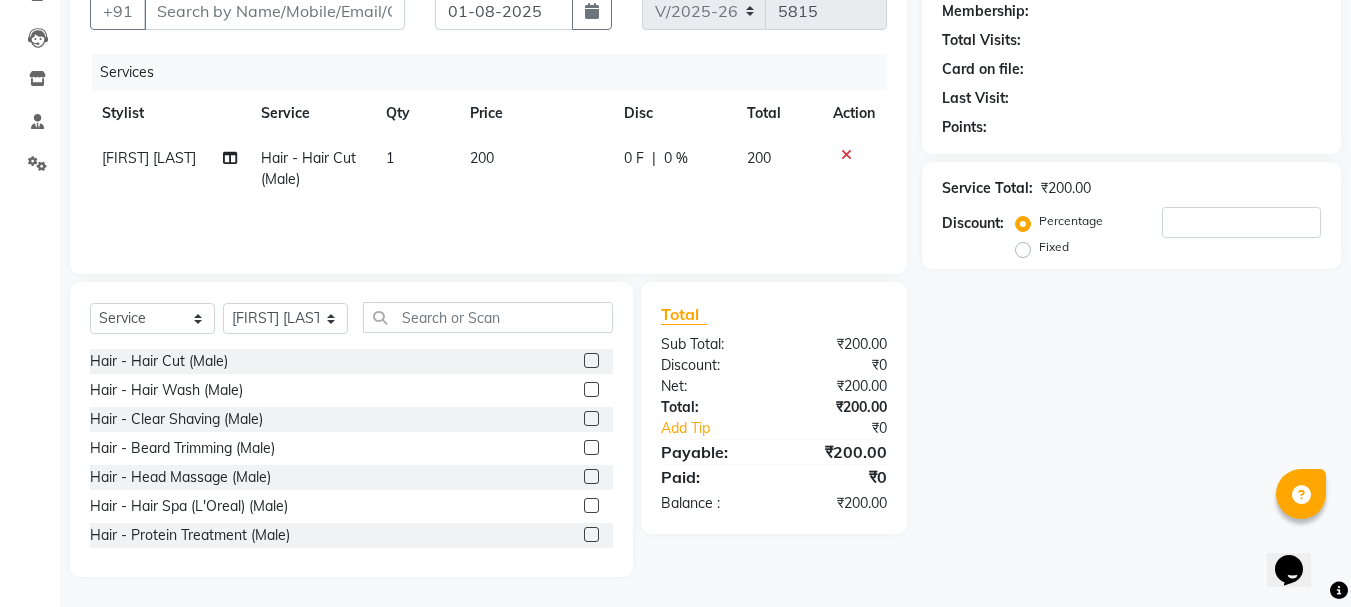 click 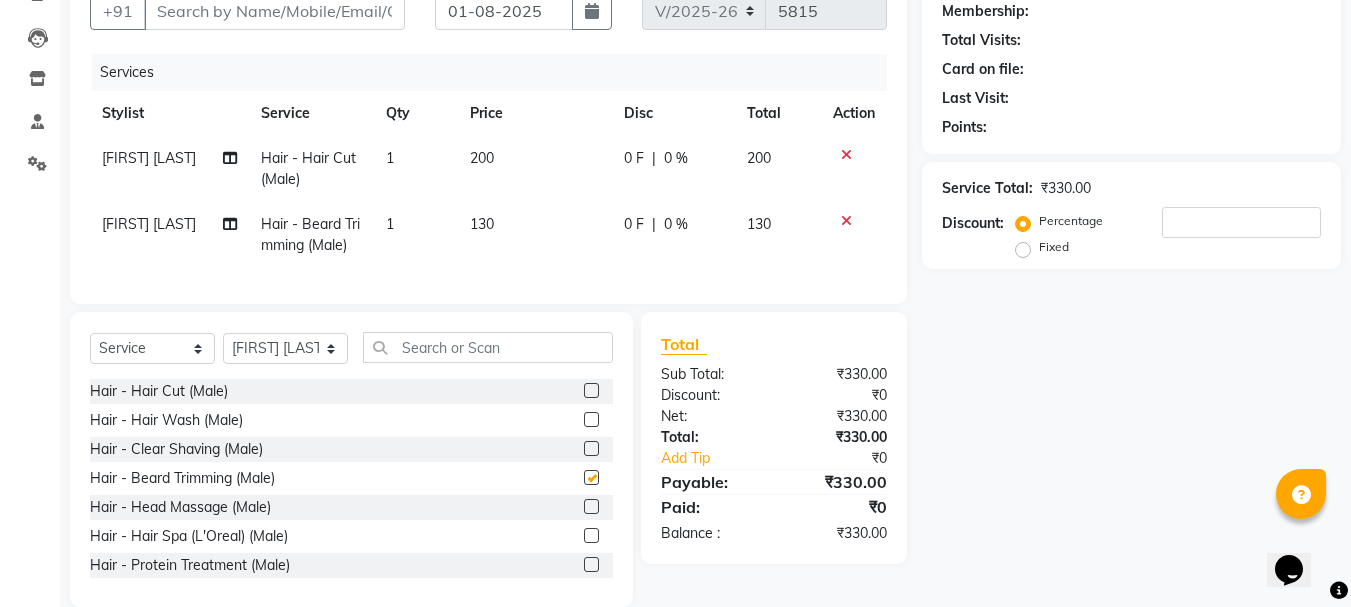 checkbox on "false" 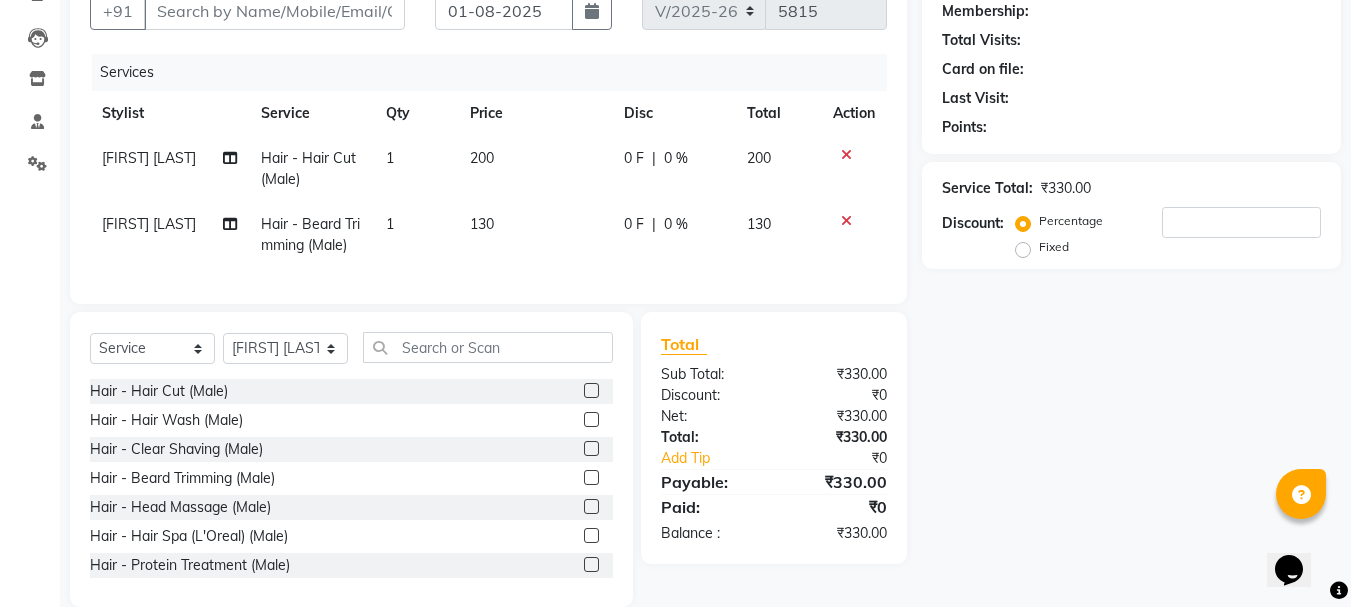 scroll, scrollTop: 234, scrollLeft: 0, axis: vertical 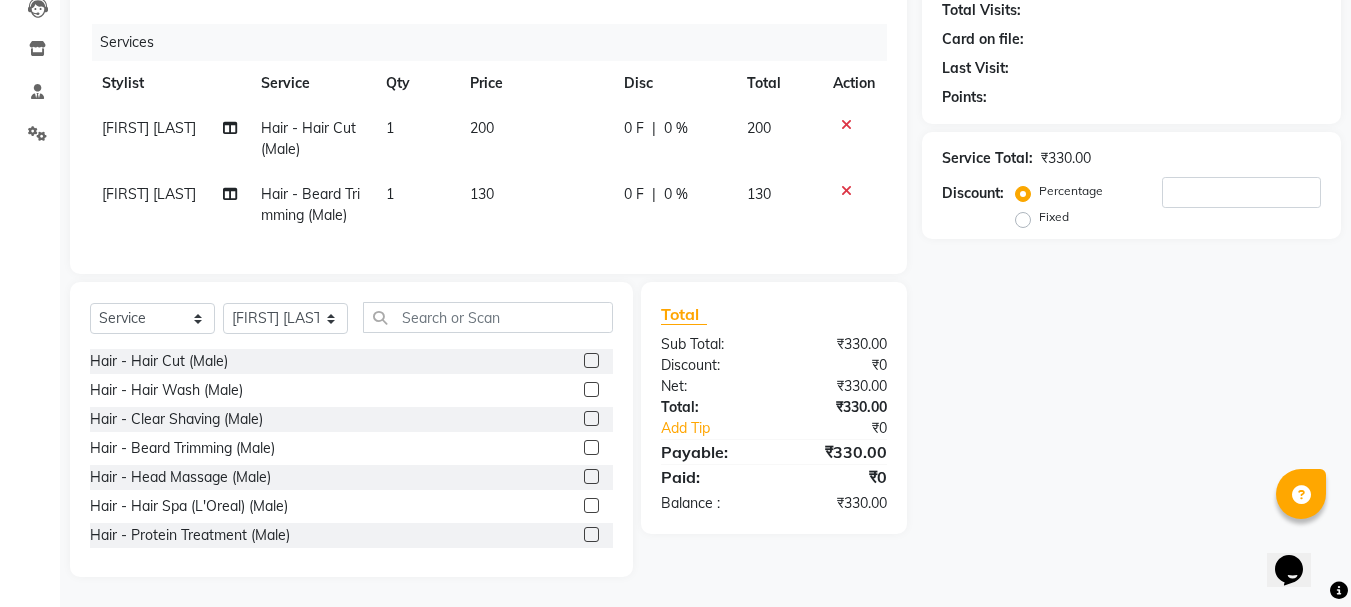 click 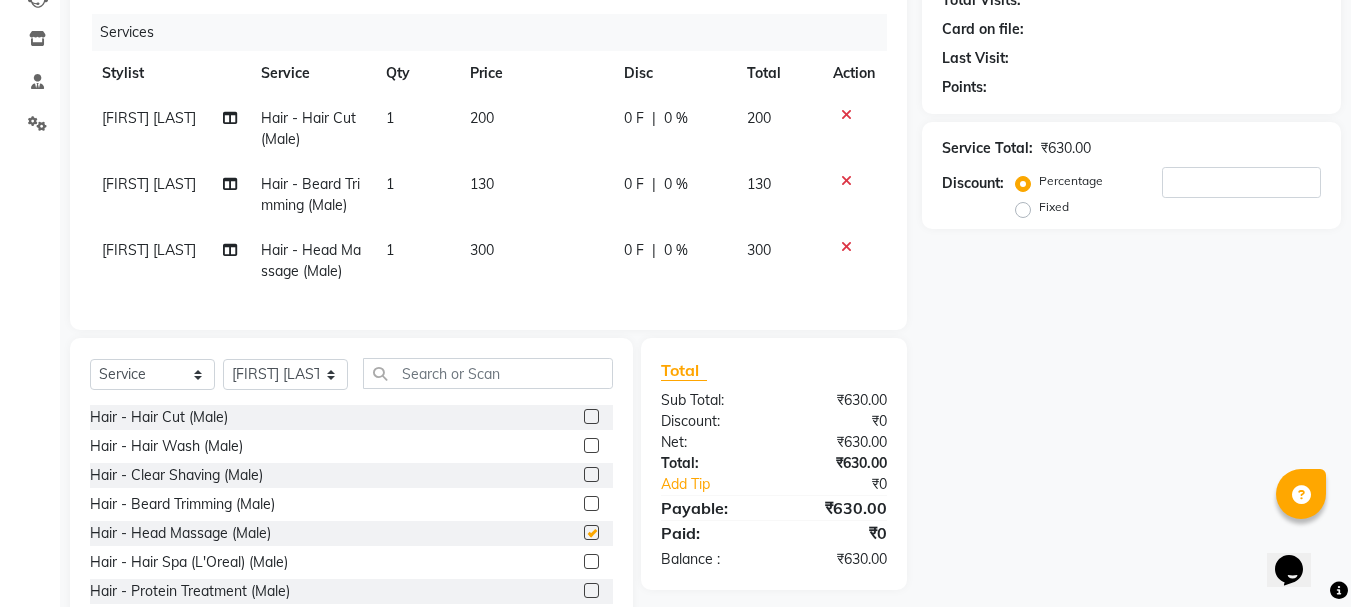 checkbox on "false" 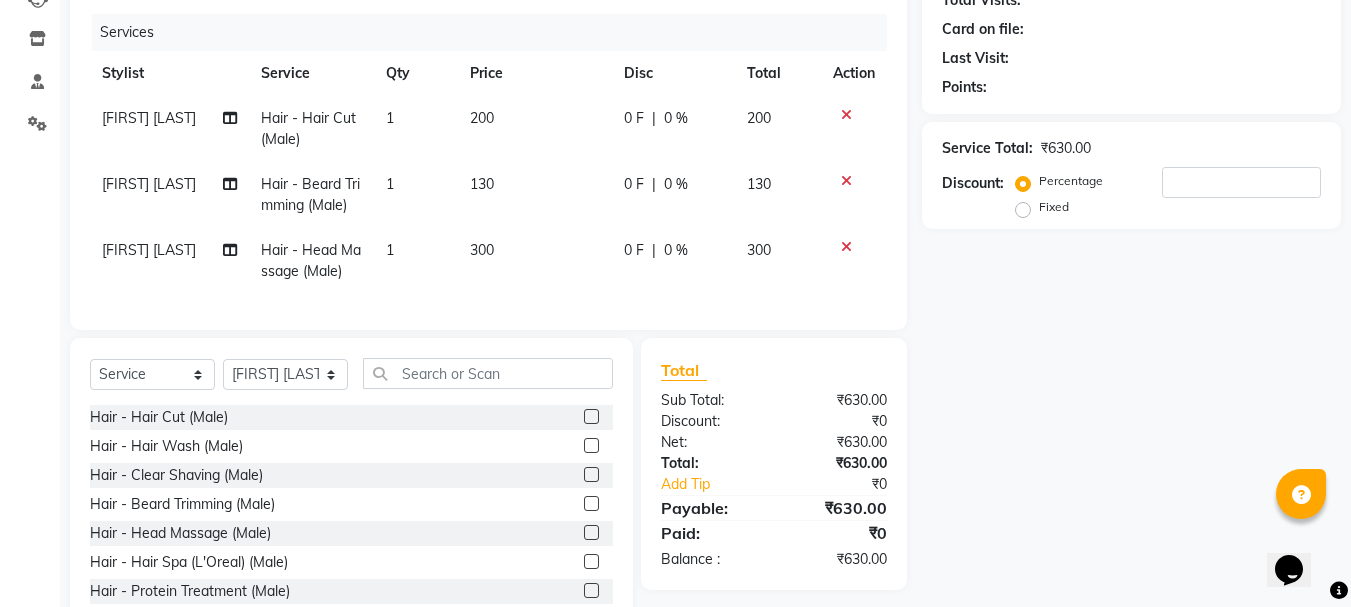 click 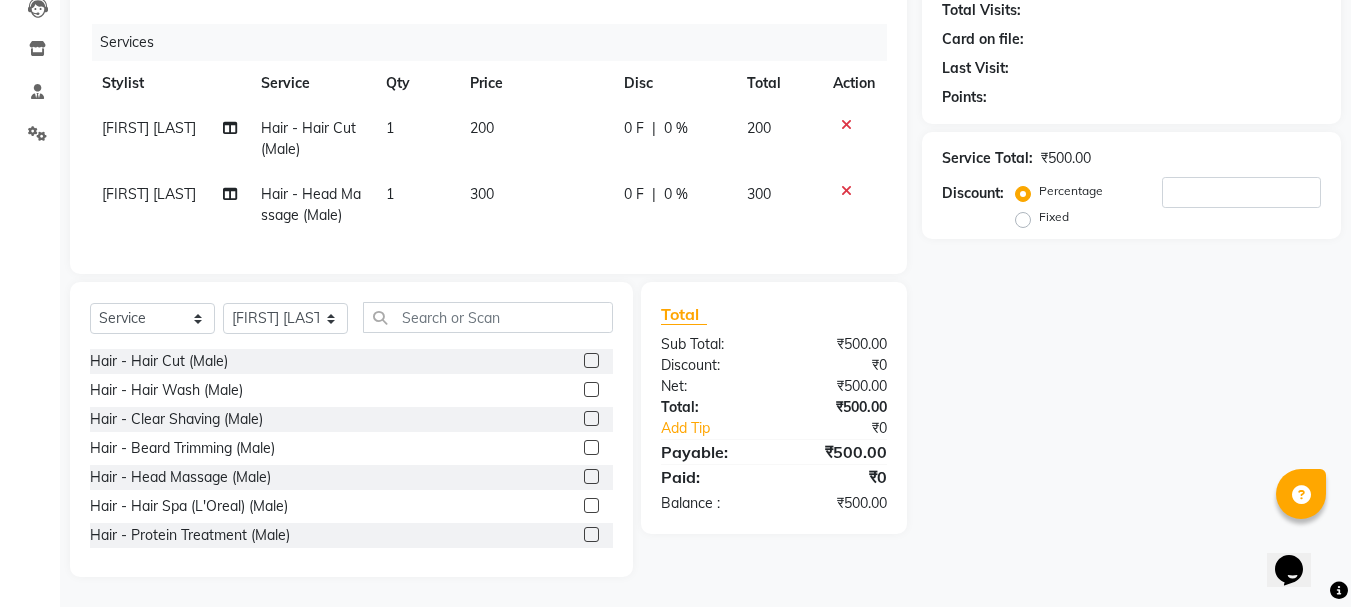 click 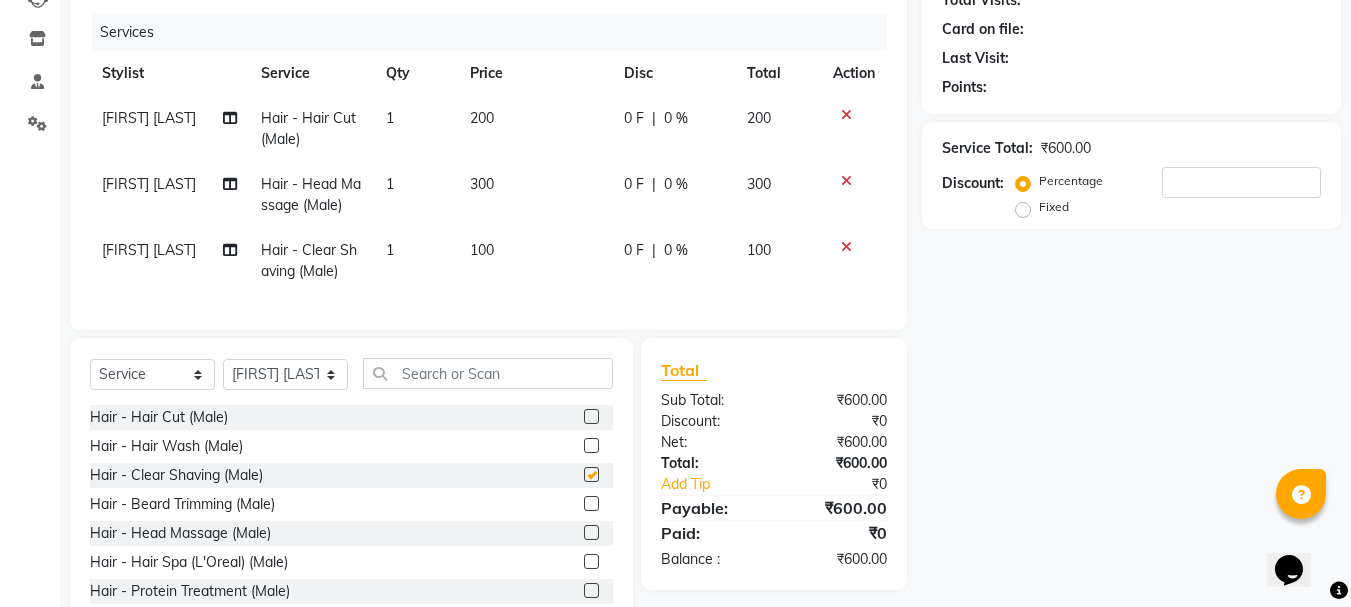 checkbox on "false" 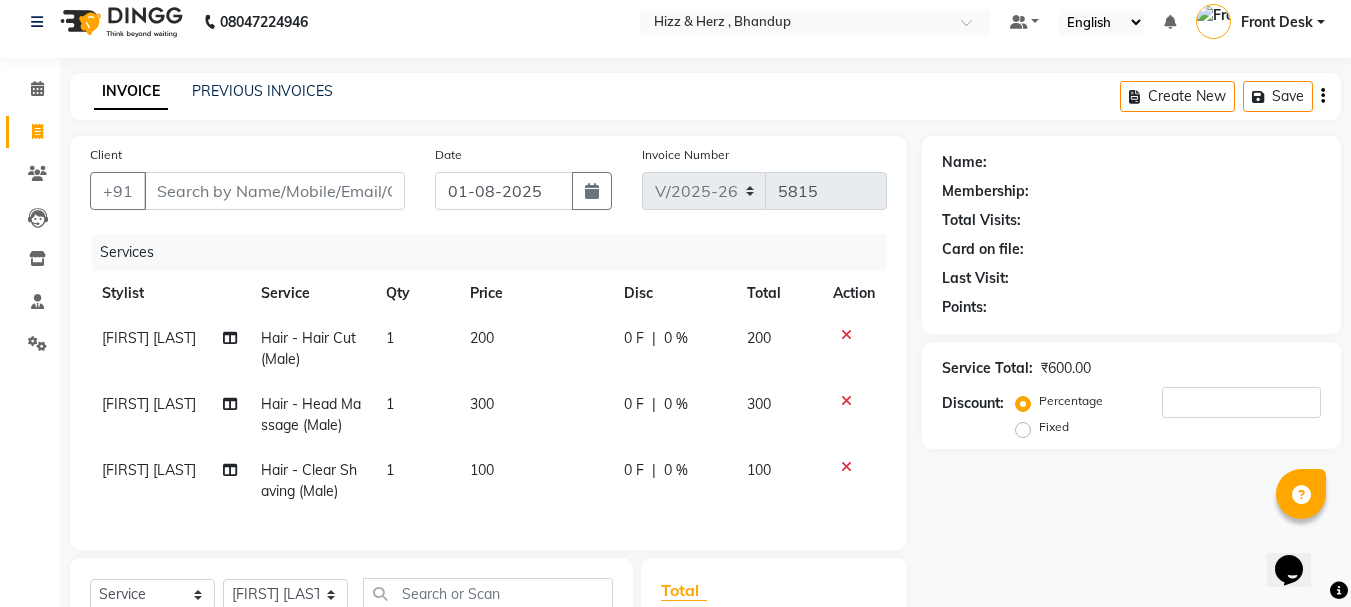 scroll, scrollTop: 0, scrollLeft: 0, axis: both 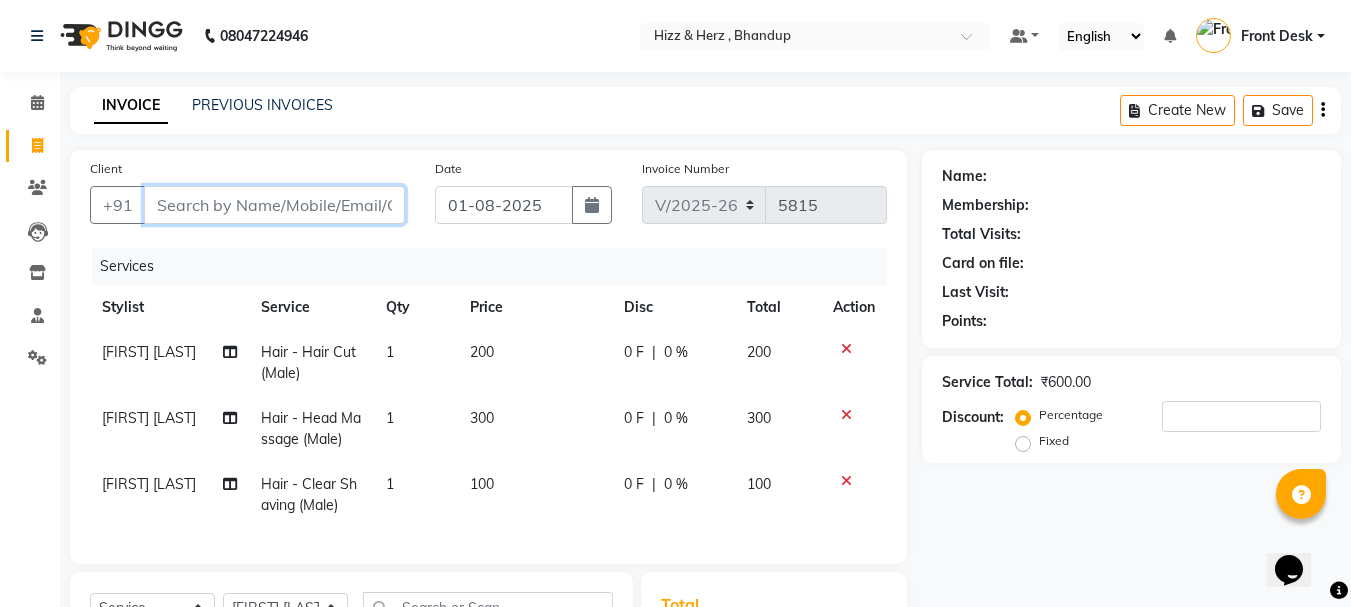 click on "Client" at bounding box center [274, 205] 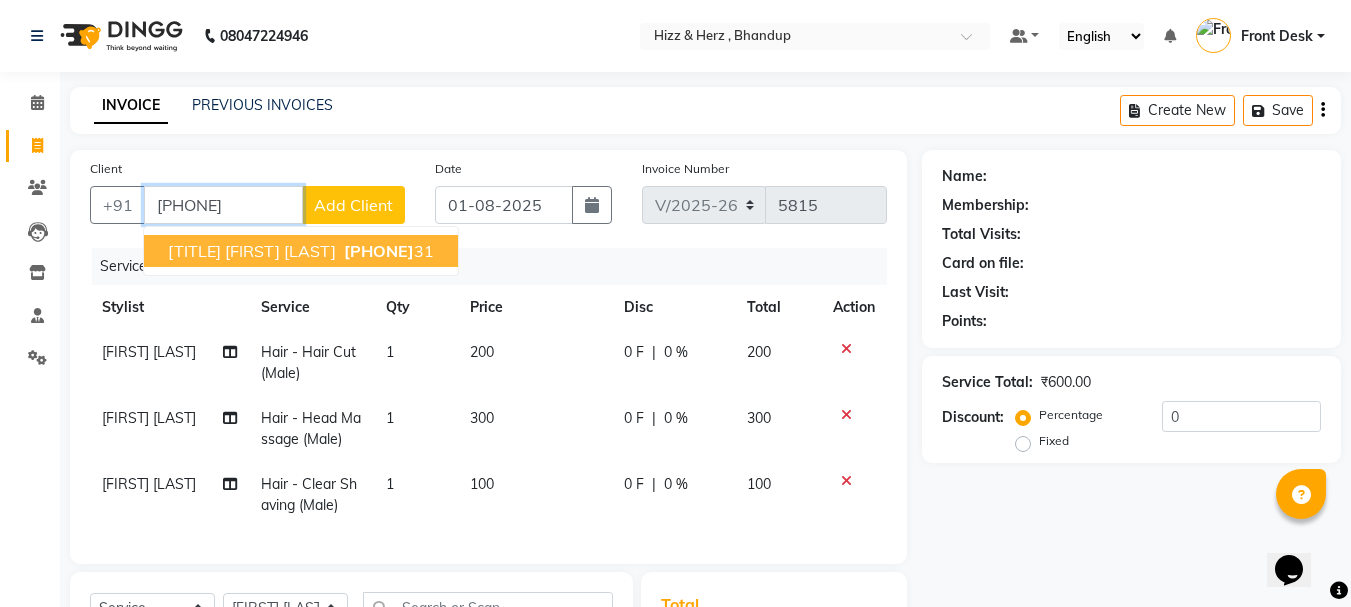 click on "98191202" at bounding box center (379, 251) 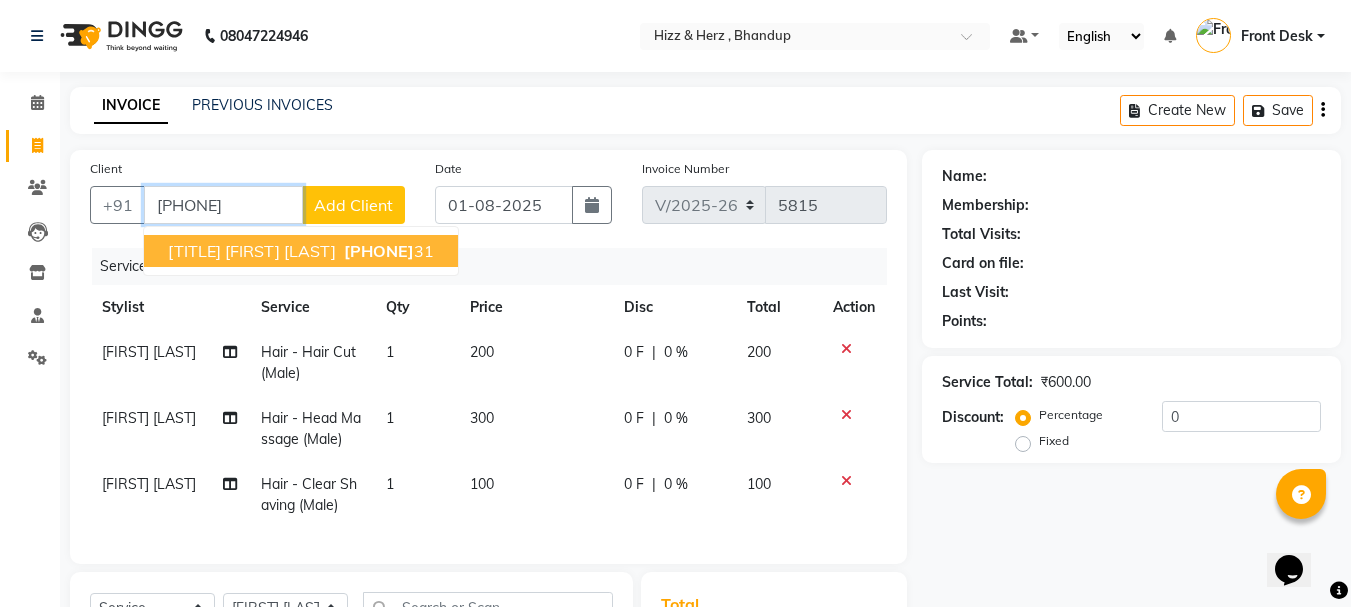 type on "[PHONE]" 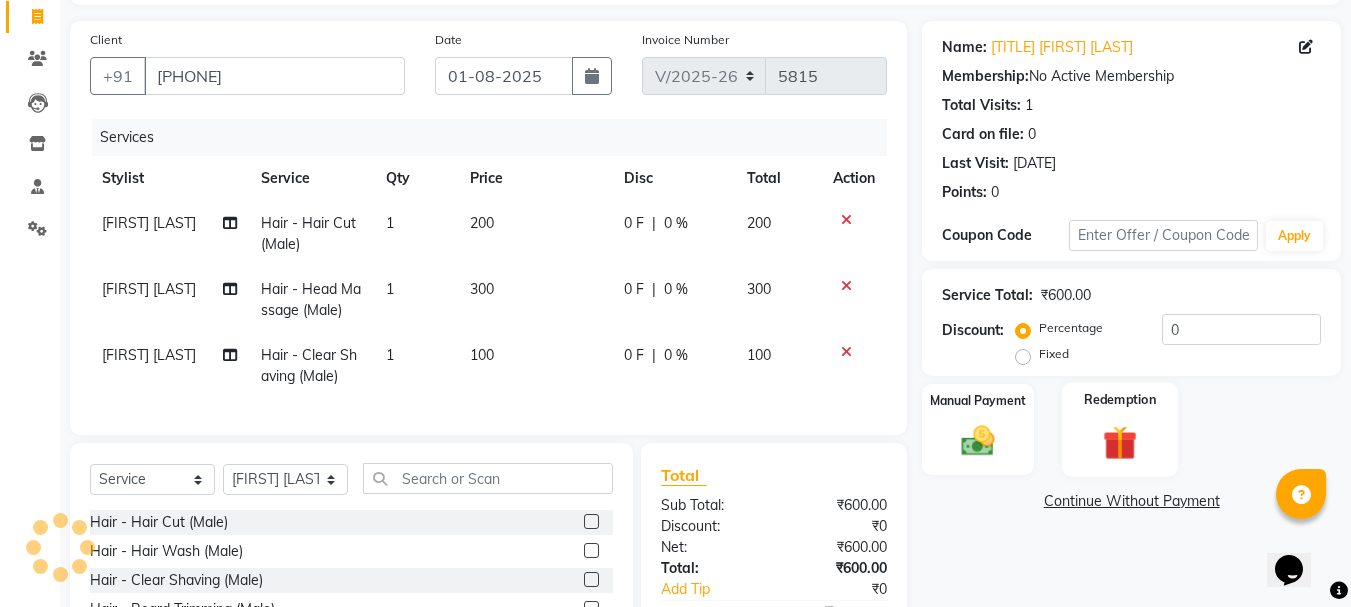 scroll, scrollTop: 305, scrollLeft: 0, axis: vertical 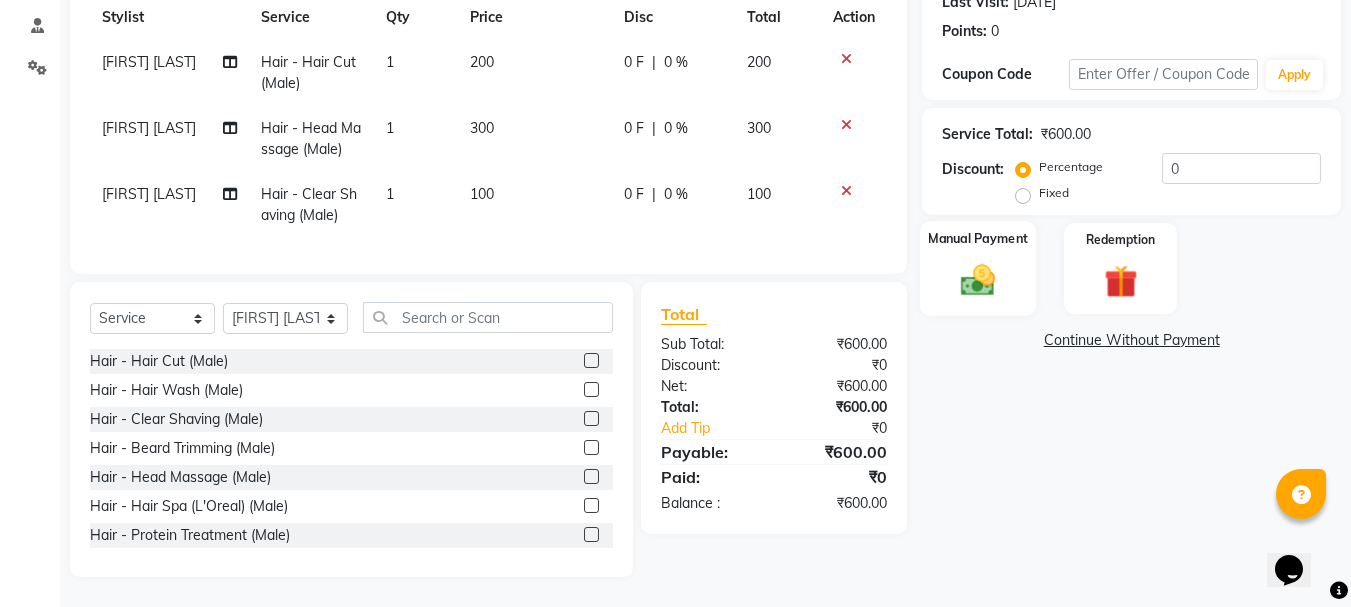 click 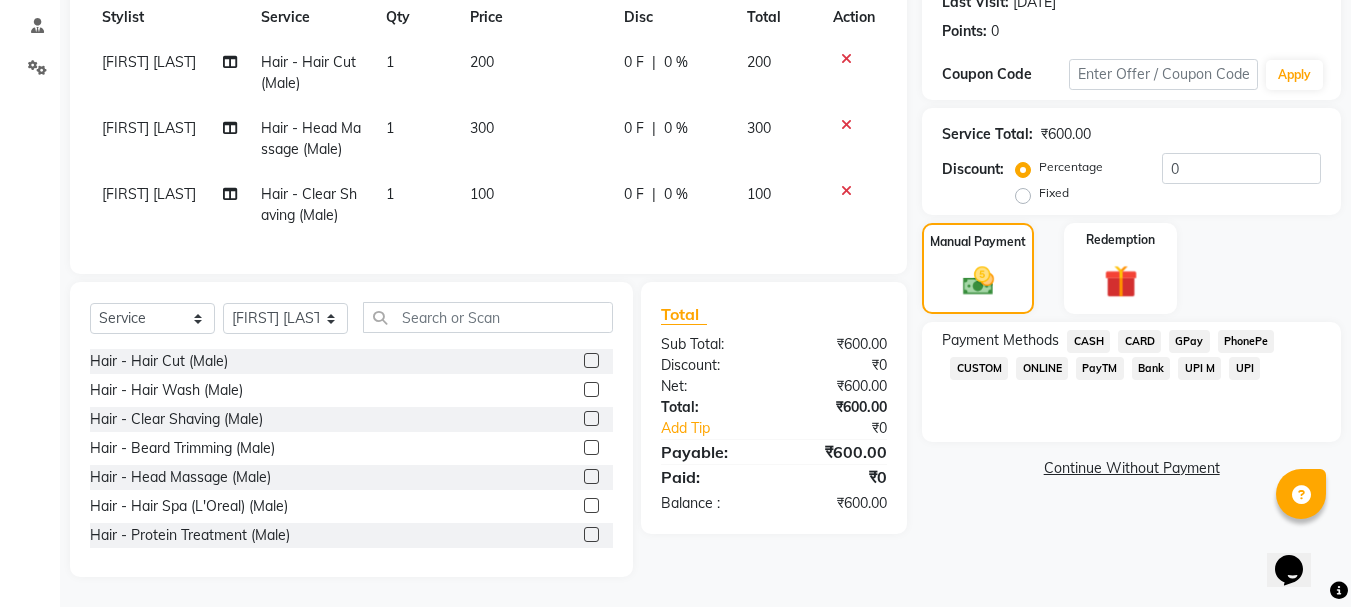 click on "GPay" 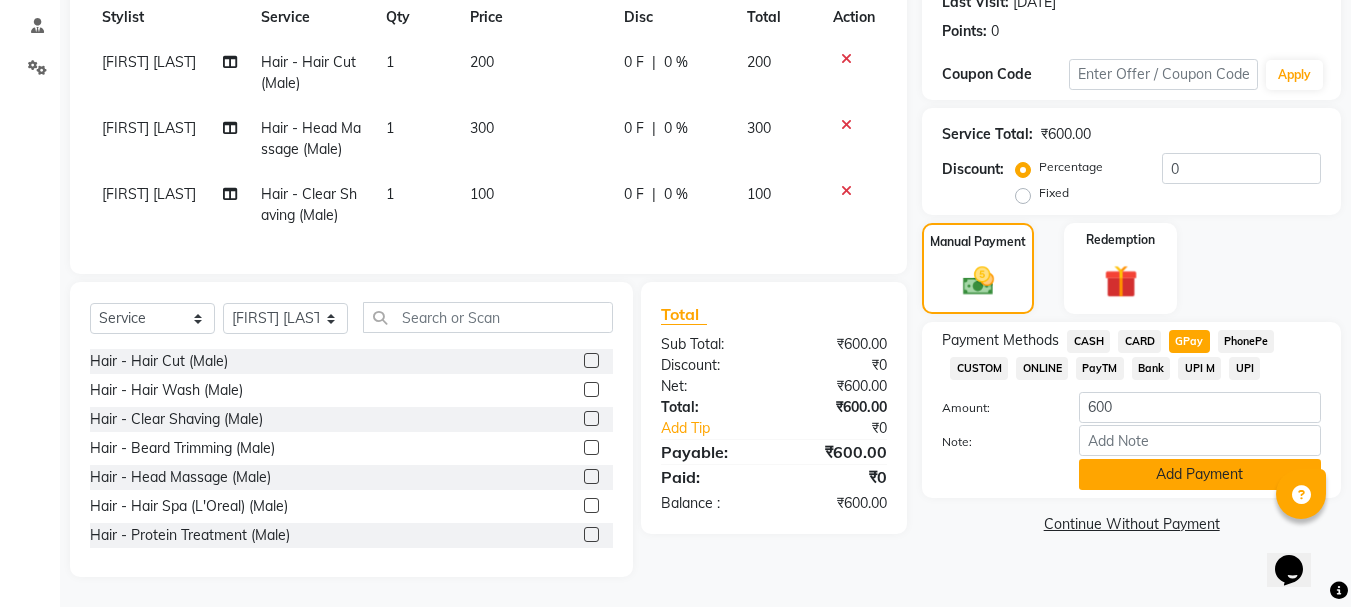 click on "Add Payment" 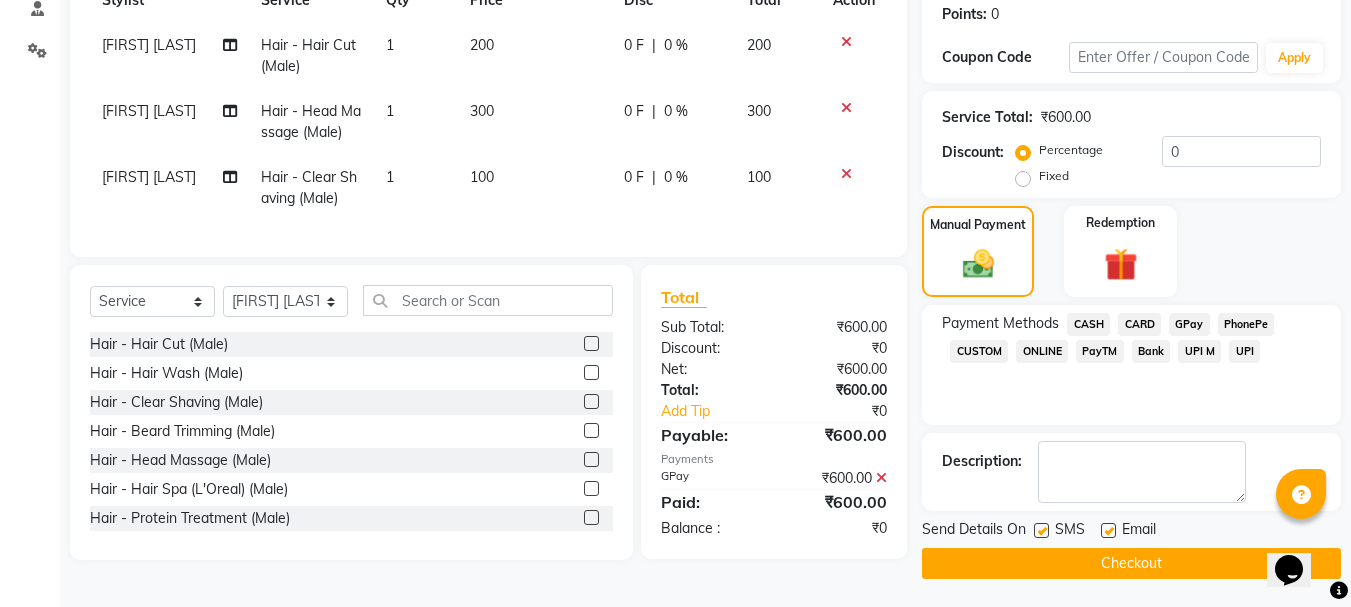 scroll, scrollTop: 309, scrollLeft: 0, axis: vertical 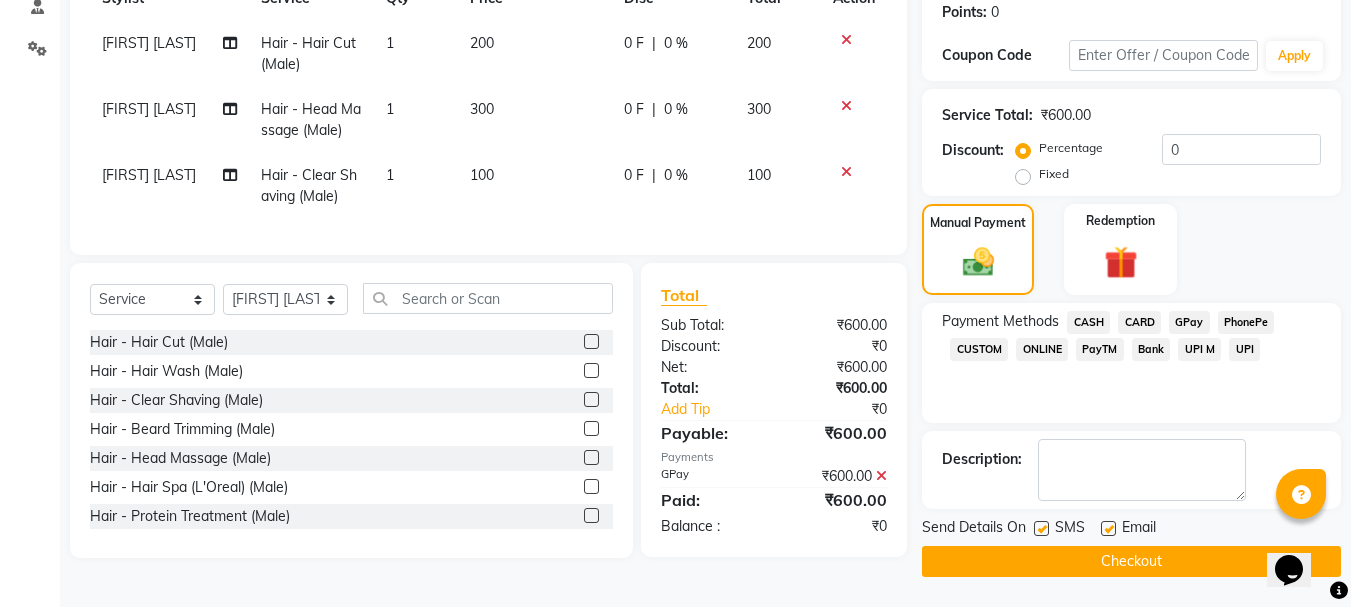 click on "Checkout" 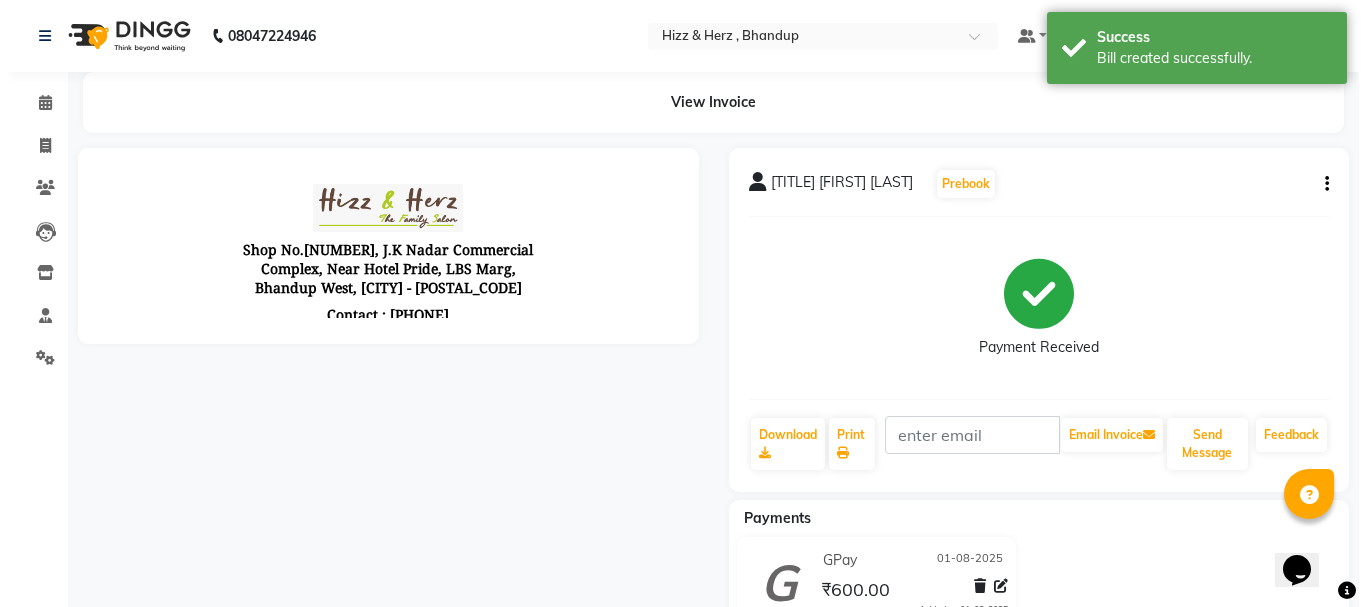 scroll, scrollTop: 0, scrollLeft: 0, axis: both 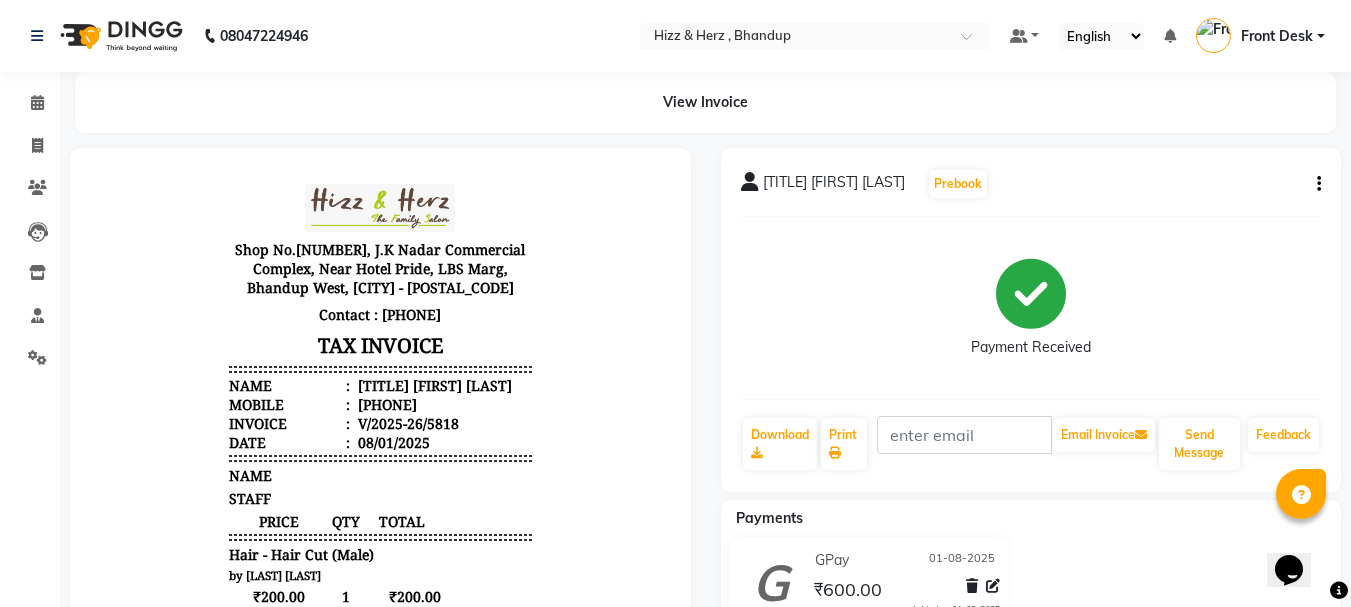 click 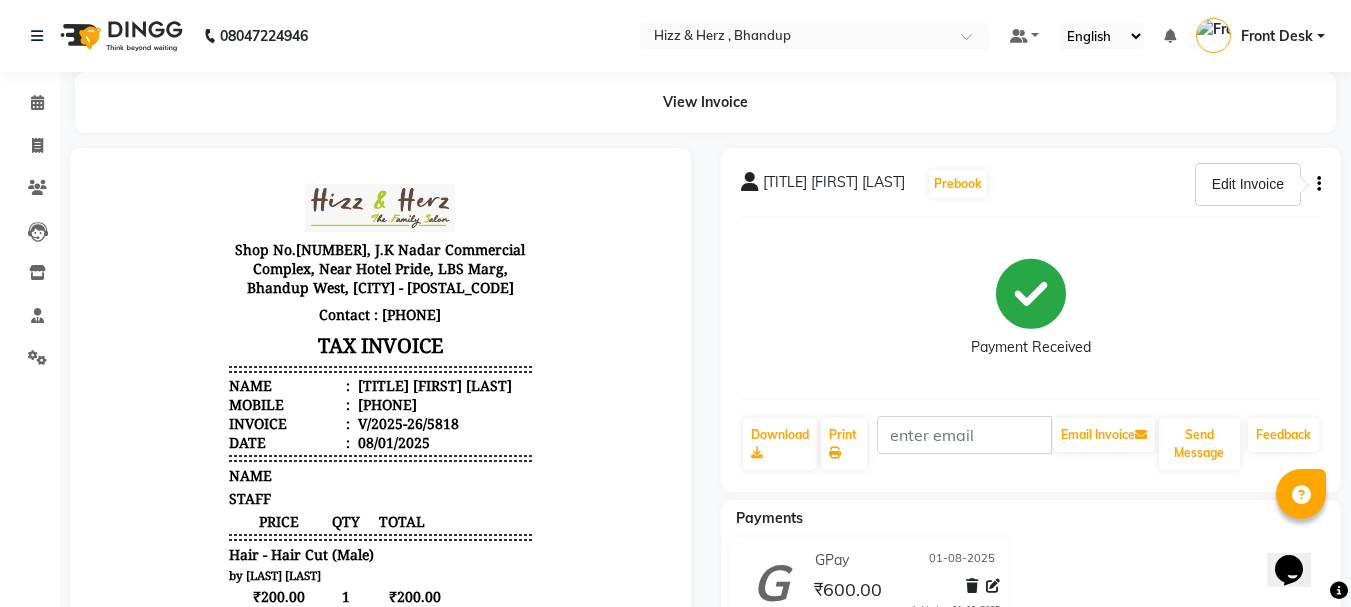 click on "Edit Invoice" at bounding box center (1248, 184) 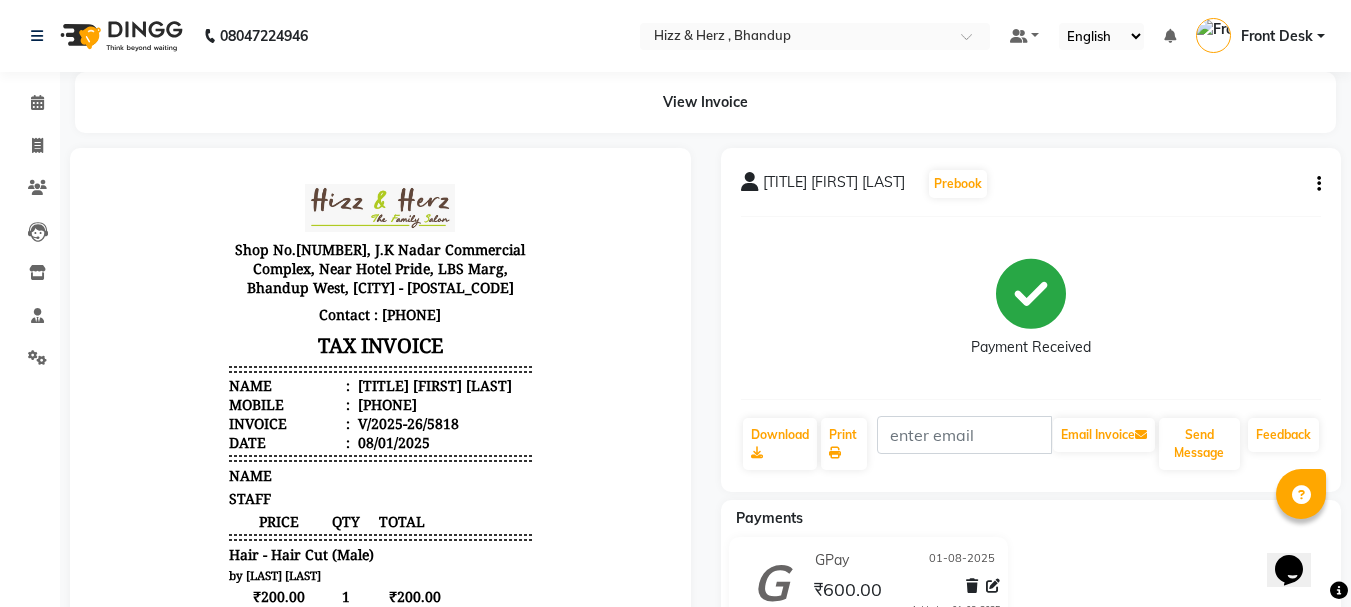click 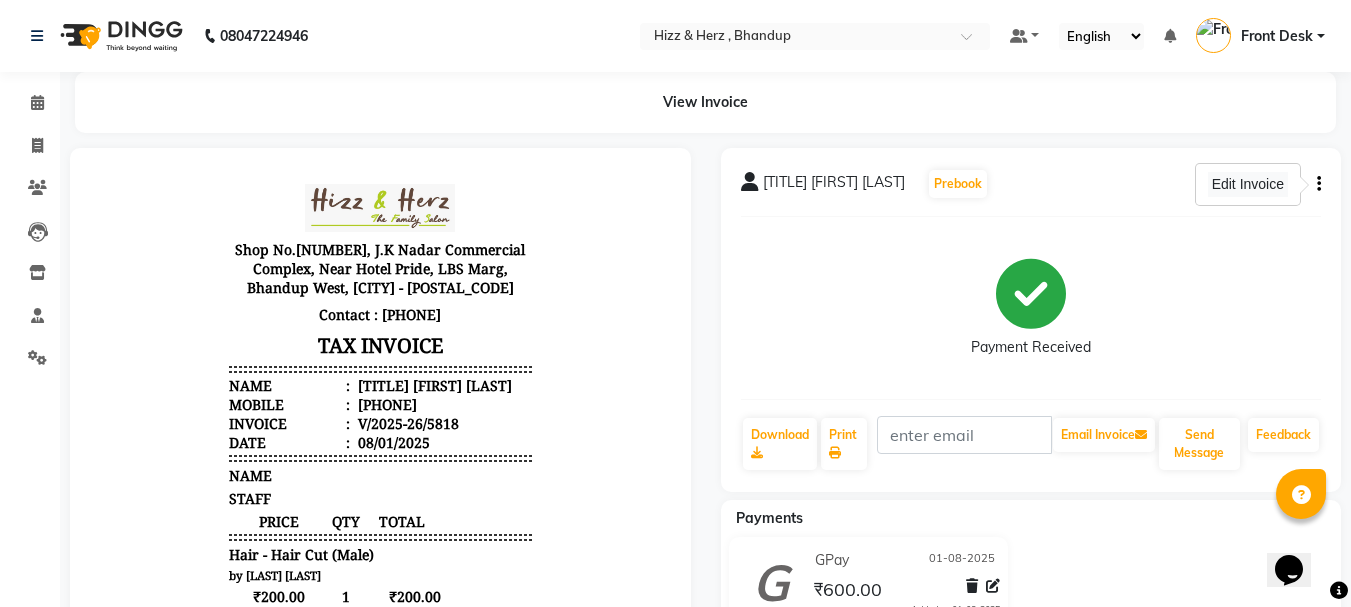 click on "Edit Invoice" at bounding box center [1248, 184] 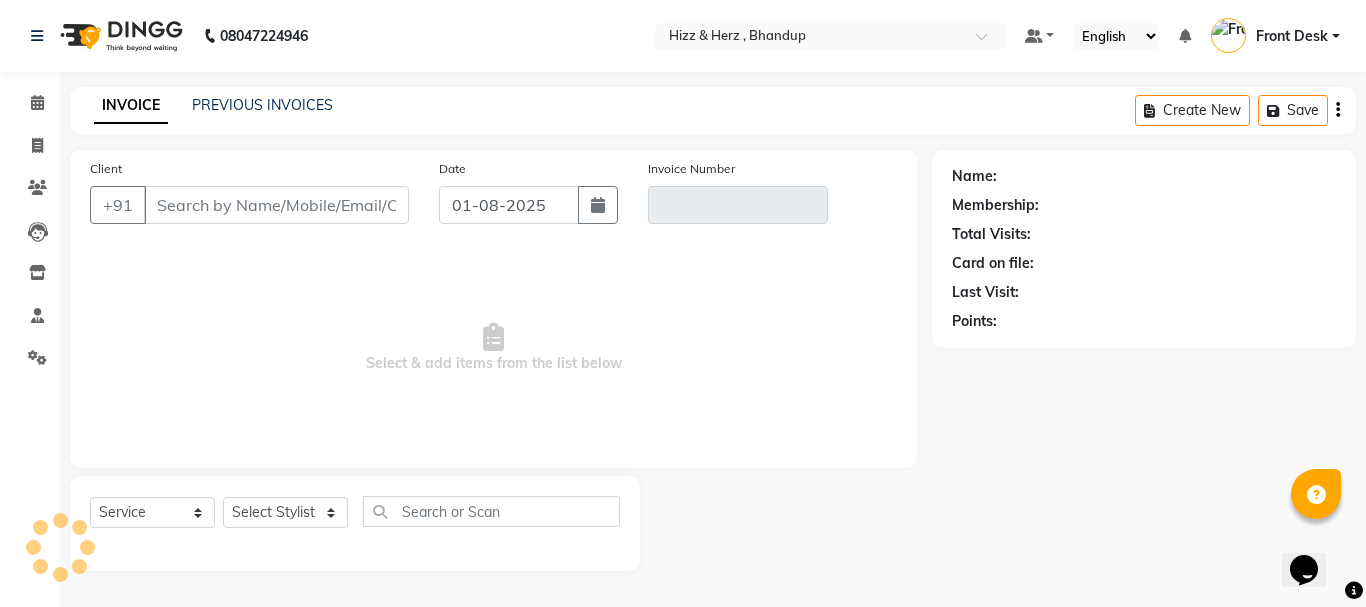 type on "9819120231" 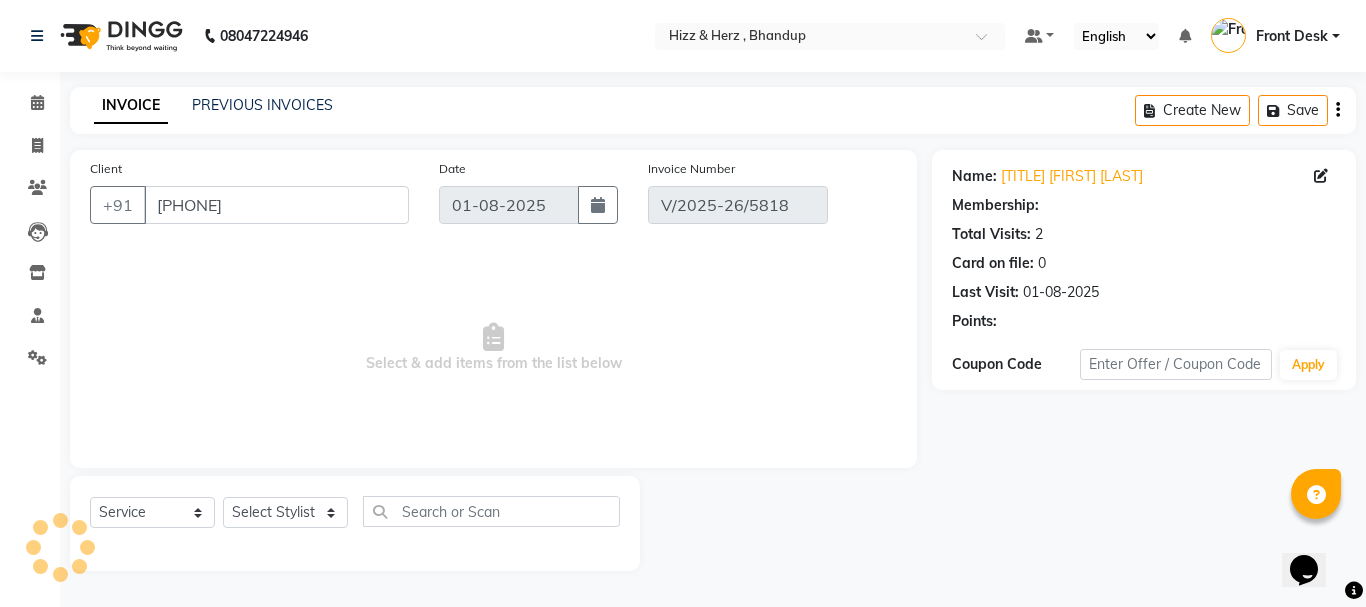 select on "select" 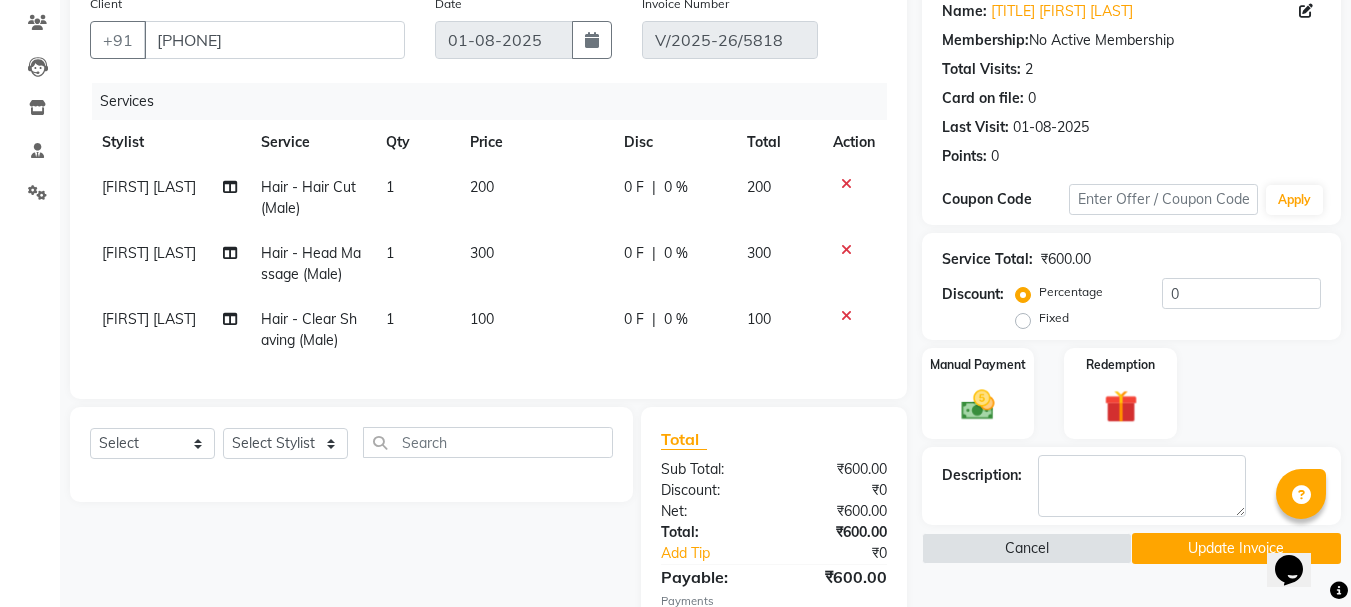 scroll, scrollTop: 200, scrollLeft: 0, axis: vertical 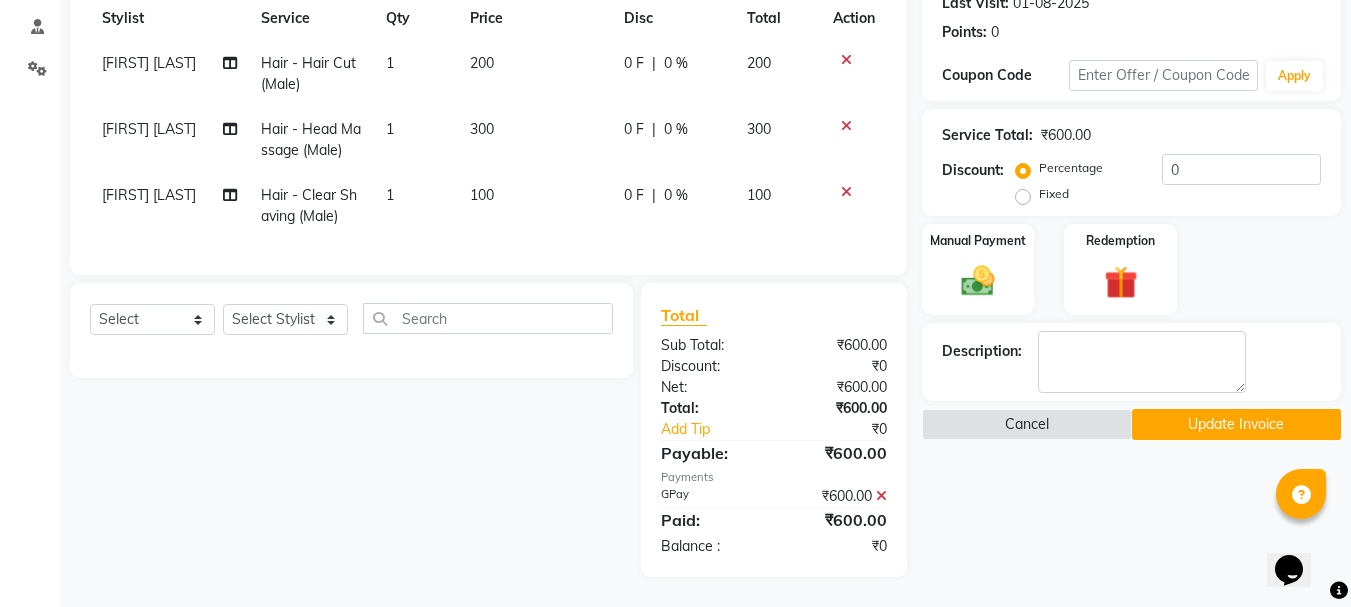 click 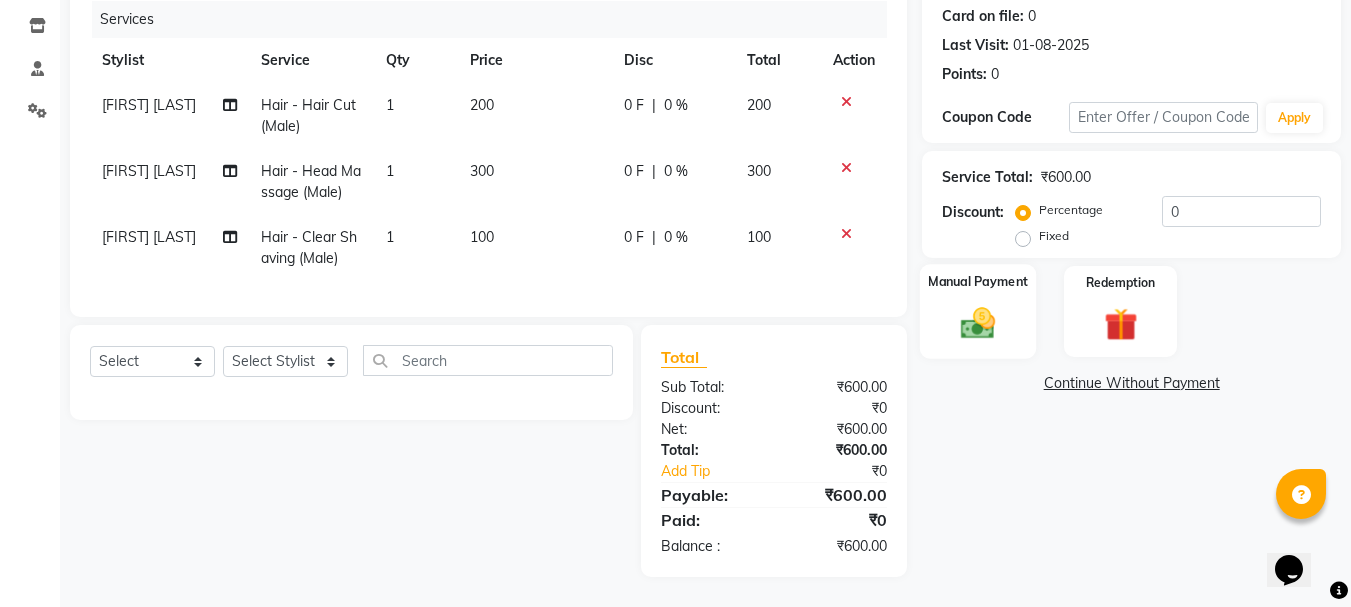 click 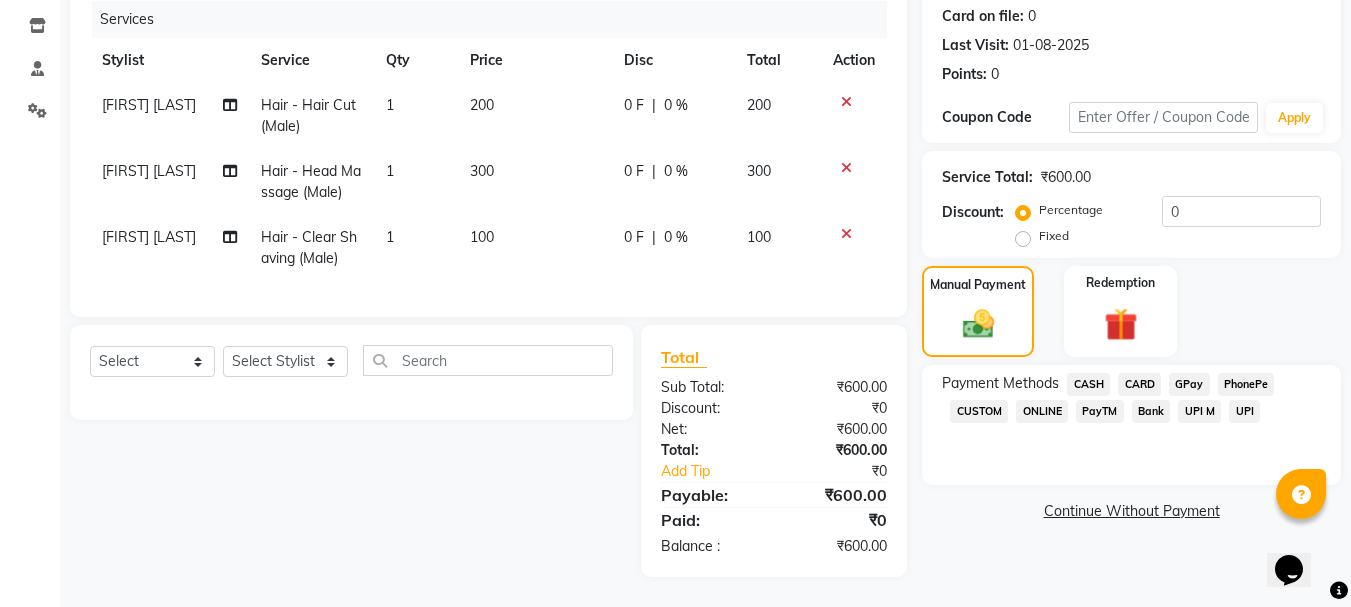 click on "CASH" 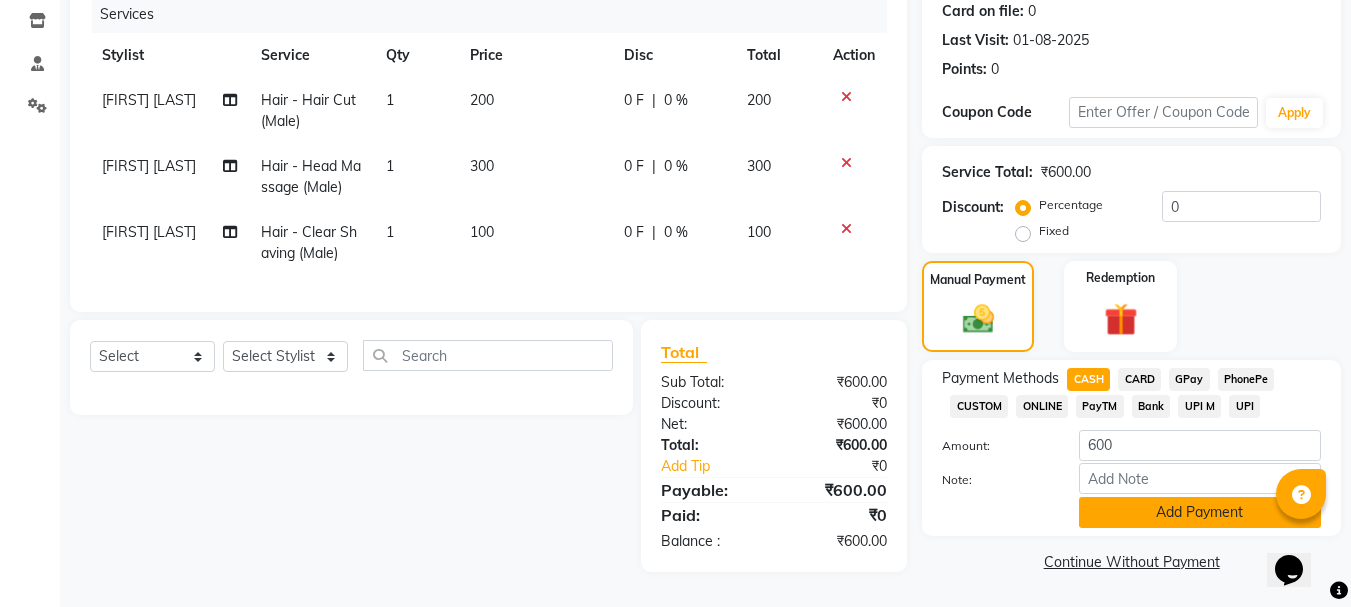 click on "Add Payment" 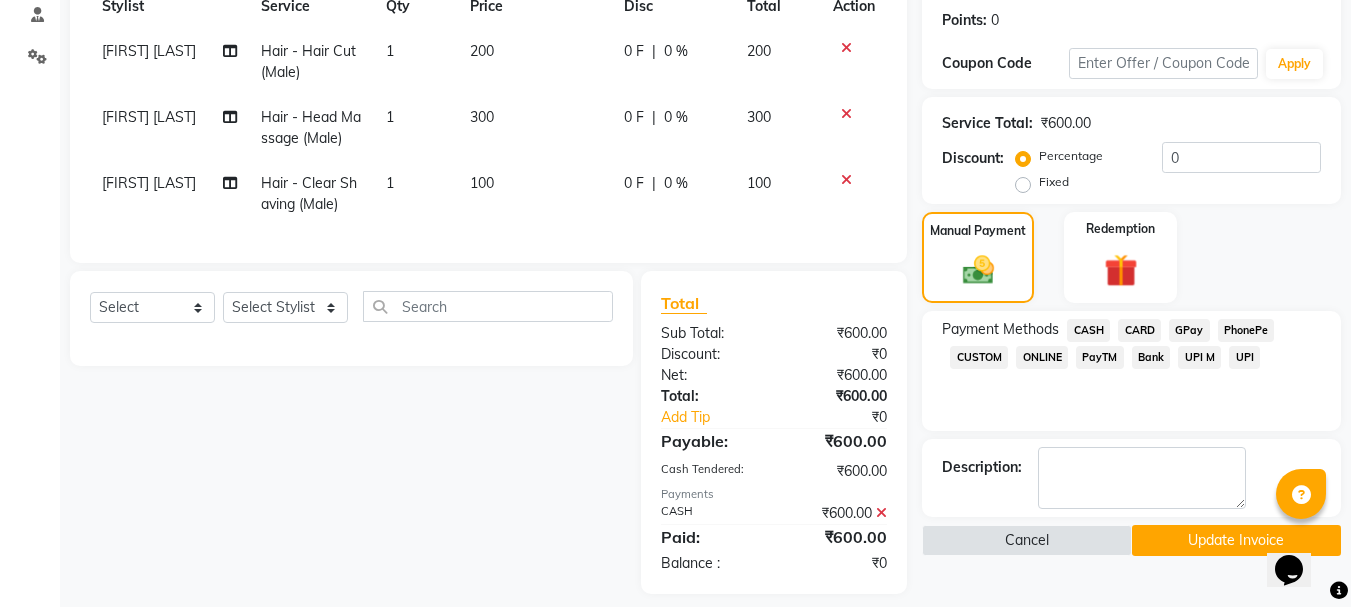 scroll, scrollTop: 333, scrollLeft: 0, axis: vertical 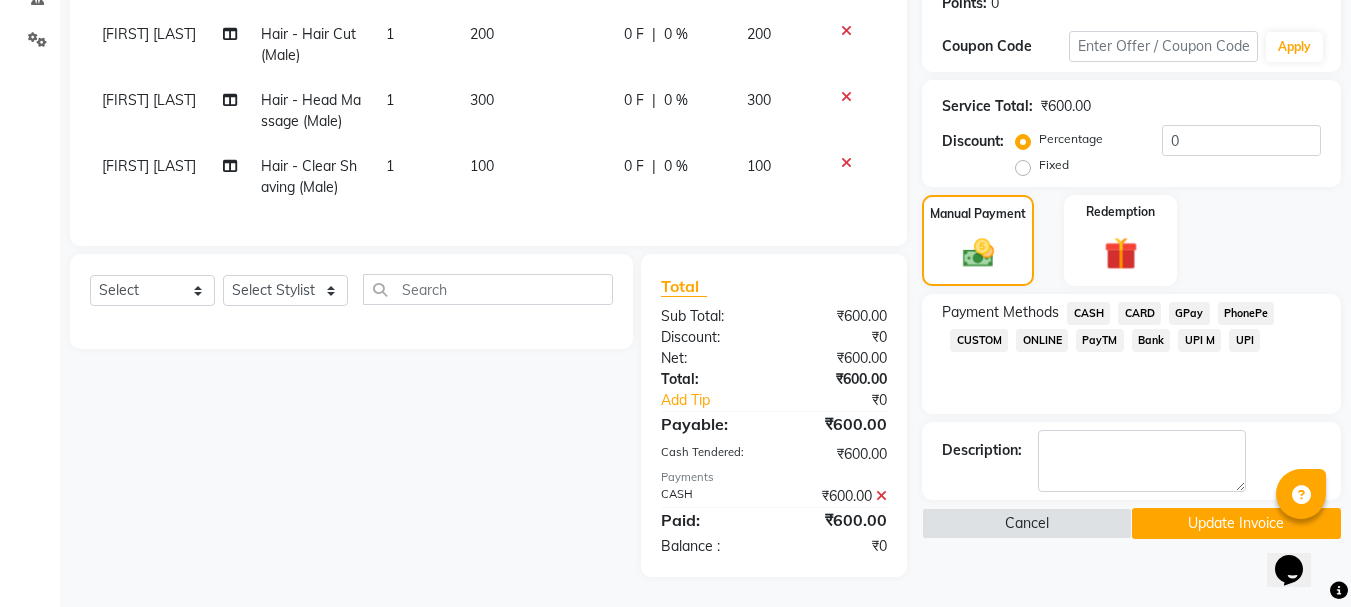 click on "Update Invoice" 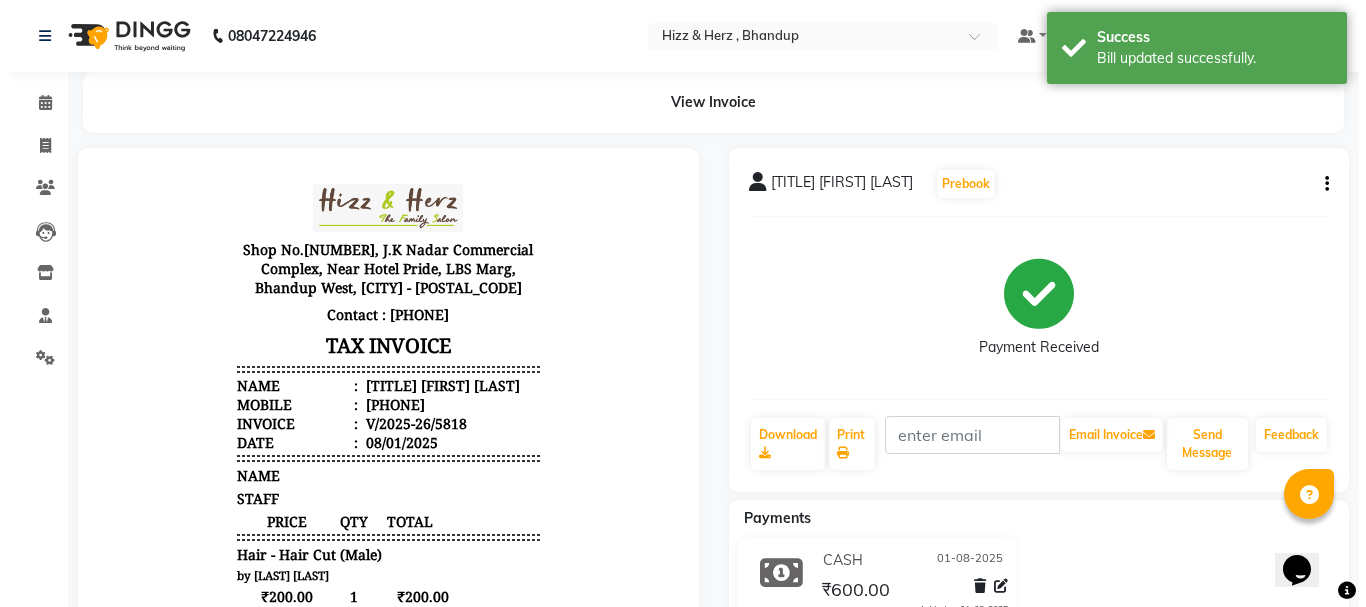 scroll, scrollTop: 0, scrollLeft: 0, axis: both 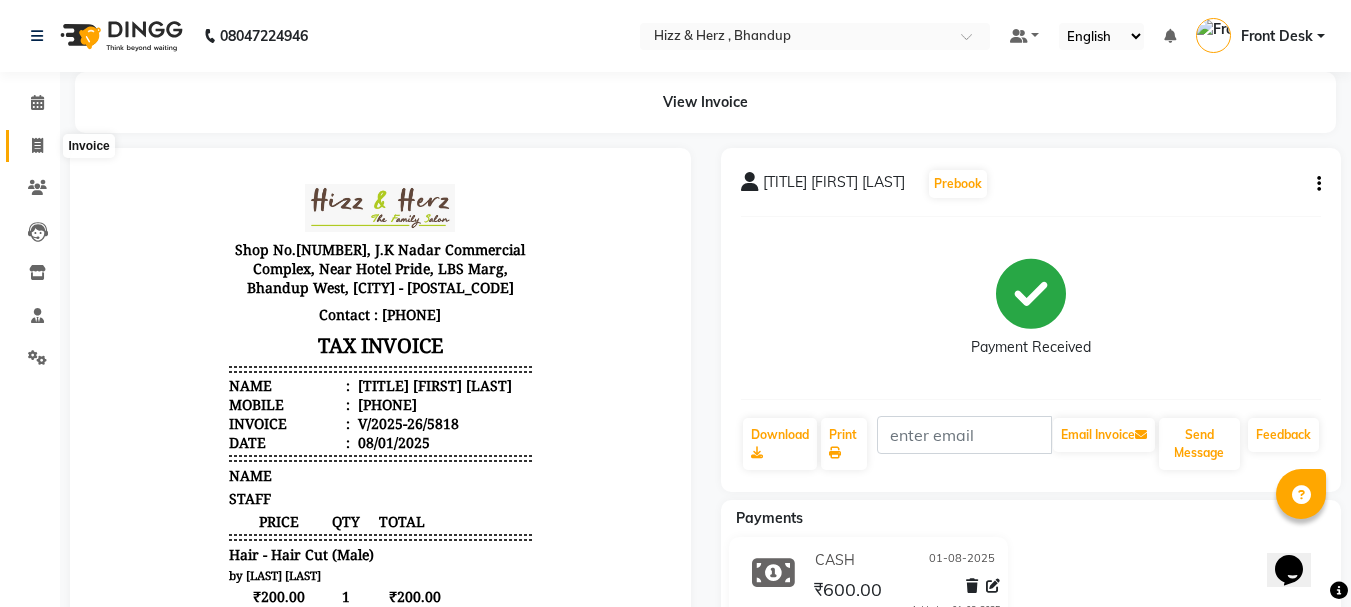 click 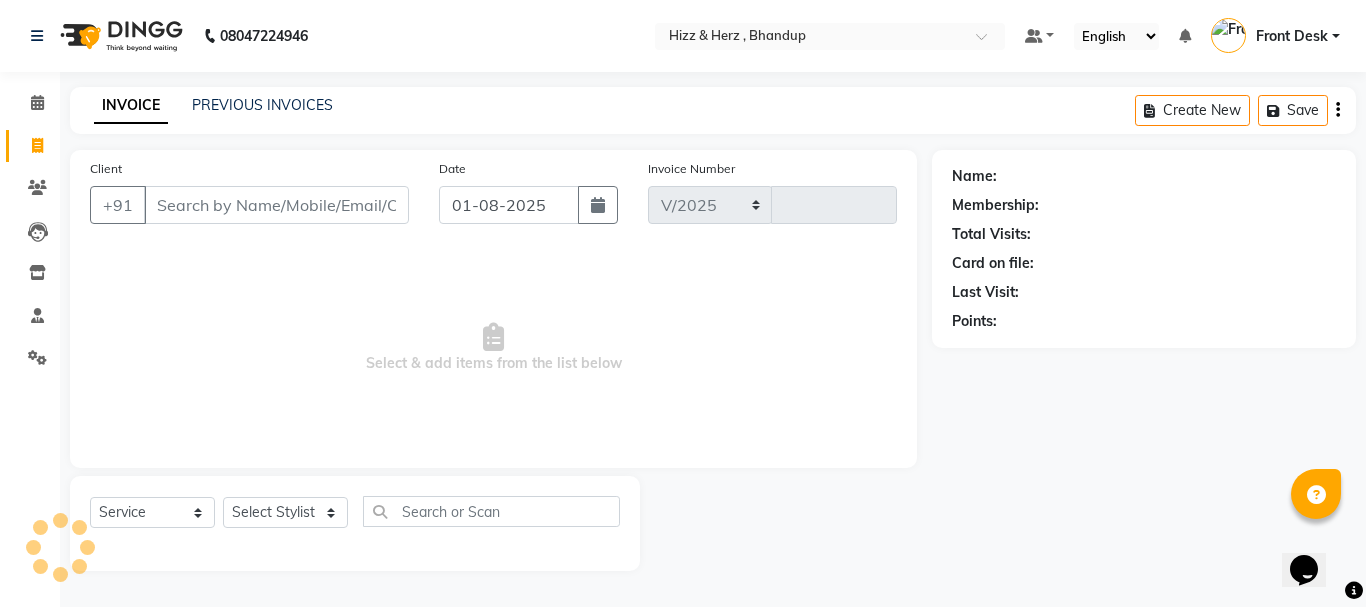 select on "629" 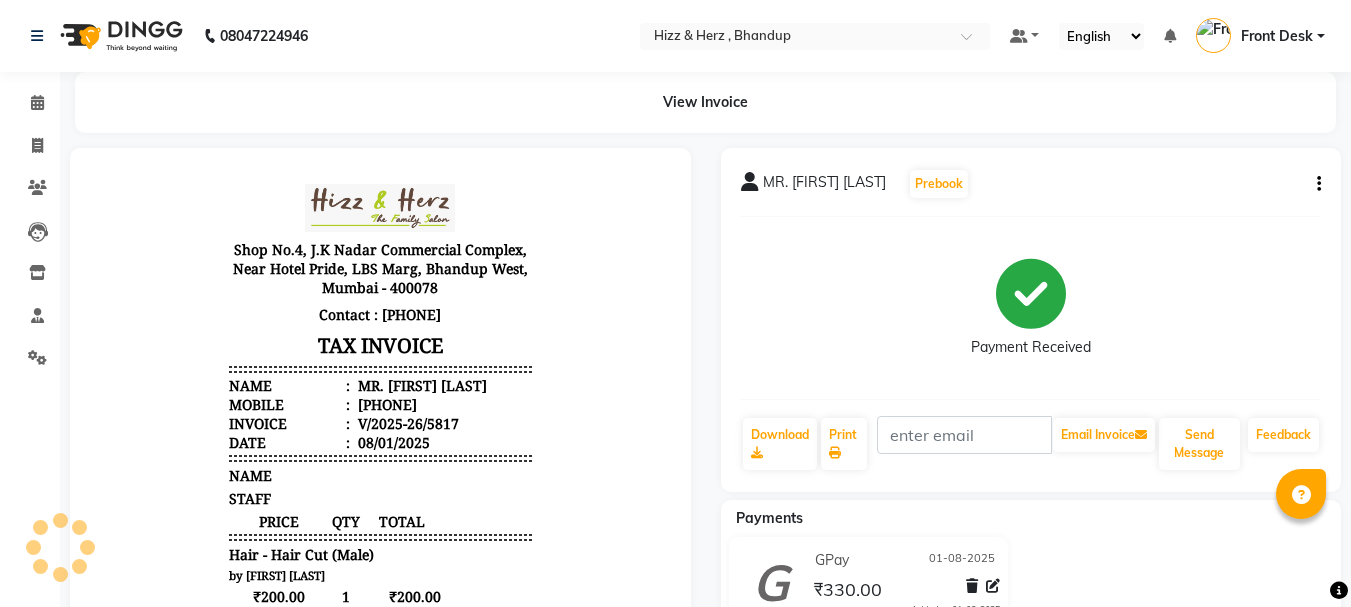 scroll, scrollTop: 0, scrollLeft: 0, axis: both 